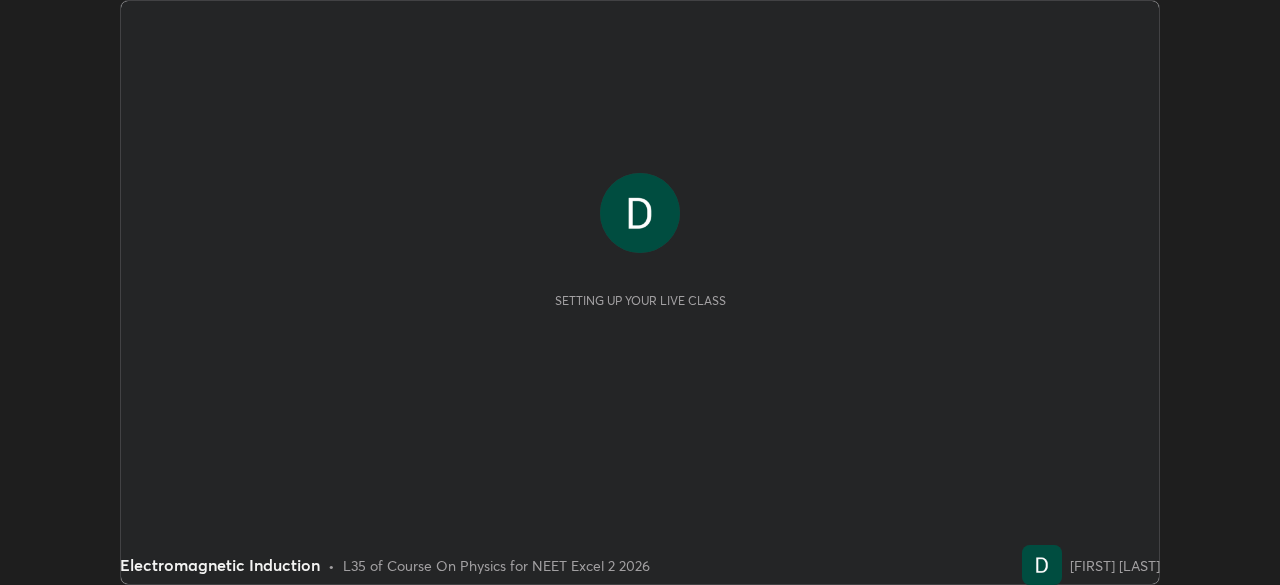 scroll, scrollTop: 0, scrollLeft: 0, axis: both 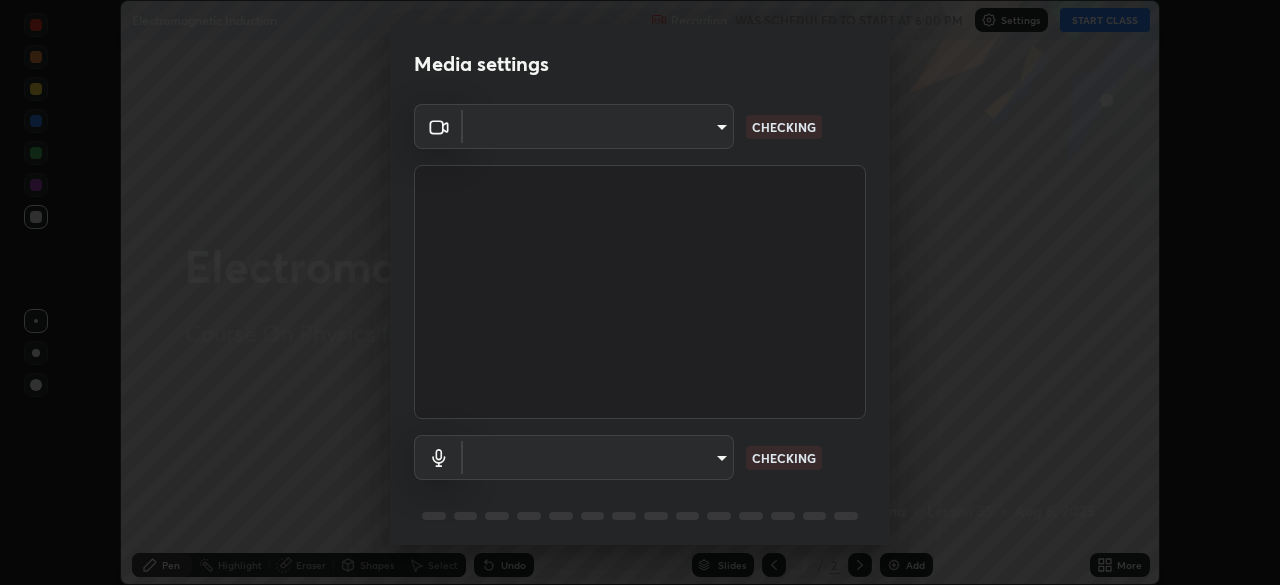 type on "6fd5a11214182fe3dbcd63879dc51230d69f1da36812afabedb7f77605f255ed" 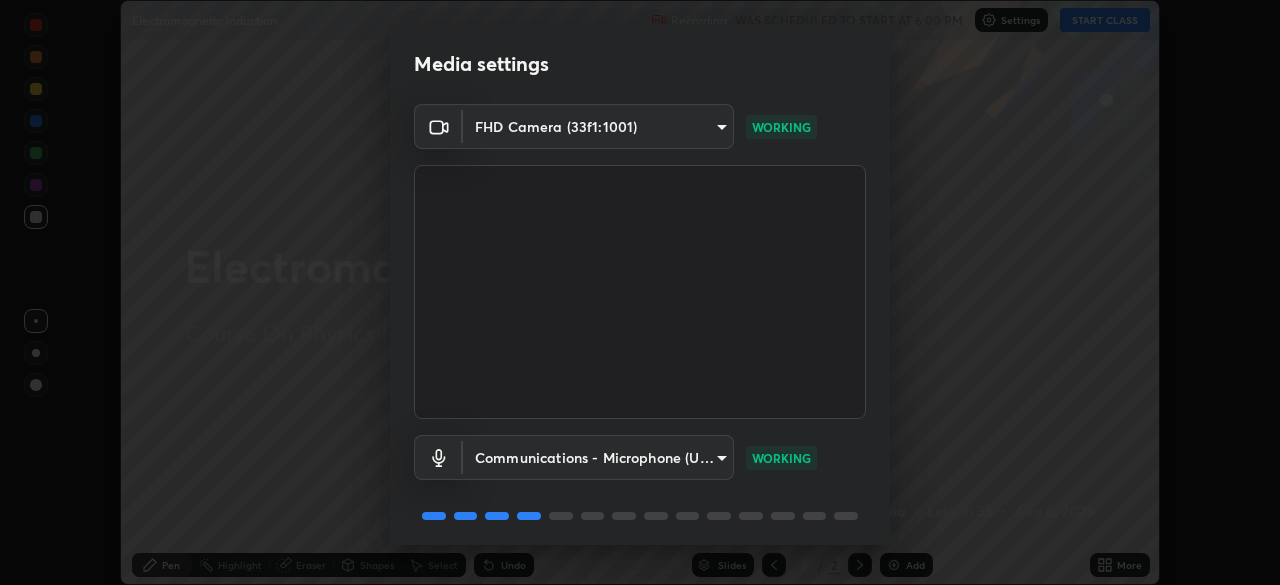 scroll, scrollTop: 71, scrollLeft: 0, axis: vertical 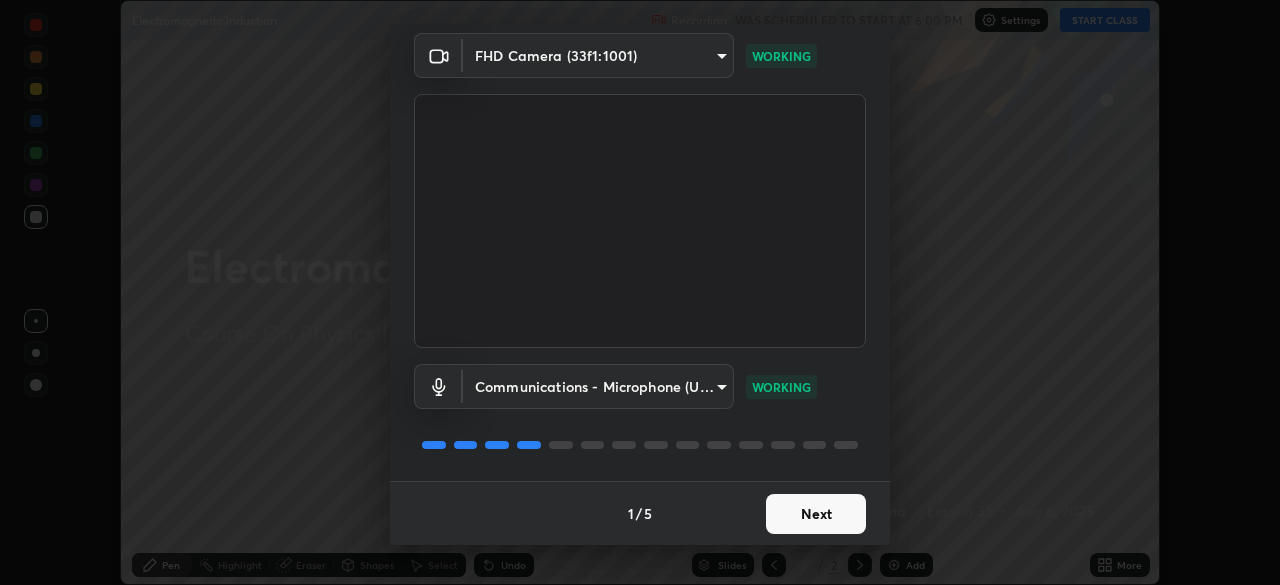 click on "Next" at bounding box center (816, 514) 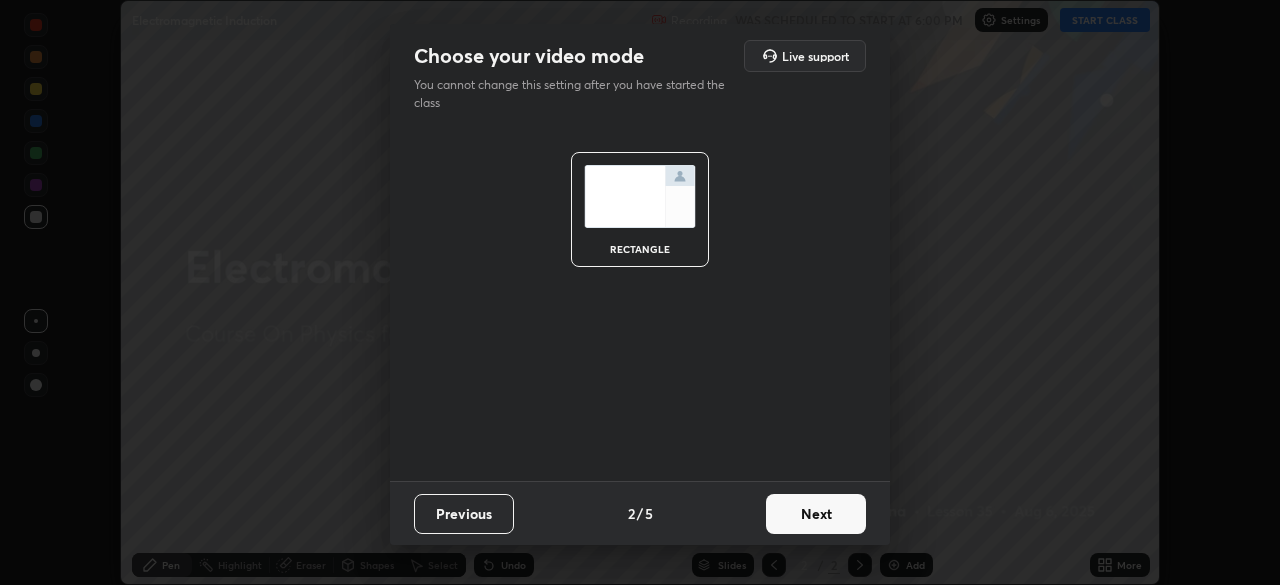 scroll, scrollTop: 0, scrollLeft: 0, axis: both 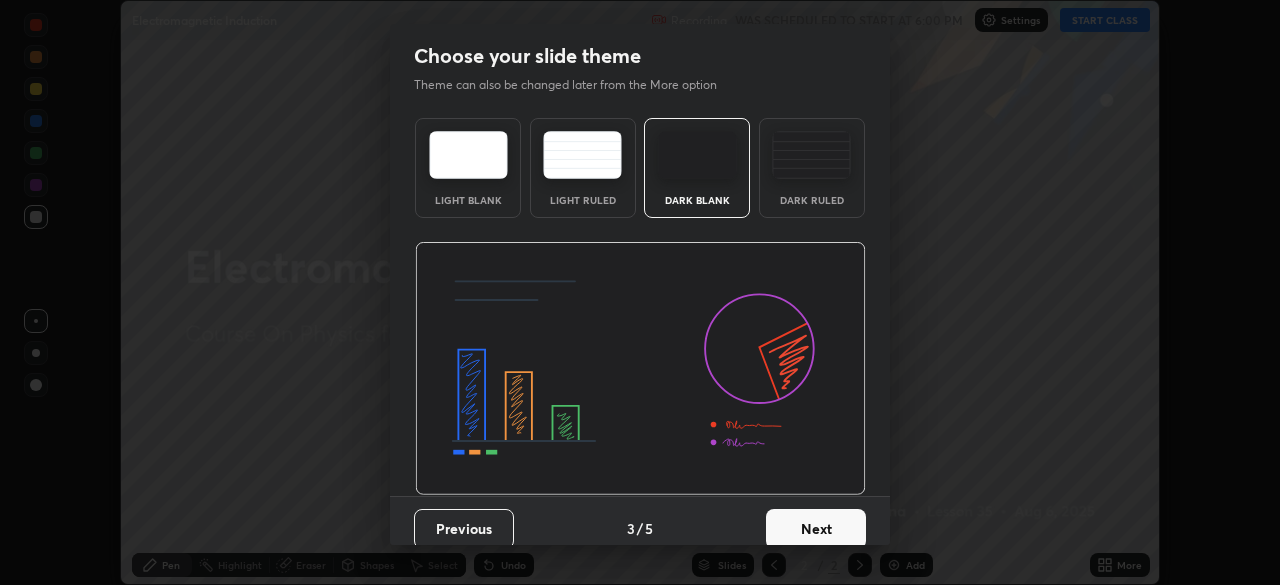 click on "Next" at bounding box center (816, 529) 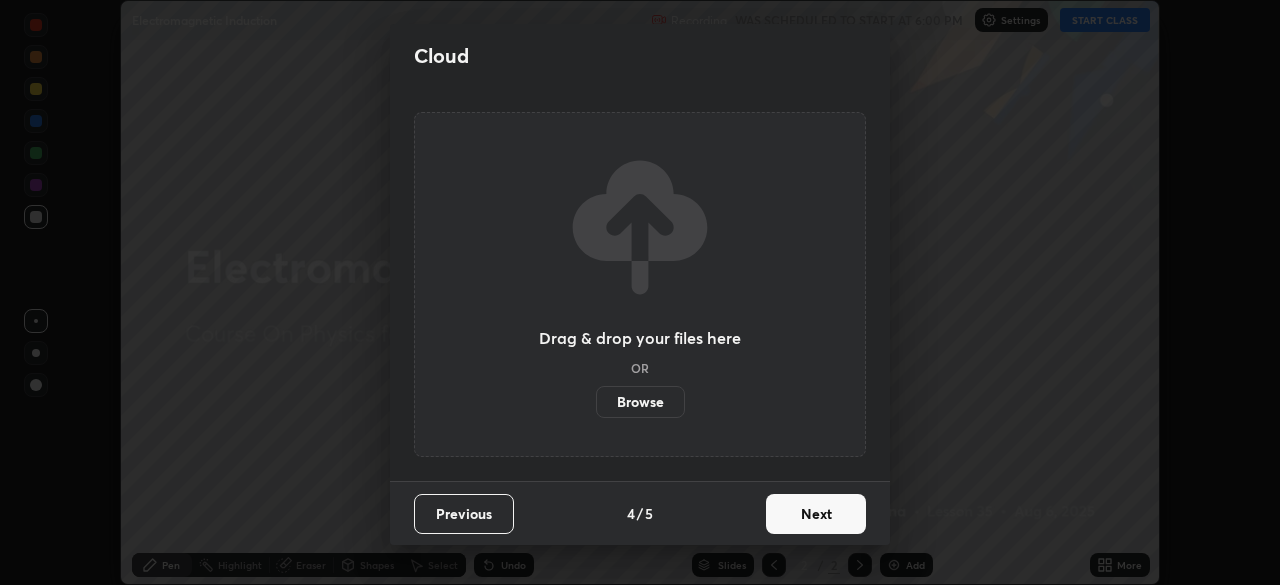 click on "Next" at bounding box center [816, 514] 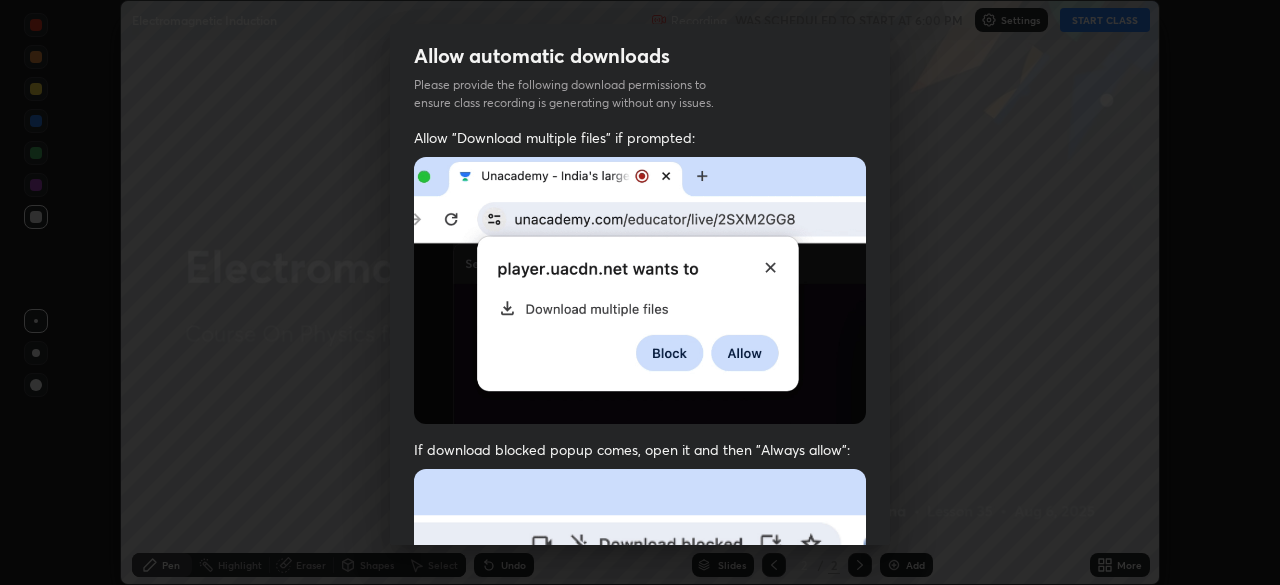 click at bounding box center [640, 687] 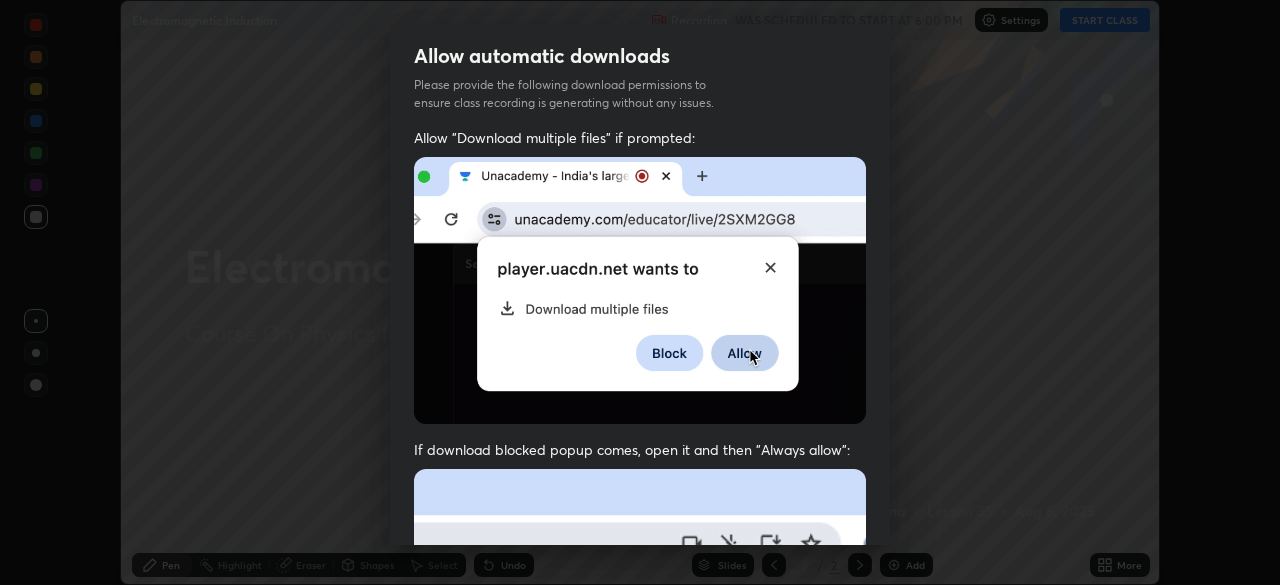 click at bounding box center [640, 687] 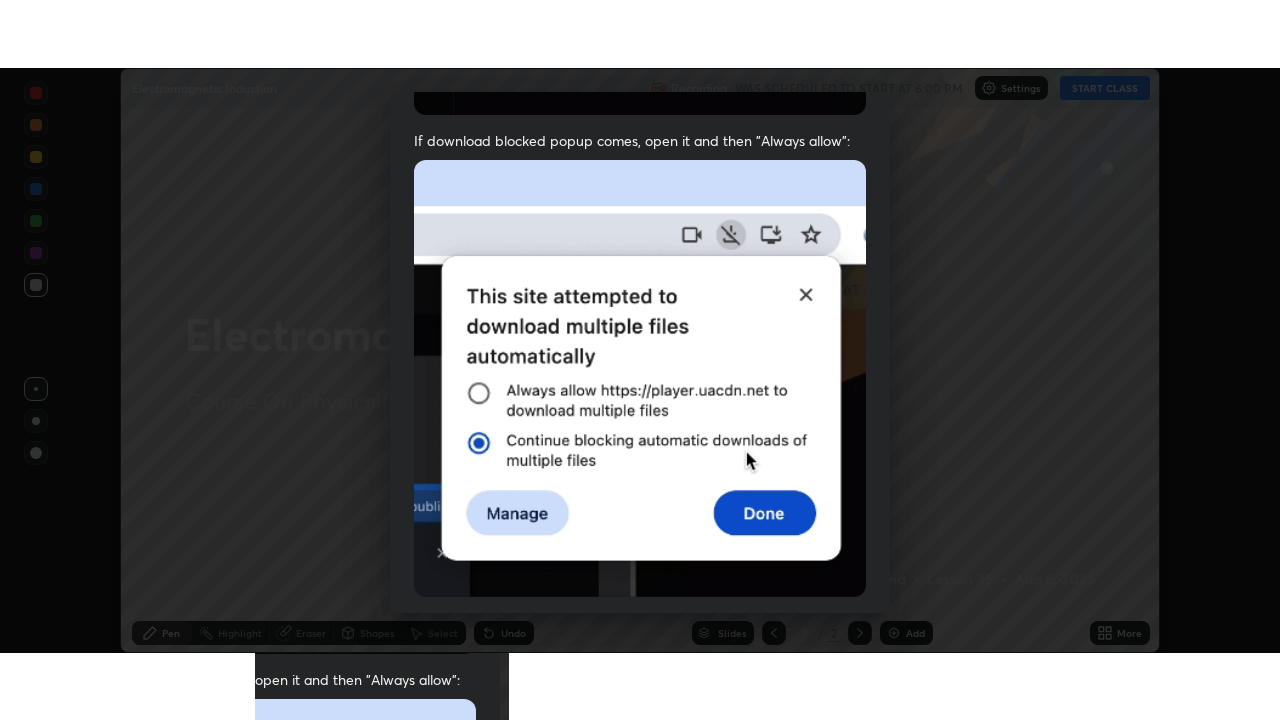 scroll, scrollTop: 479, scrollLeft: 0, axis: vertical 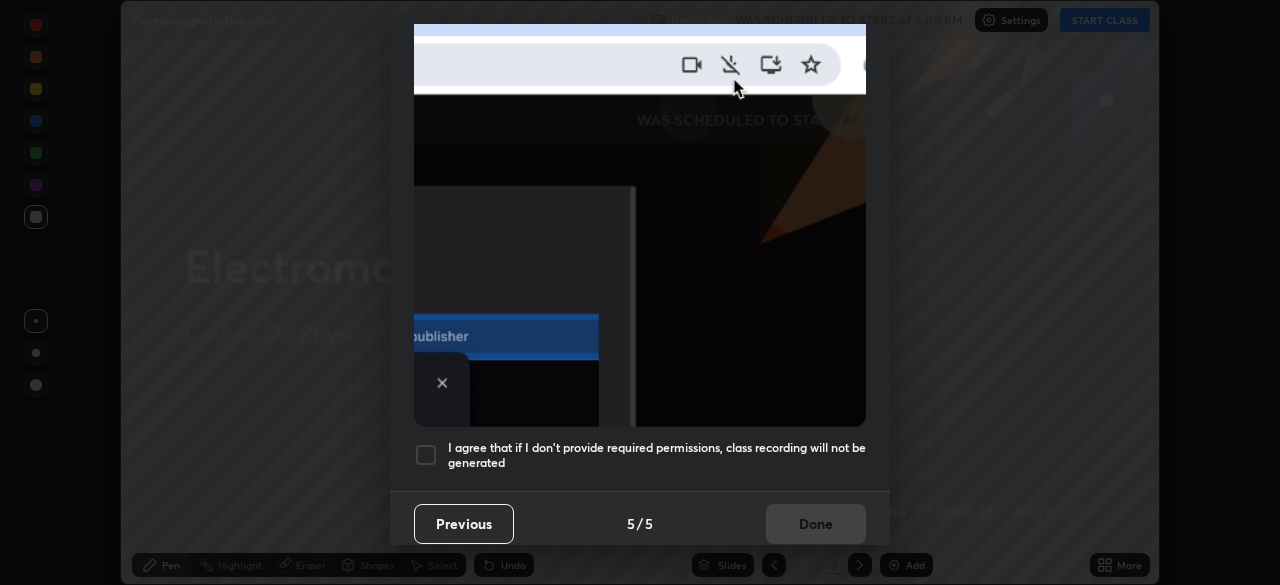 click at bounding box center [426, 455] 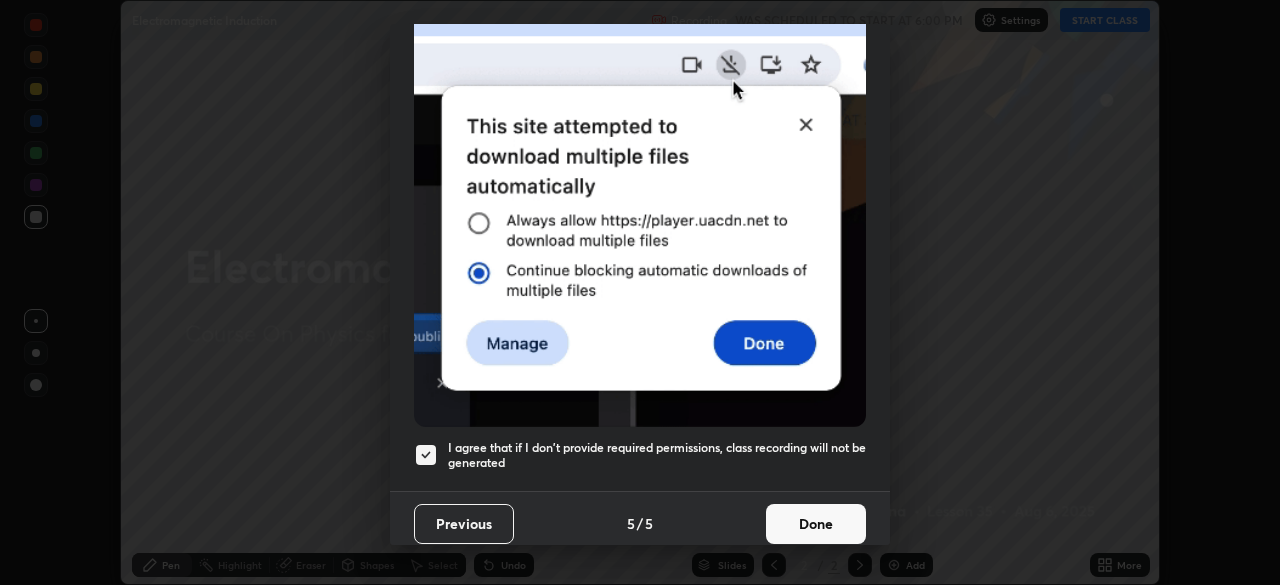 click on "Done" at bounding box center (816, 524) 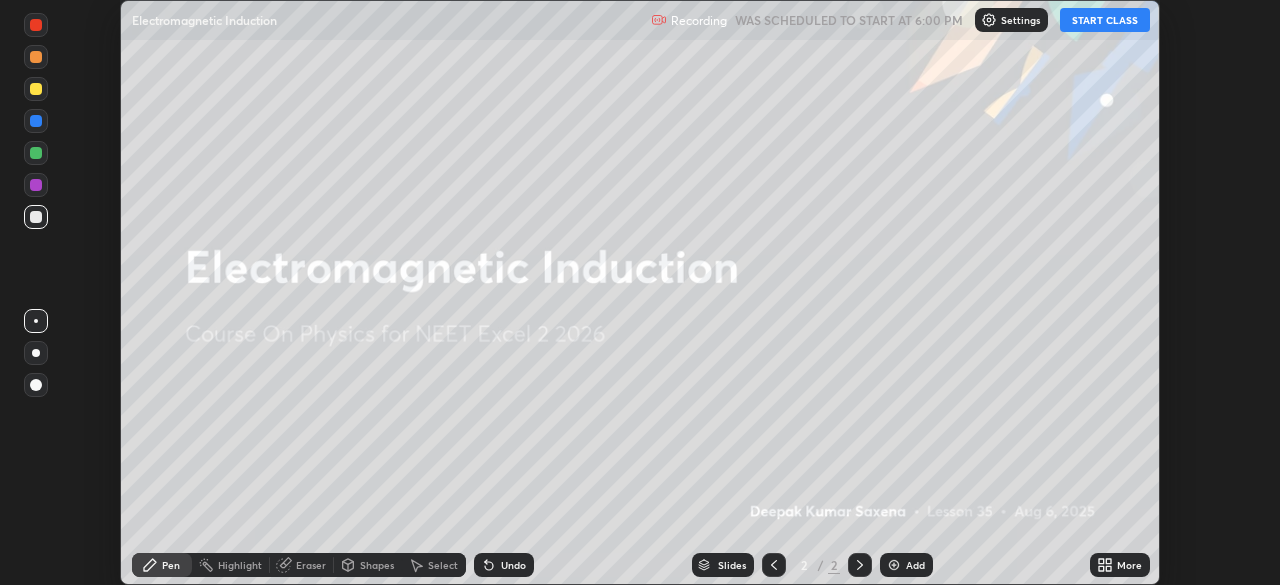 click 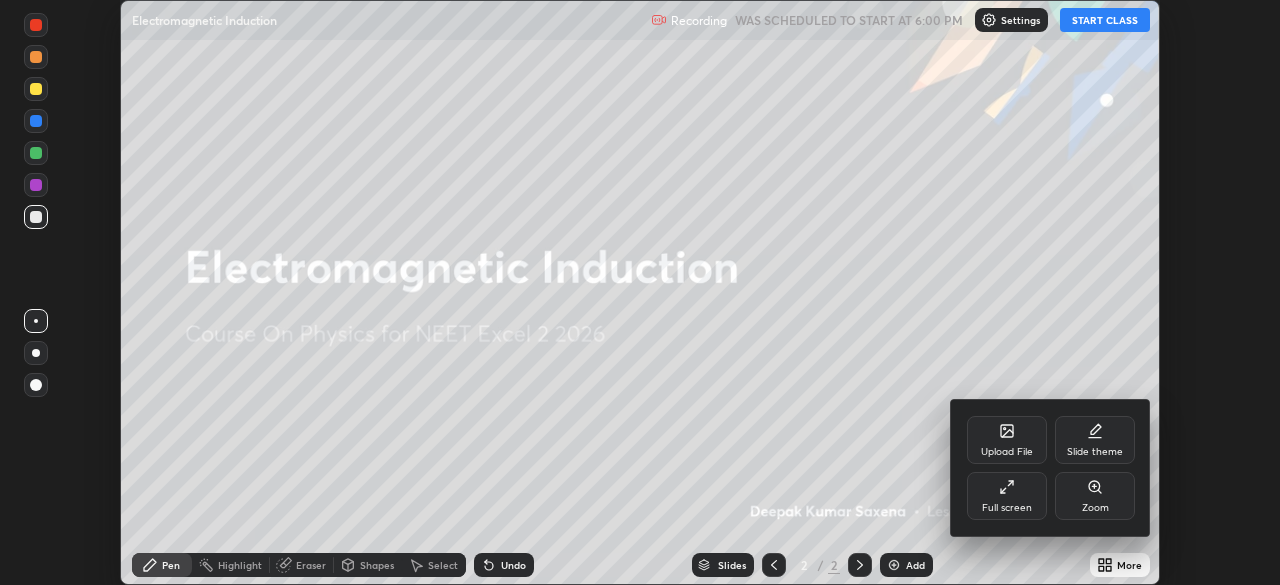 click 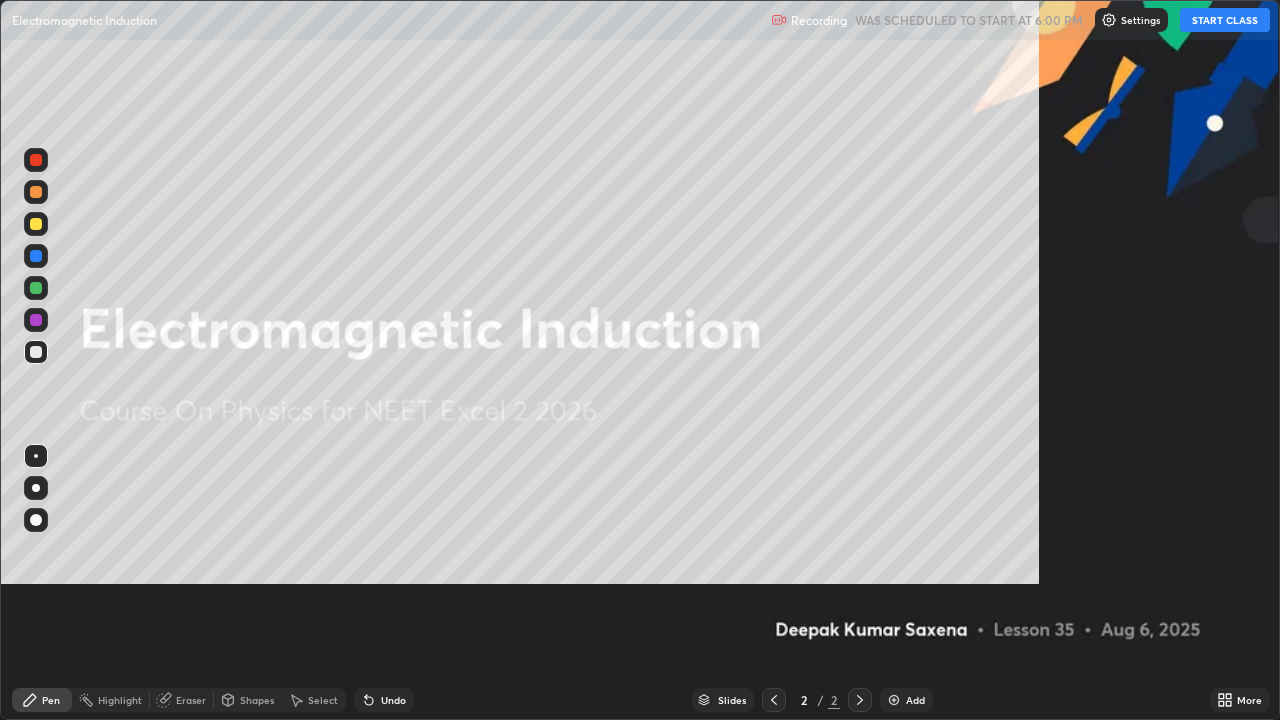 scroll, scrollTop: 99280, scrollLeft: 98720, axis: both 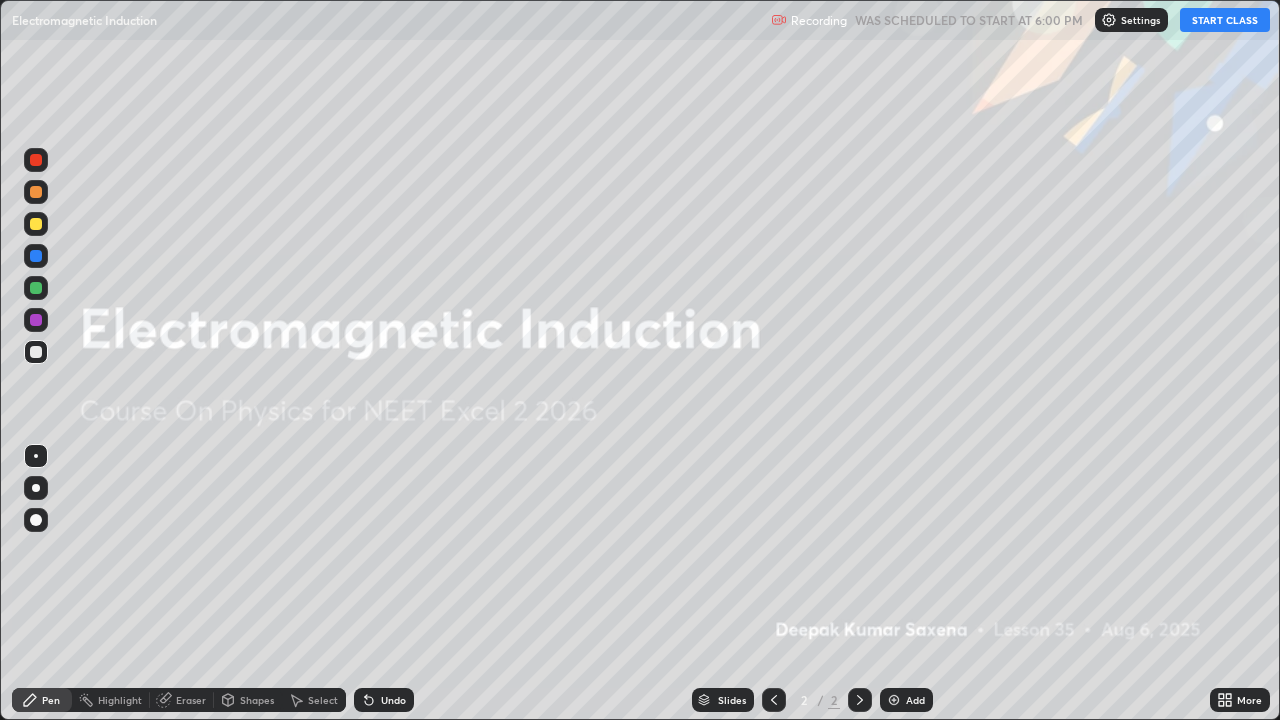 click on "START CLASS" at bounding box center [1225, 20] 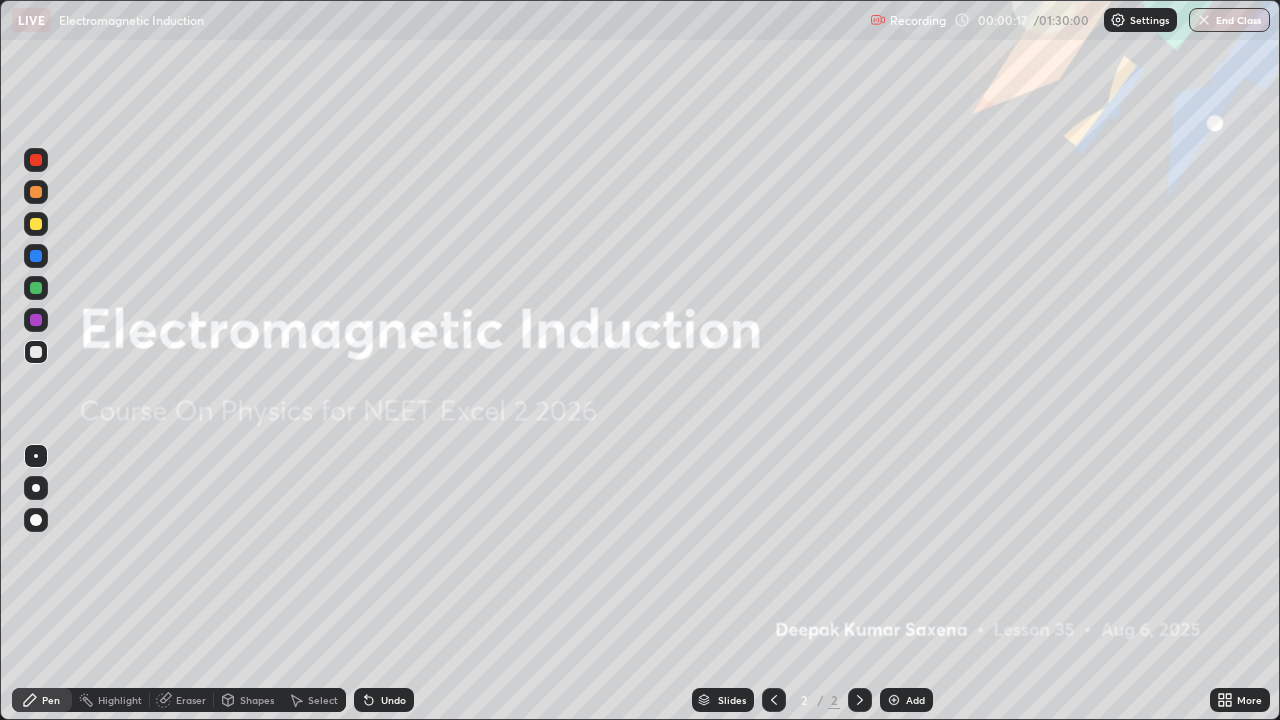 click on "Add" at bounding box center [915, 700] 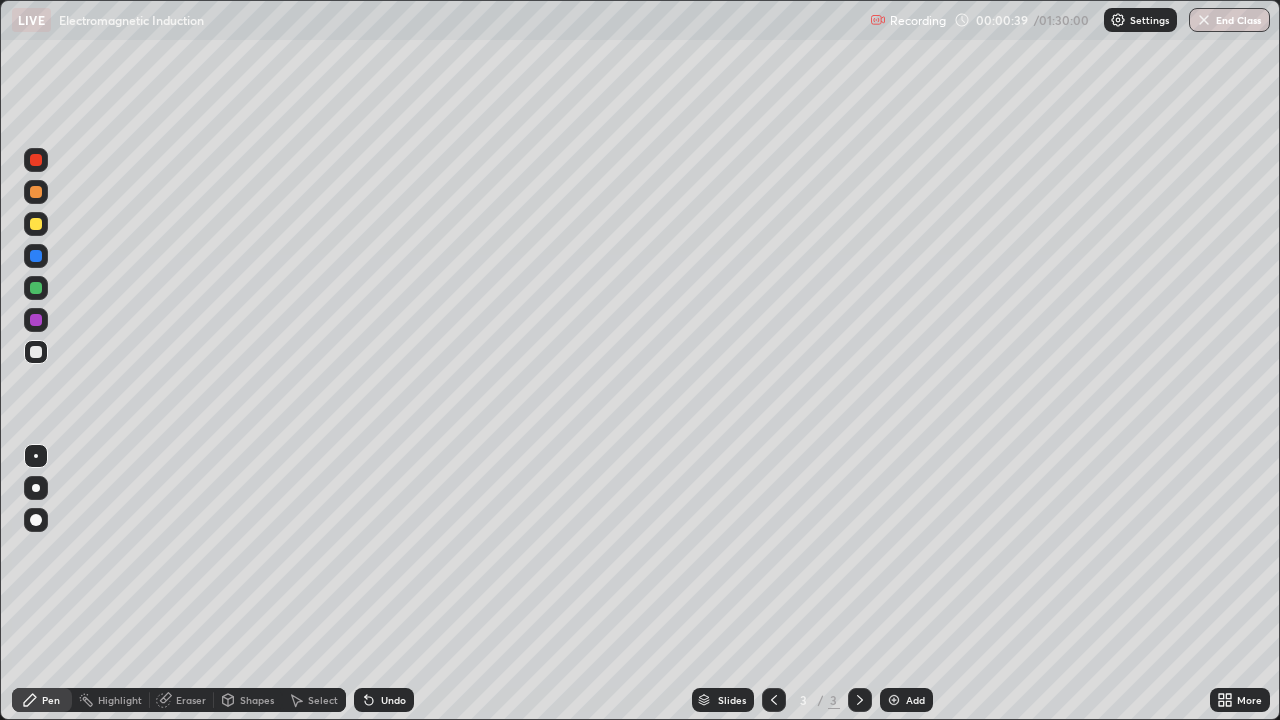 click at bounding box center (36, 224) 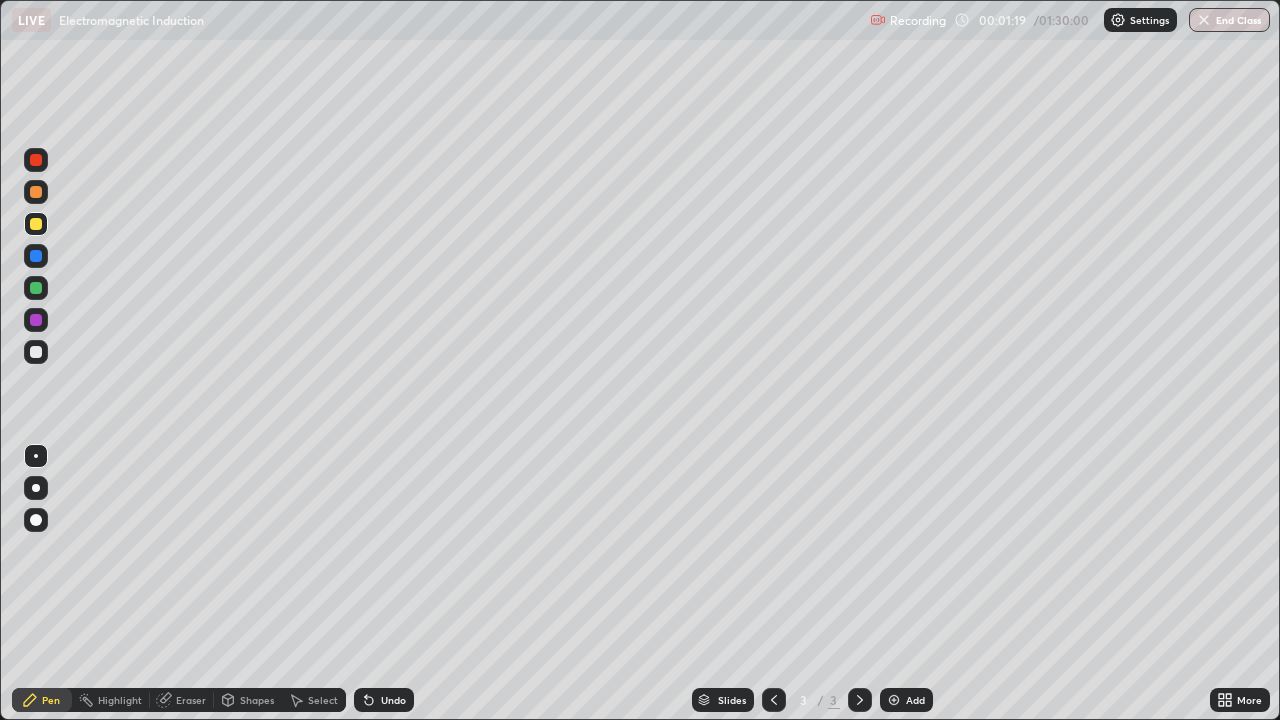 click on "Eraser" at bounding box center (191, 700) 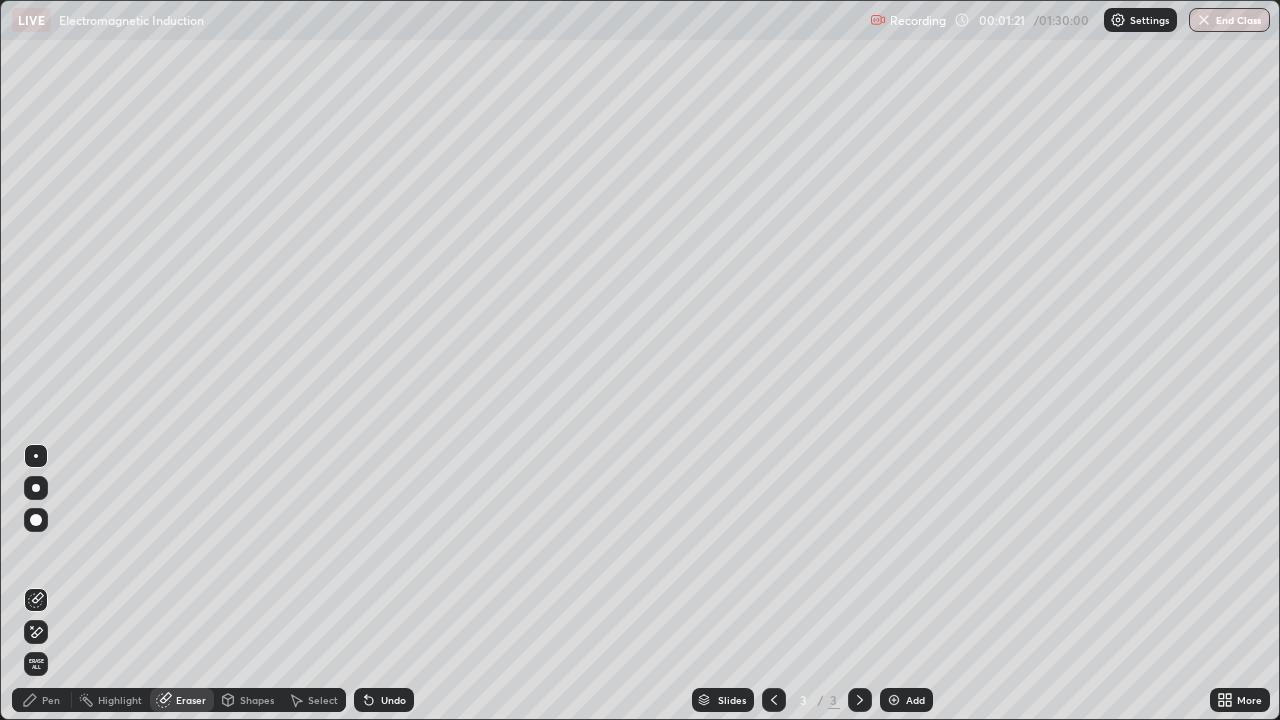 click on "Pen" at bounding box center (51, 700) 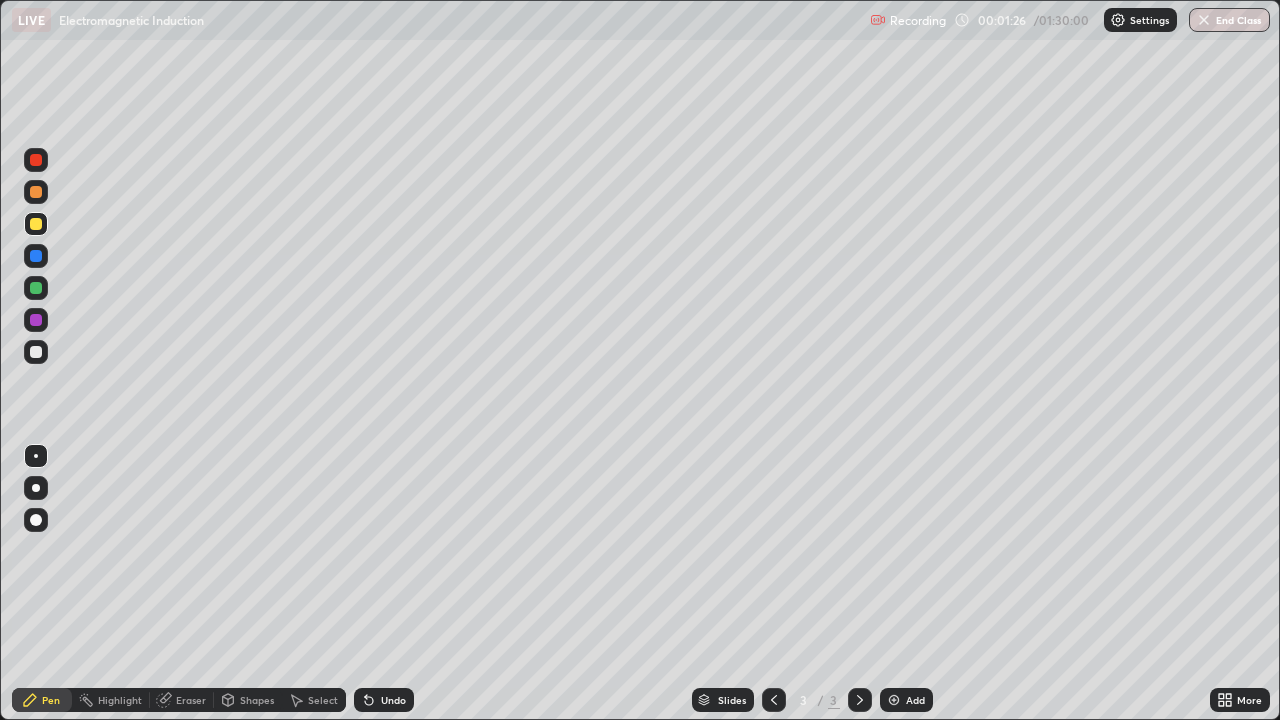 click at bounding box center (36, 224) 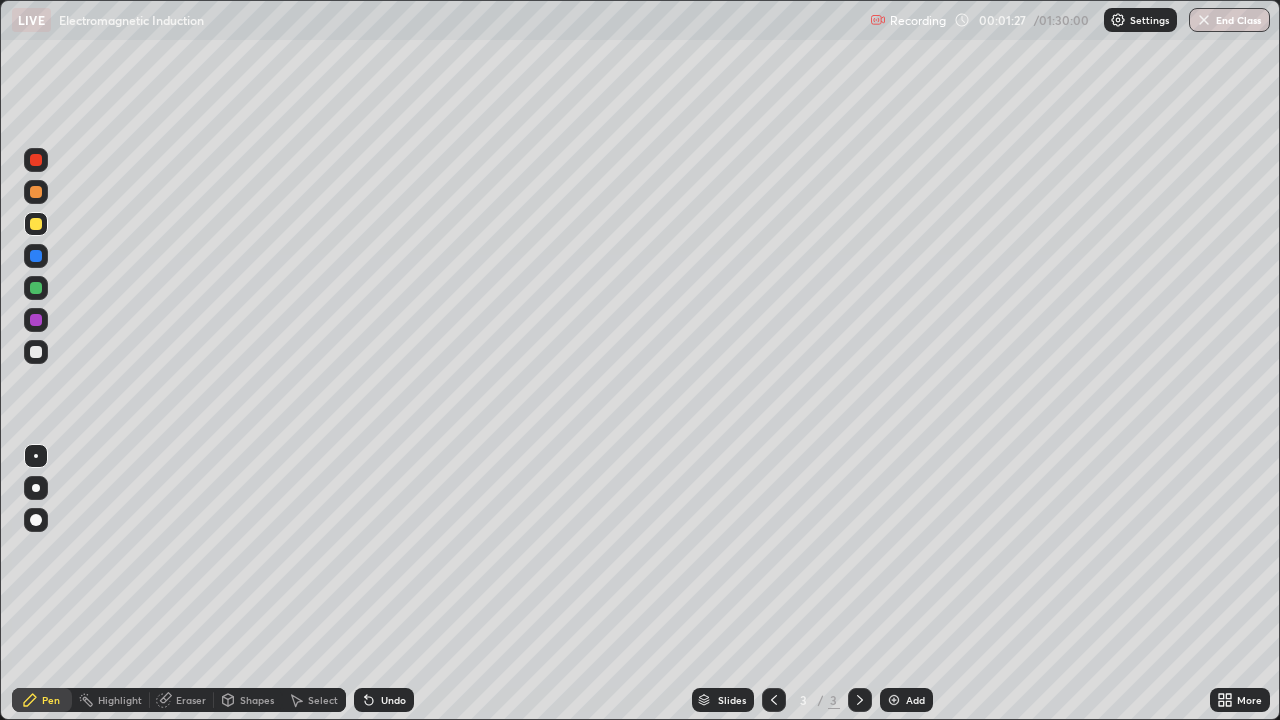 click at bounding box center (36, 352) 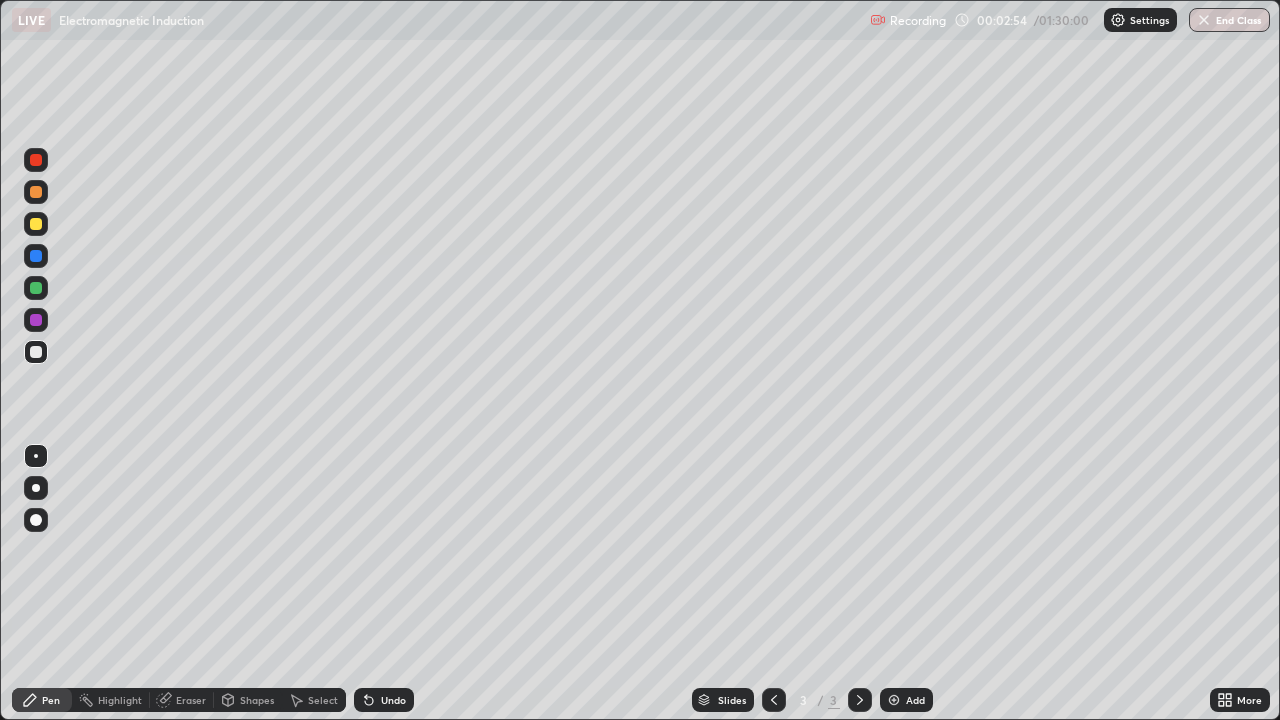 click at bounding box center [36, 224] 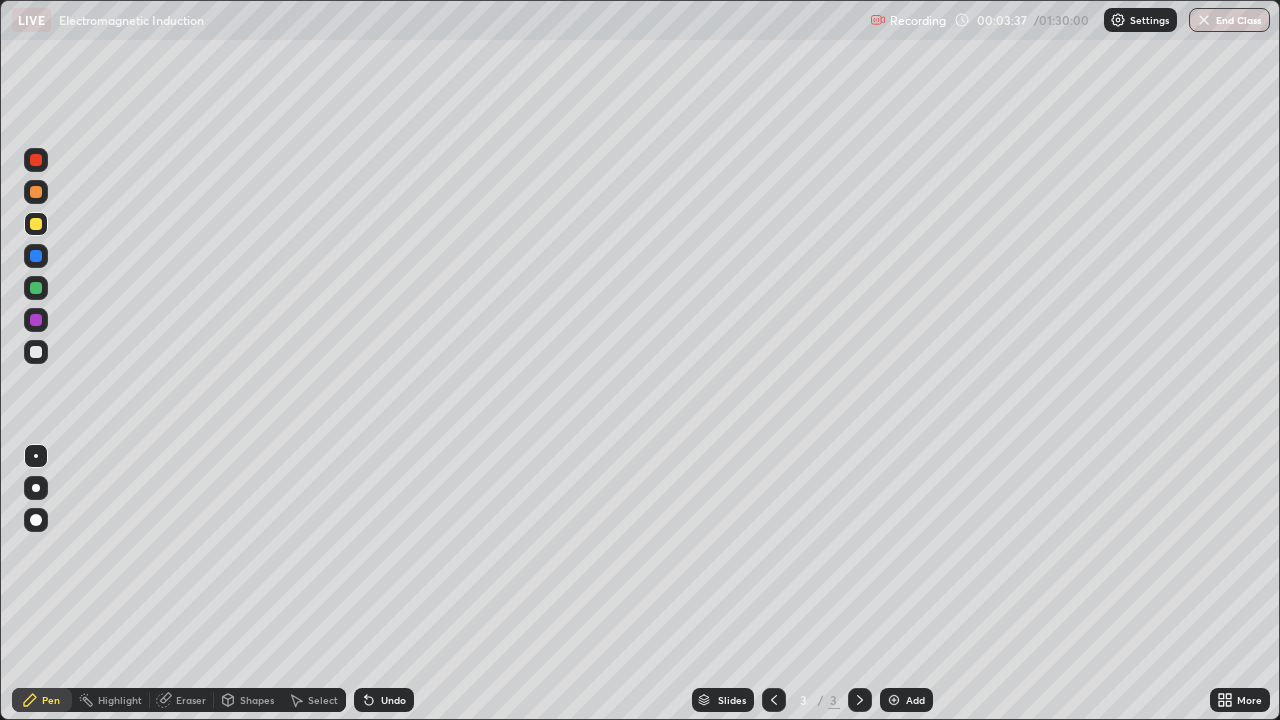 click on "Add" at bounding box center [915, 700] 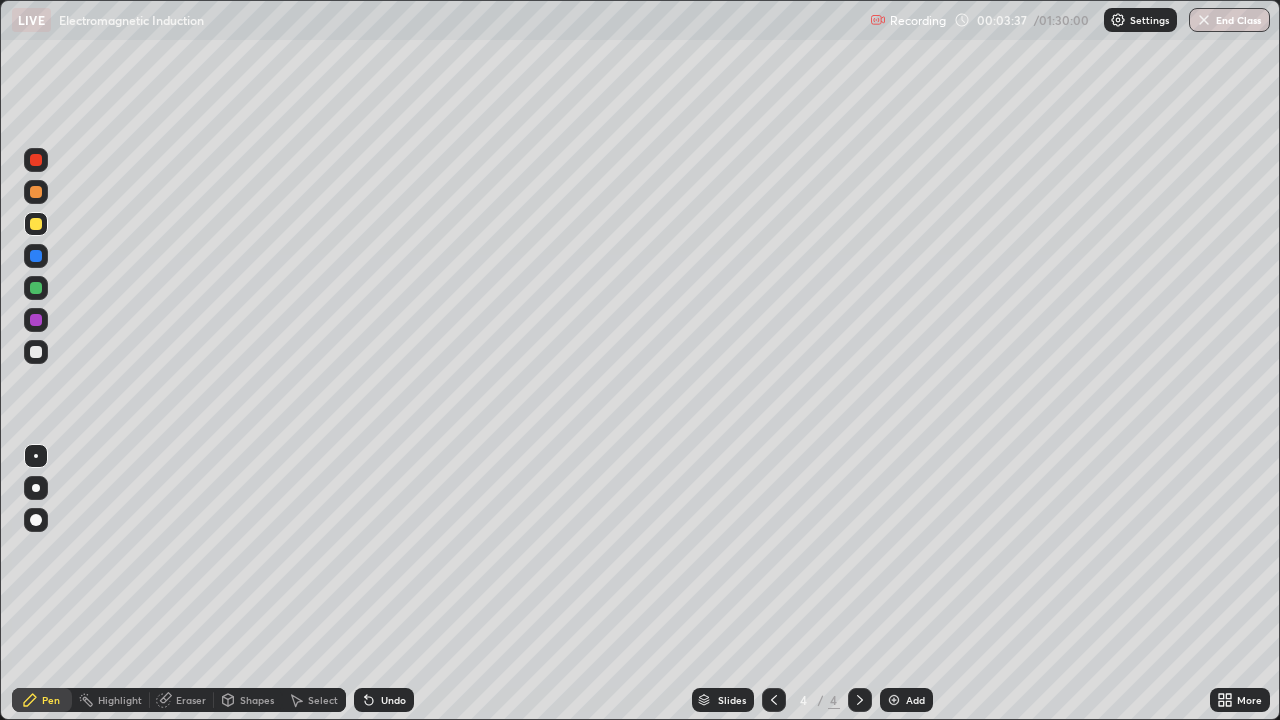 click on "Shapes" at bounding box center (257, 700) 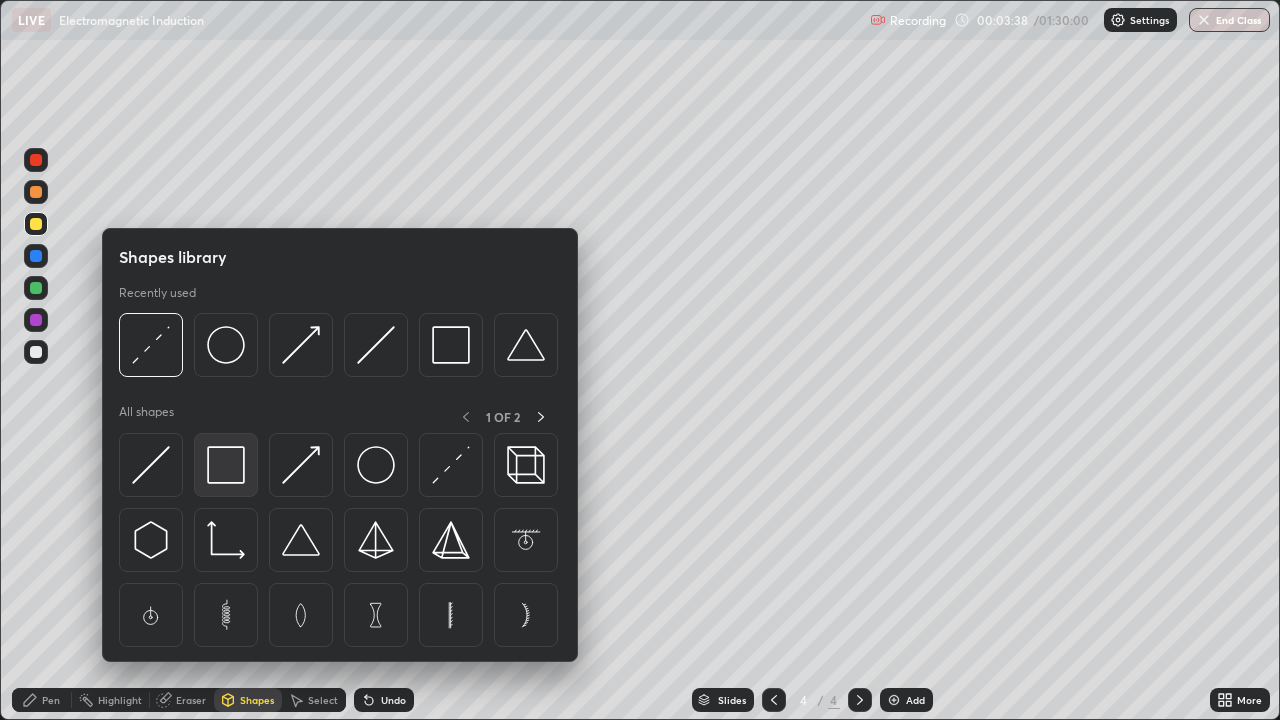 click at bounding box center (226, 465) 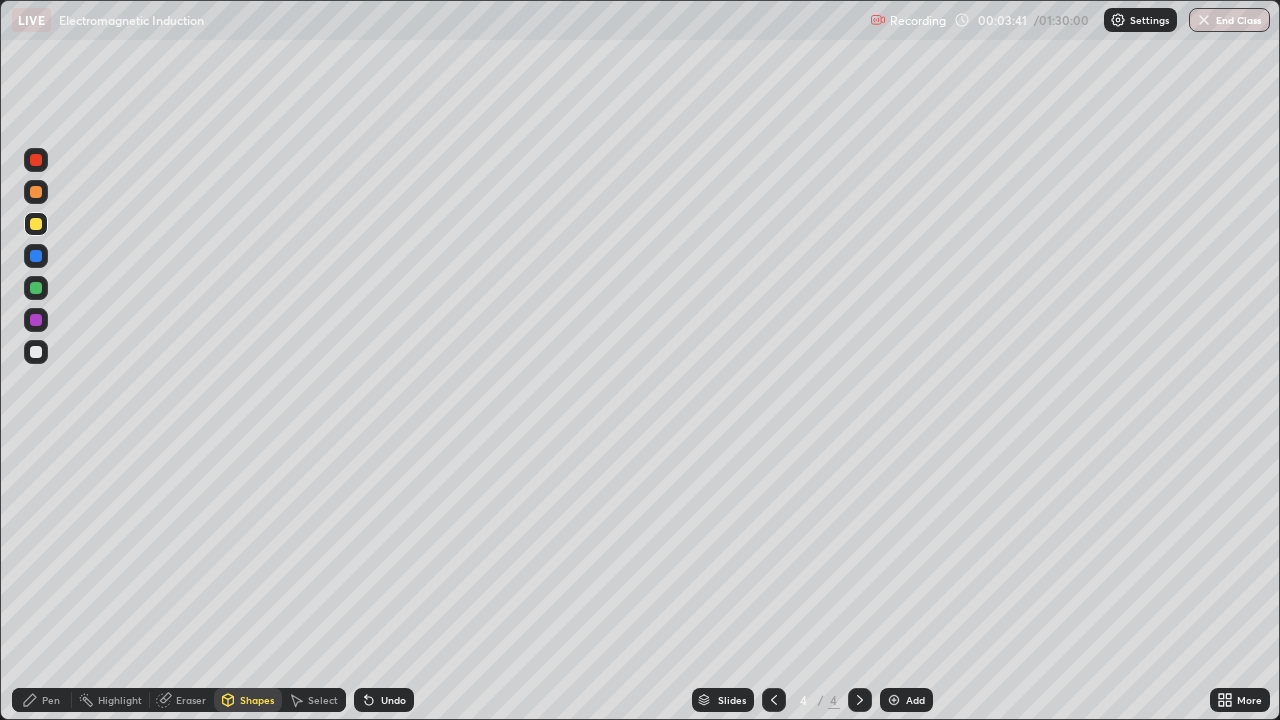 click on "Pen" at bounding box center (42, 700) 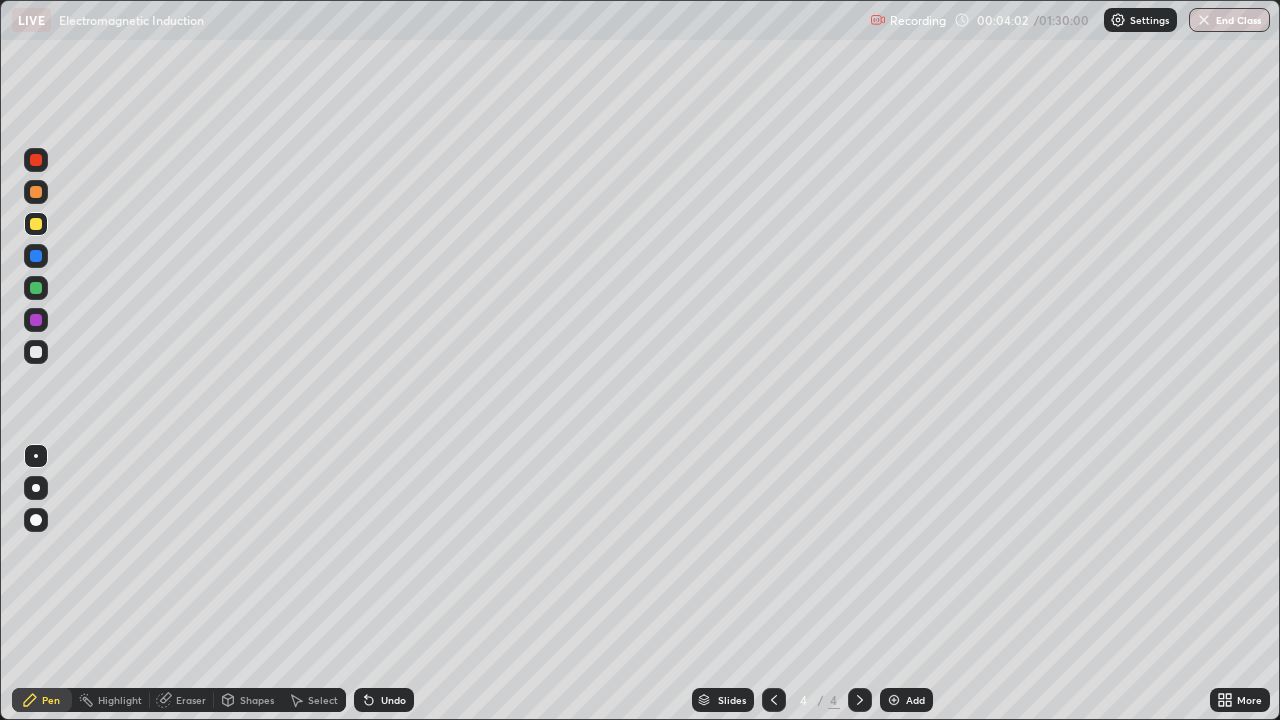 click 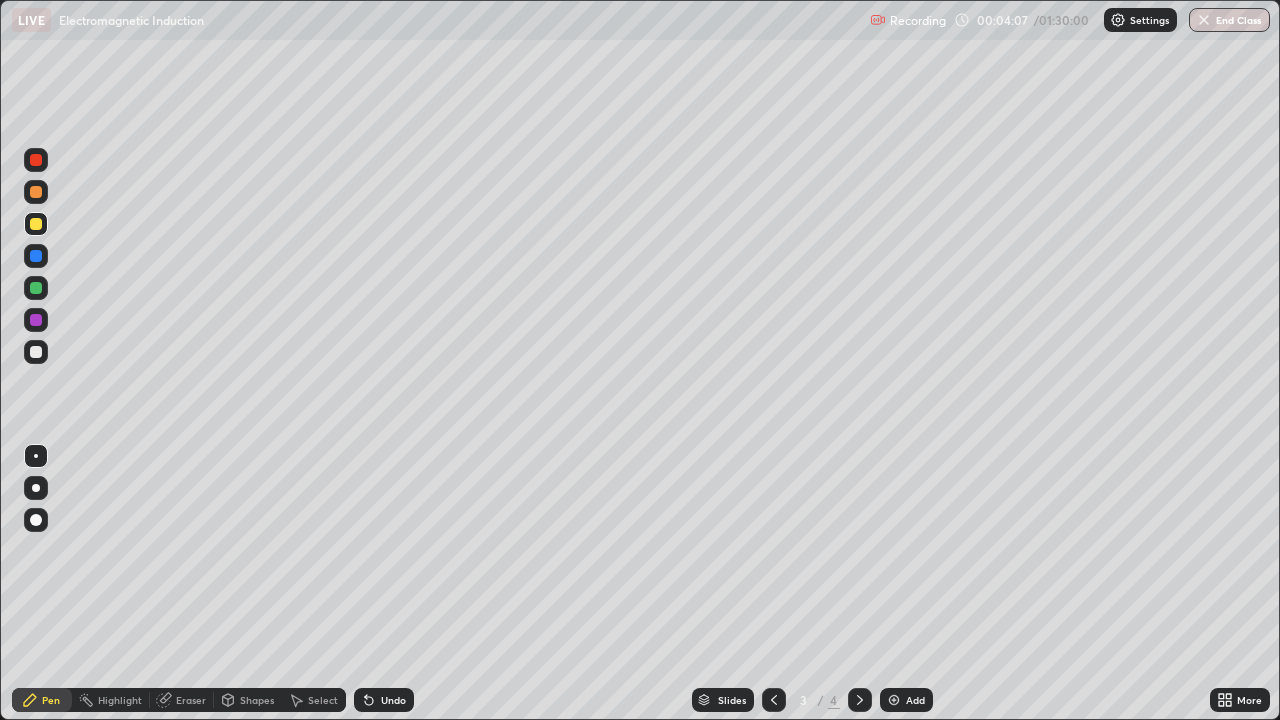 click 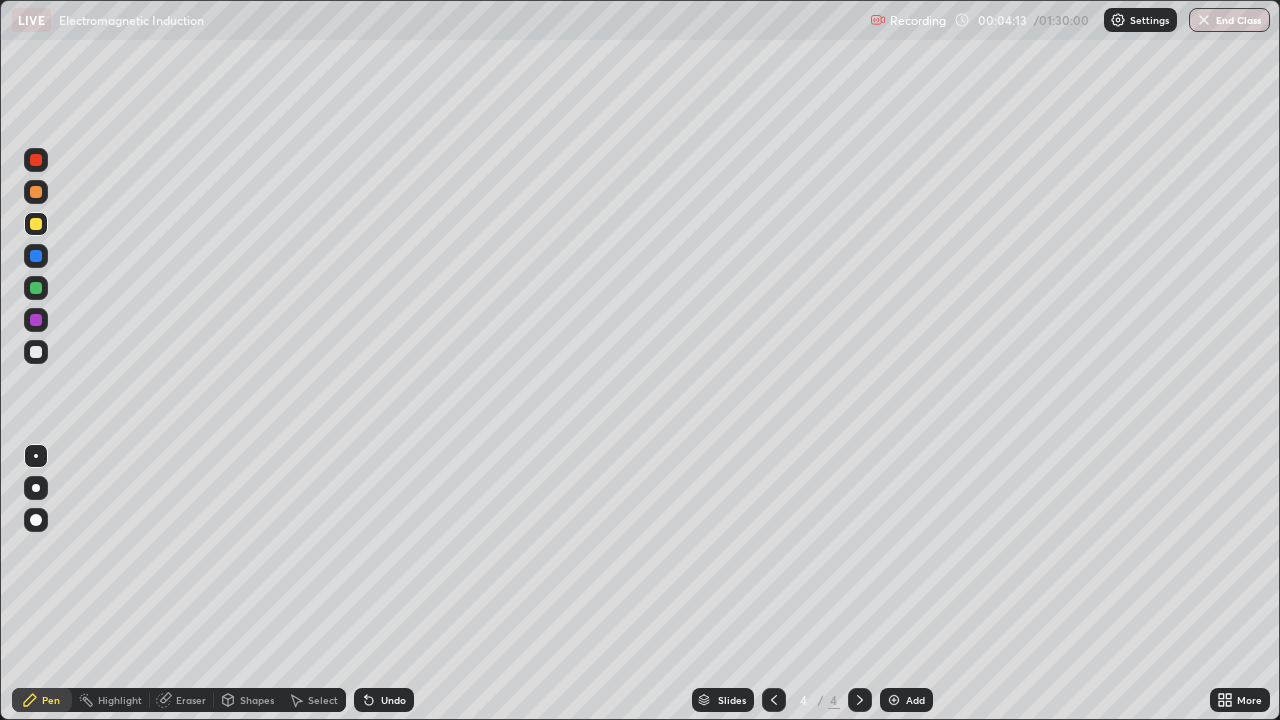 click at bounding box center [774, 700] 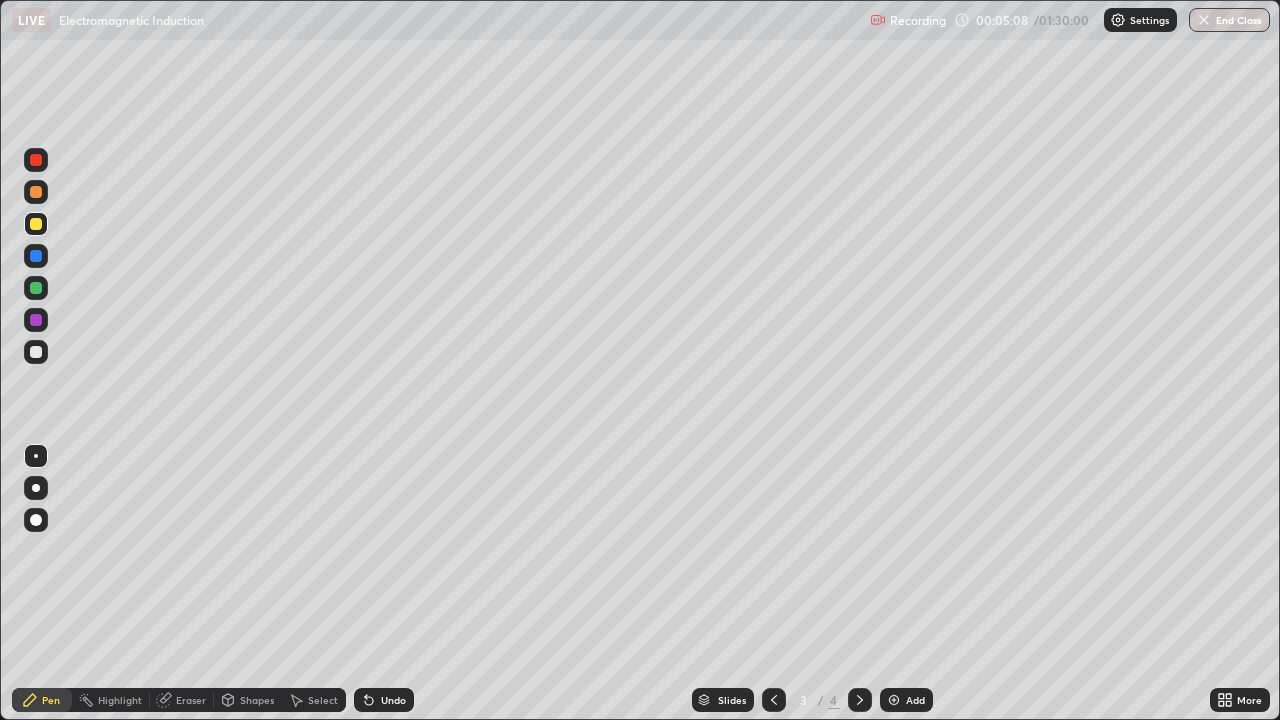 click on "Add" at bounding box center (915, 700) 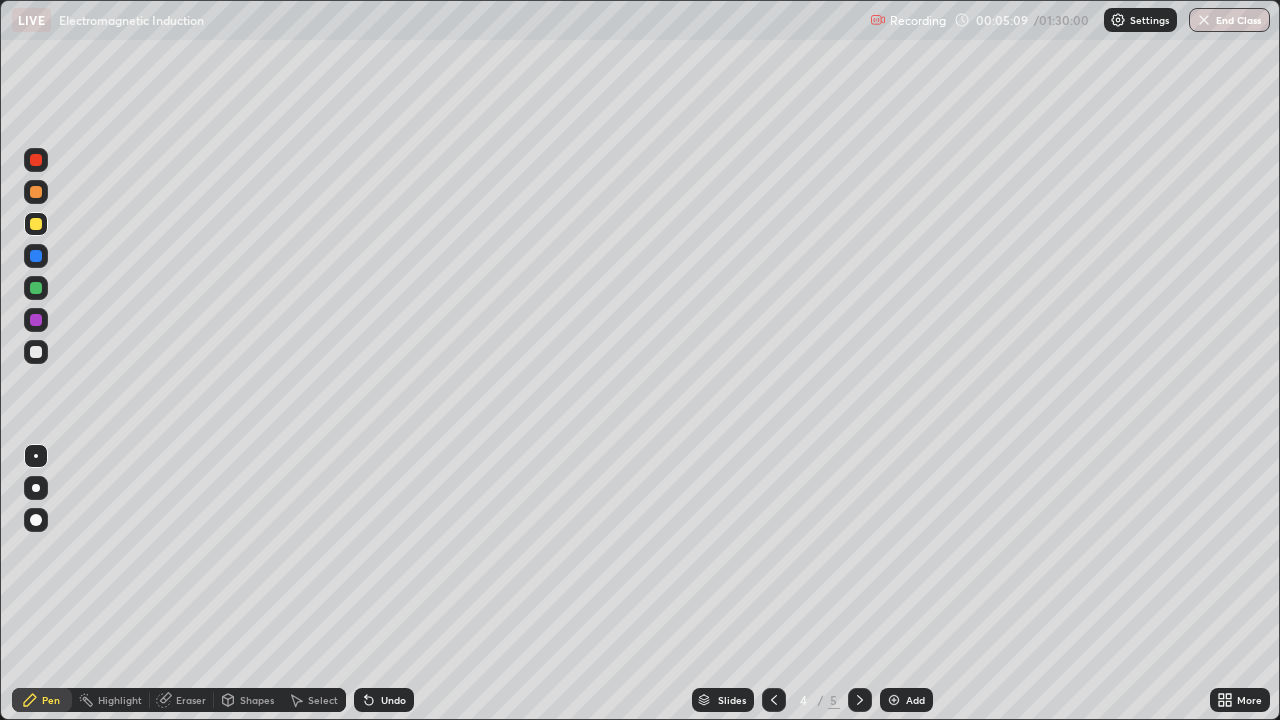 click at bounding box center (36, 224) 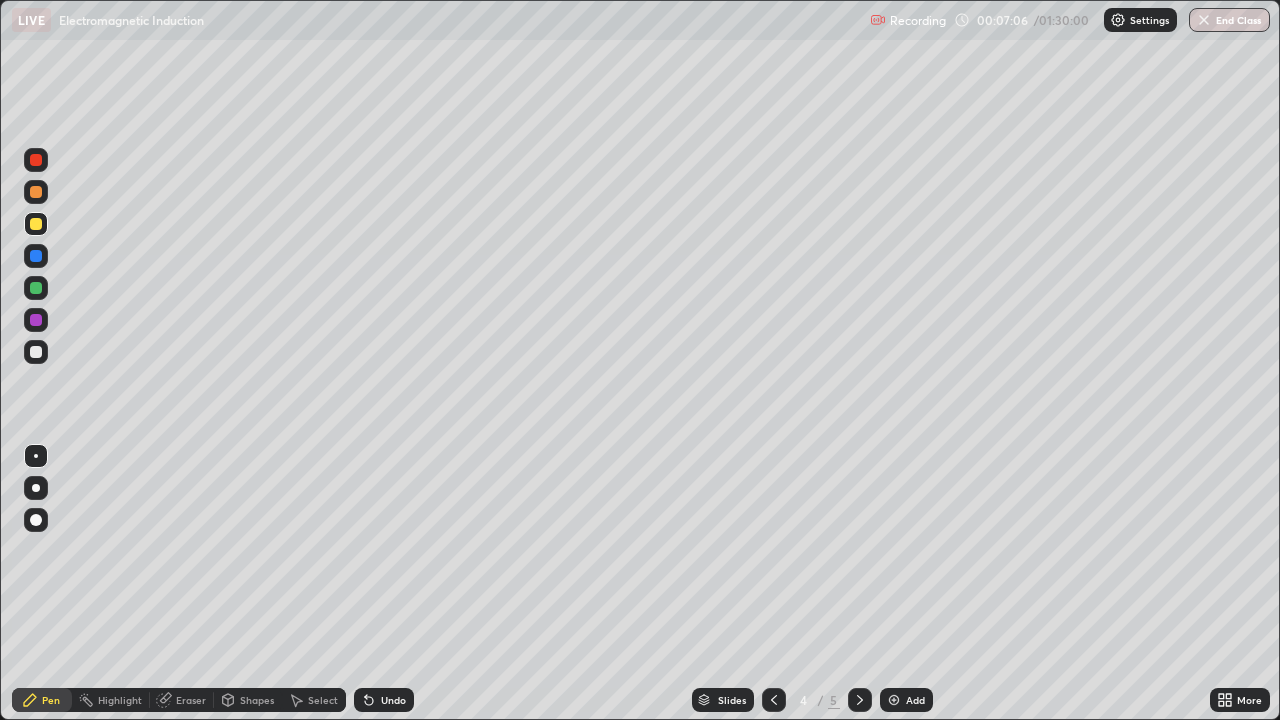 click on "Add" at bounding box center [915, 700] 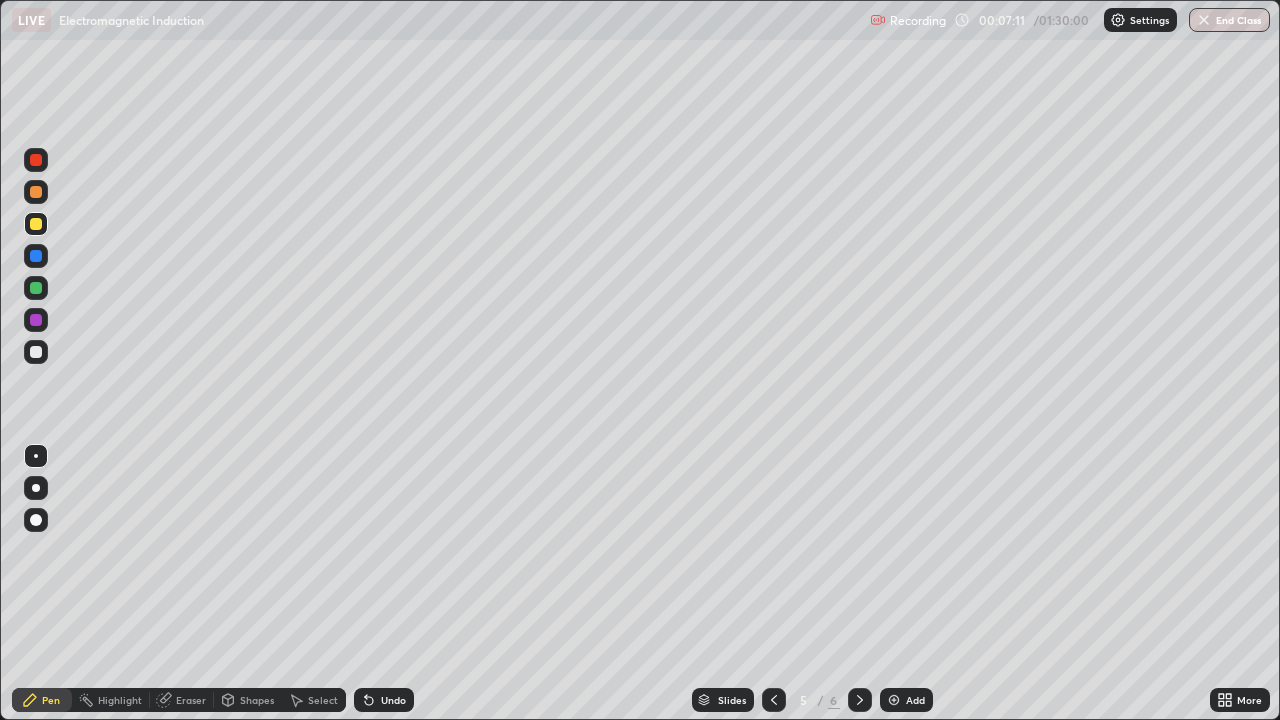 click on "Shapes" at bounding box center (257, 700) 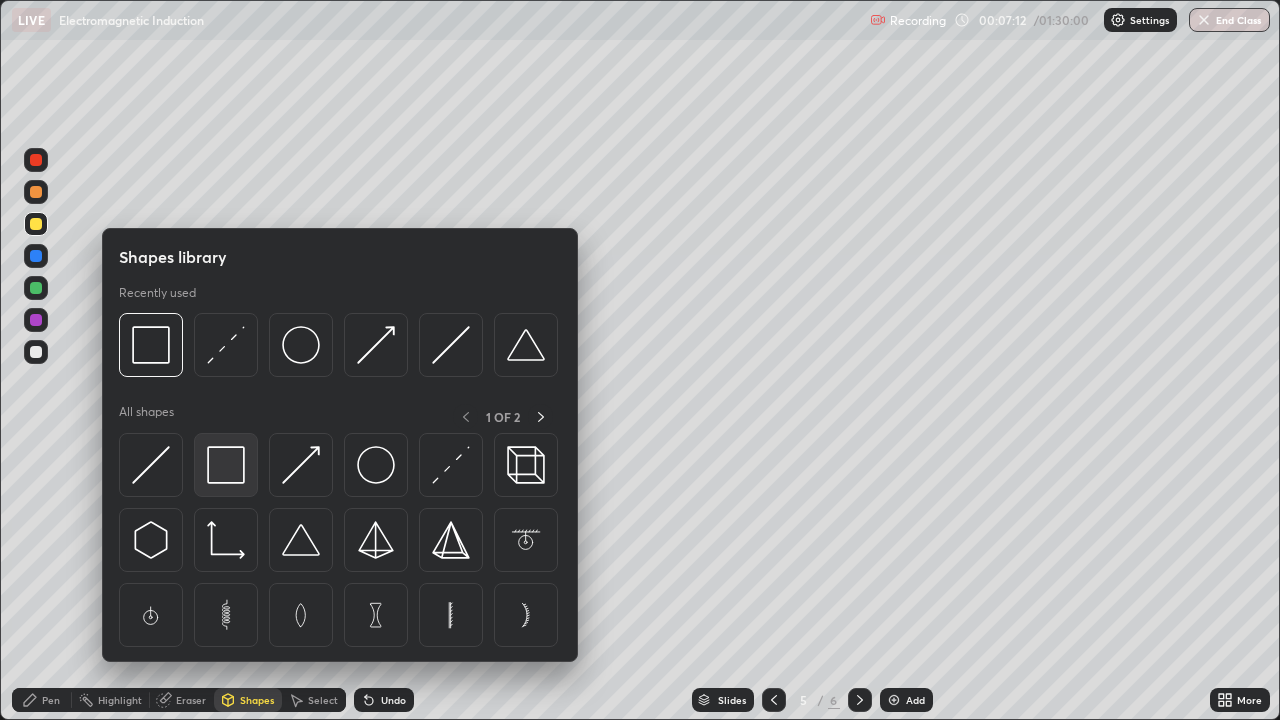 click at bounding box center [226, 465] 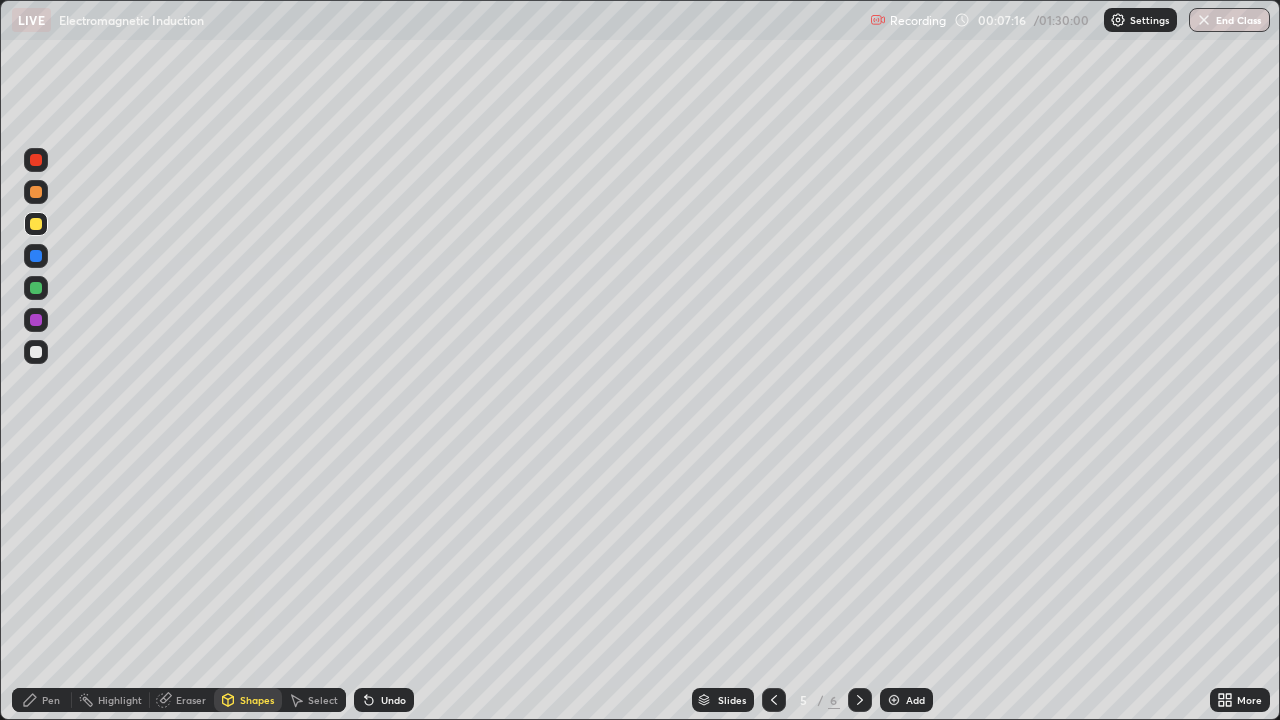 click on "Pen" at bounding box center [42, 700] 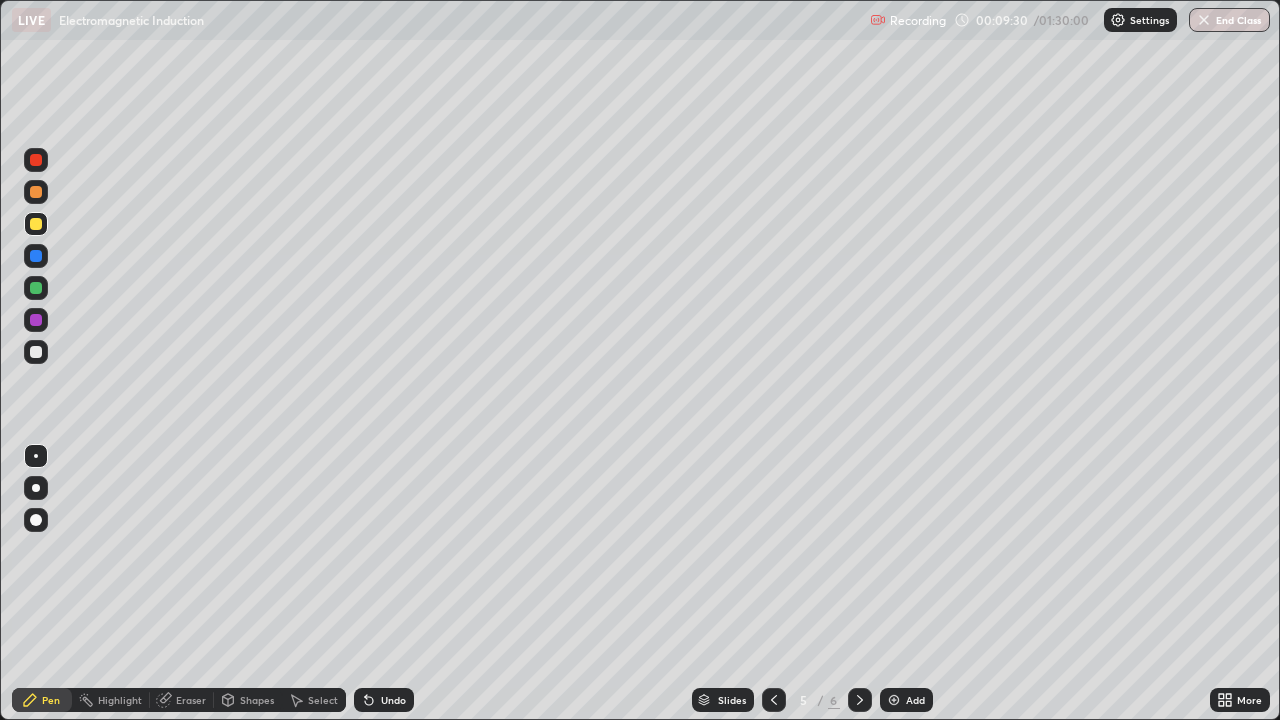 click on "Add" at bounding box center [906, 700] 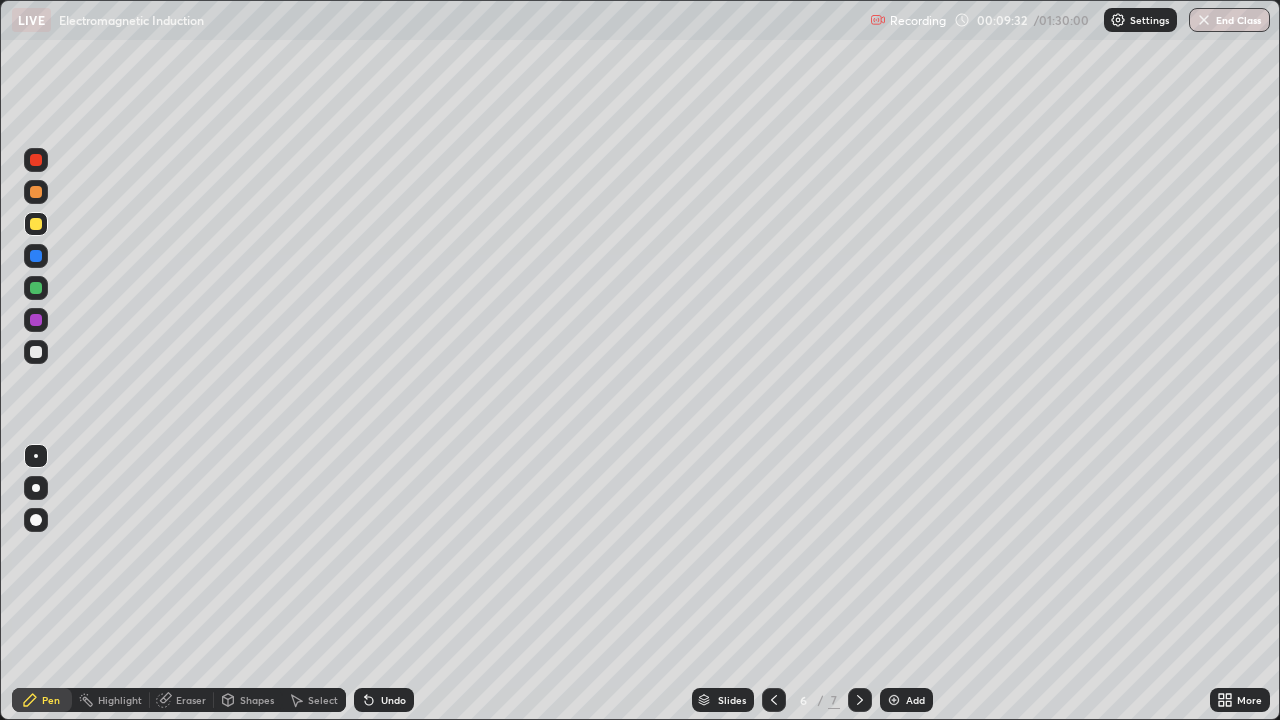 click at bounding box center [36, 352] 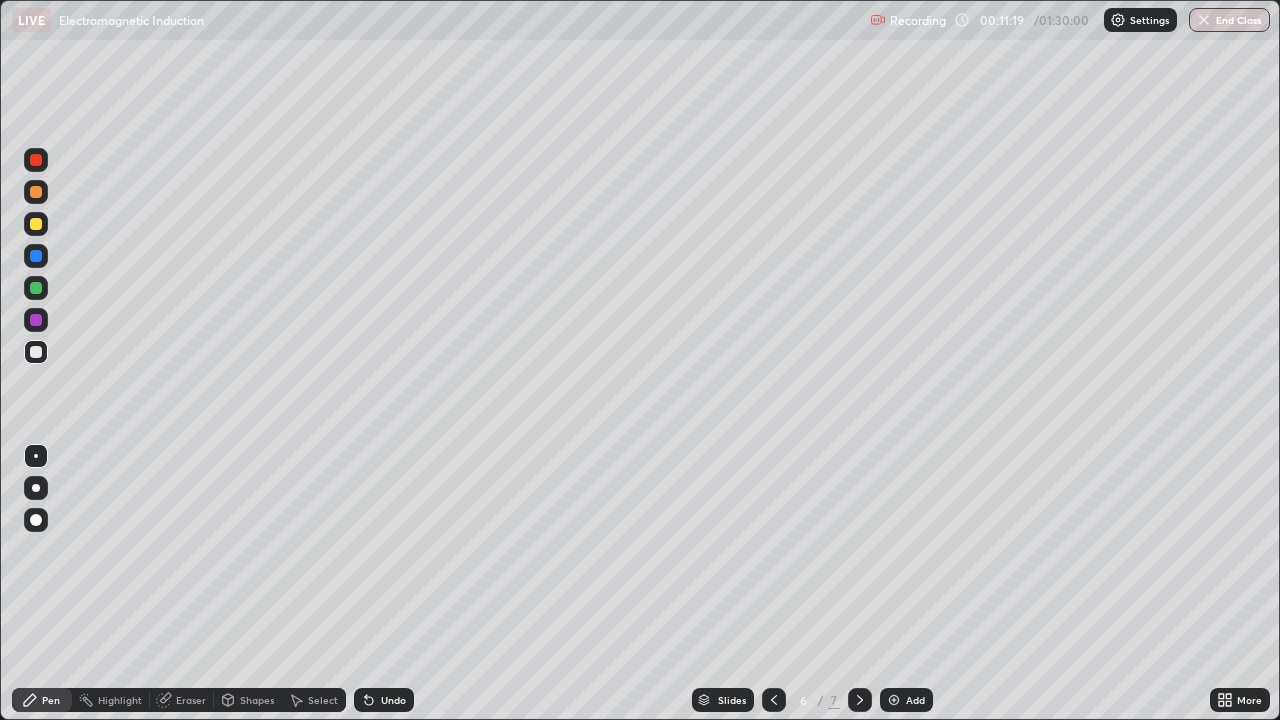 click at bounding box center (894, 700) 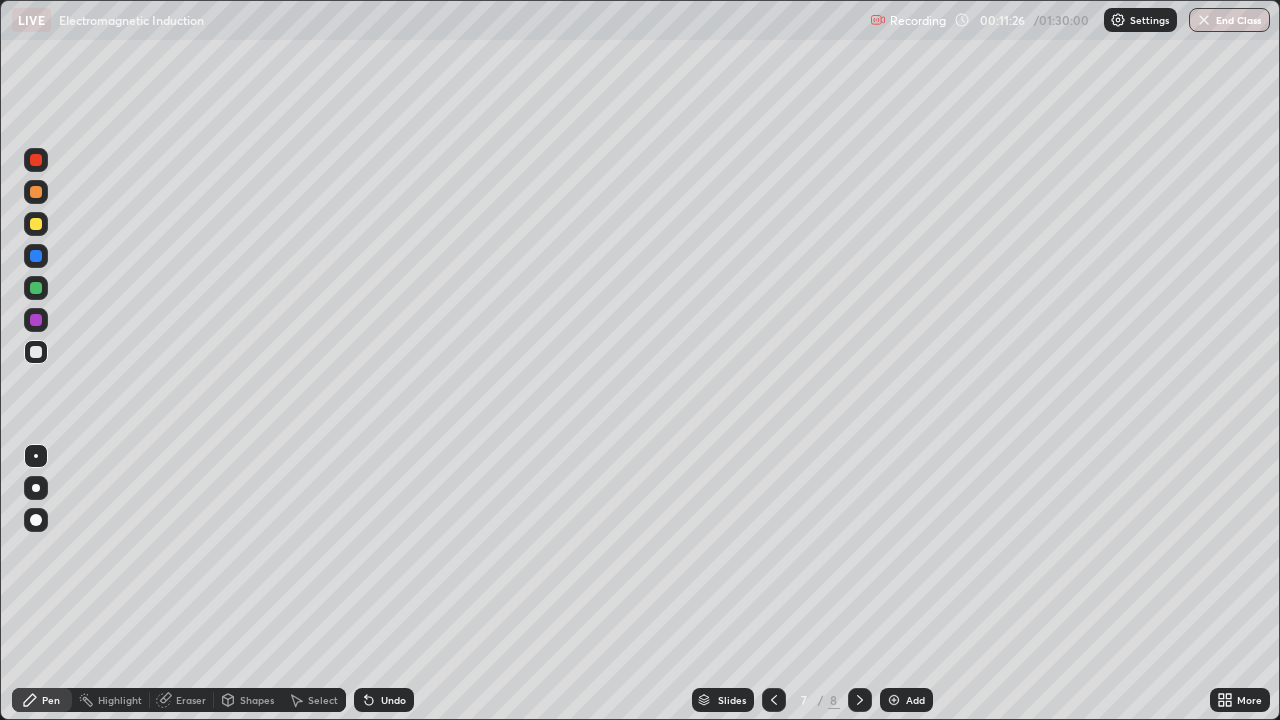 click on "Undo" at bounding box center [393, 700] 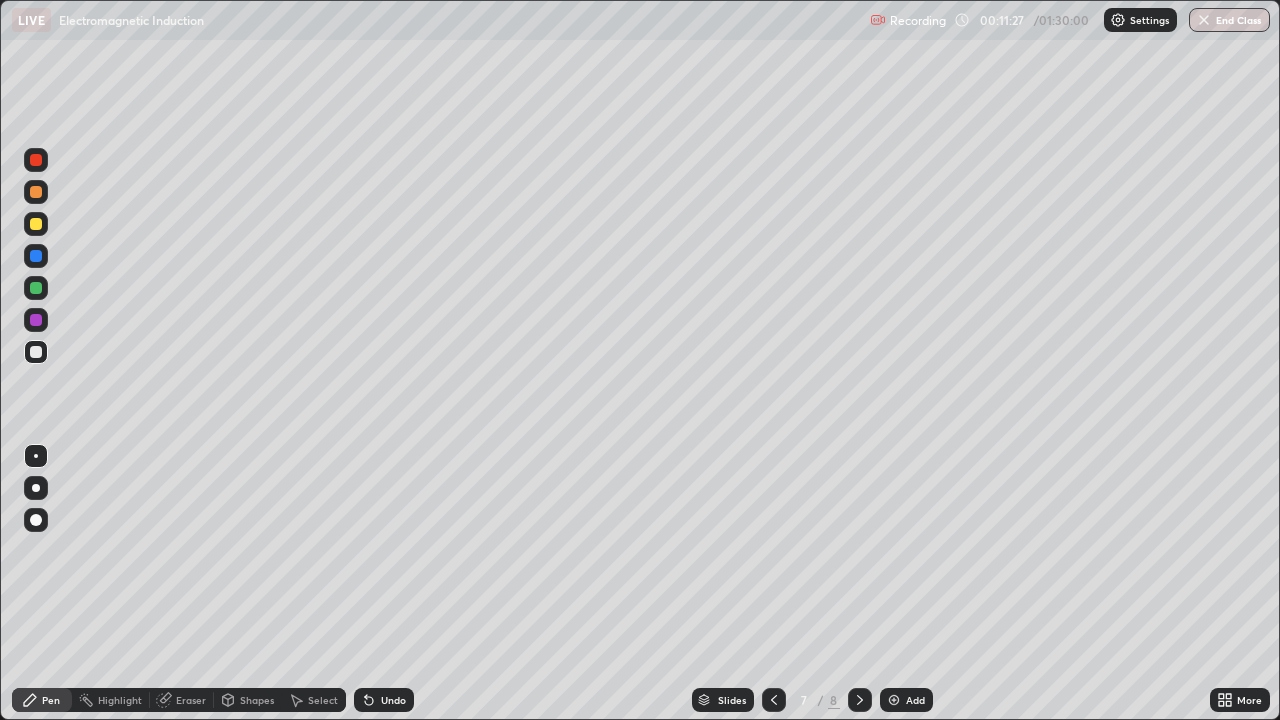 click on "Undo" at bounding box center [393, 700] 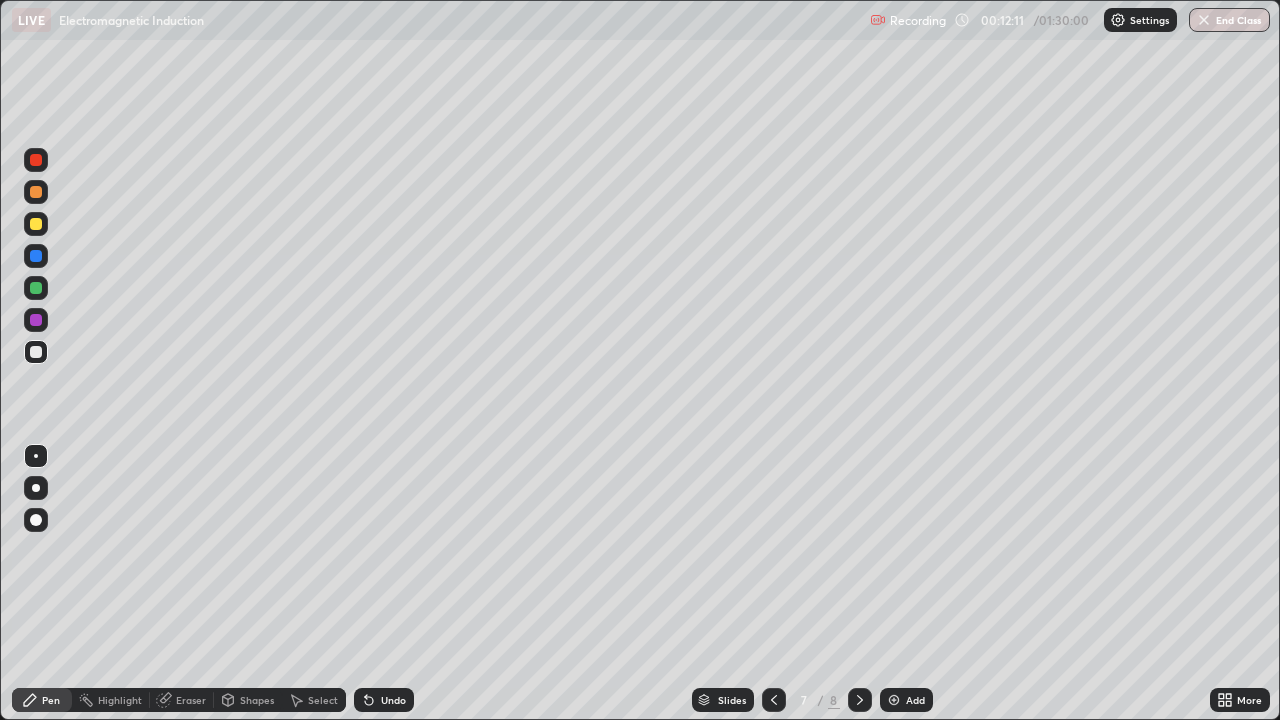 click 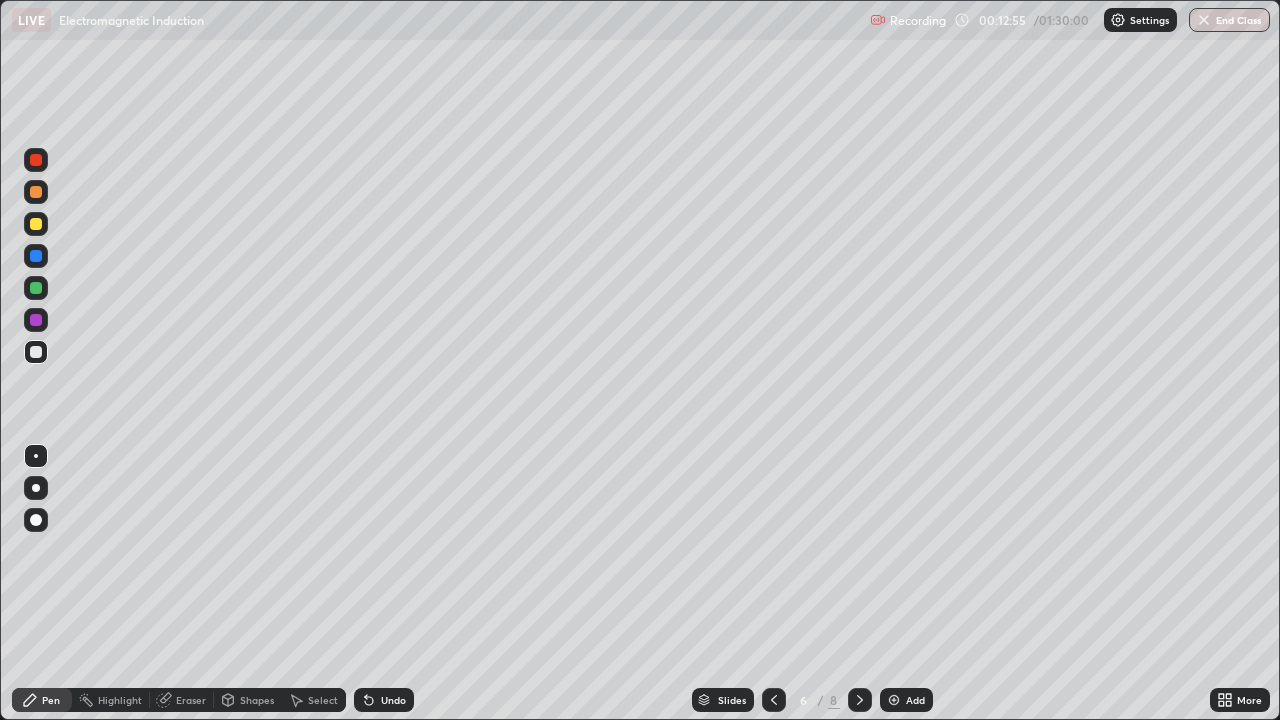 click at bounding box center [860, 700] 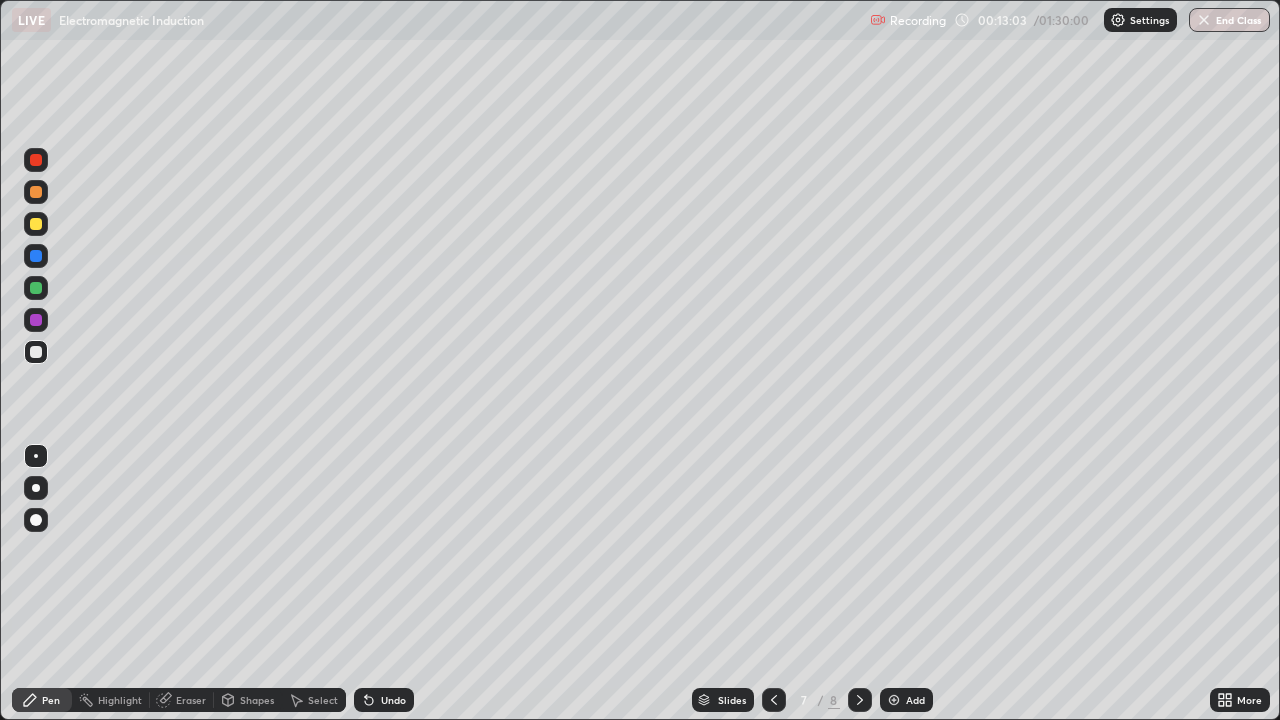 click on "Undo" at bounding box center [393, 700] 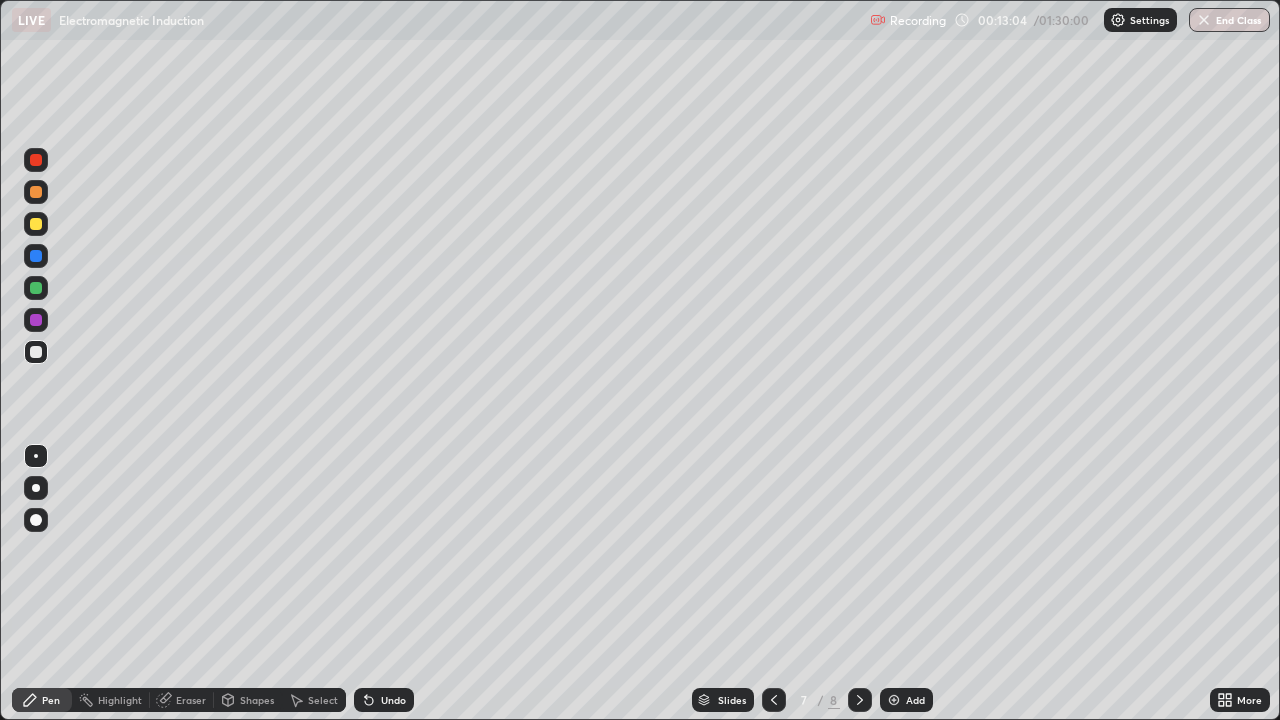 click on "Undo" at bounding box center [384, 700] 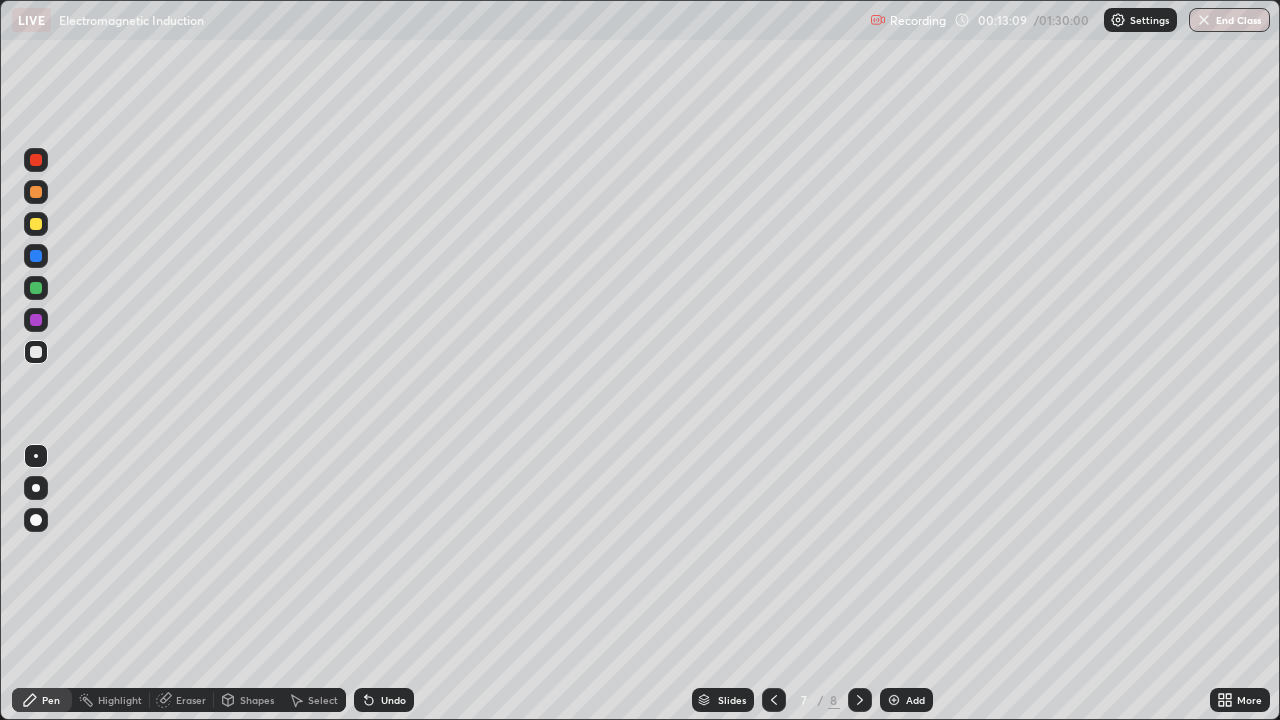 click 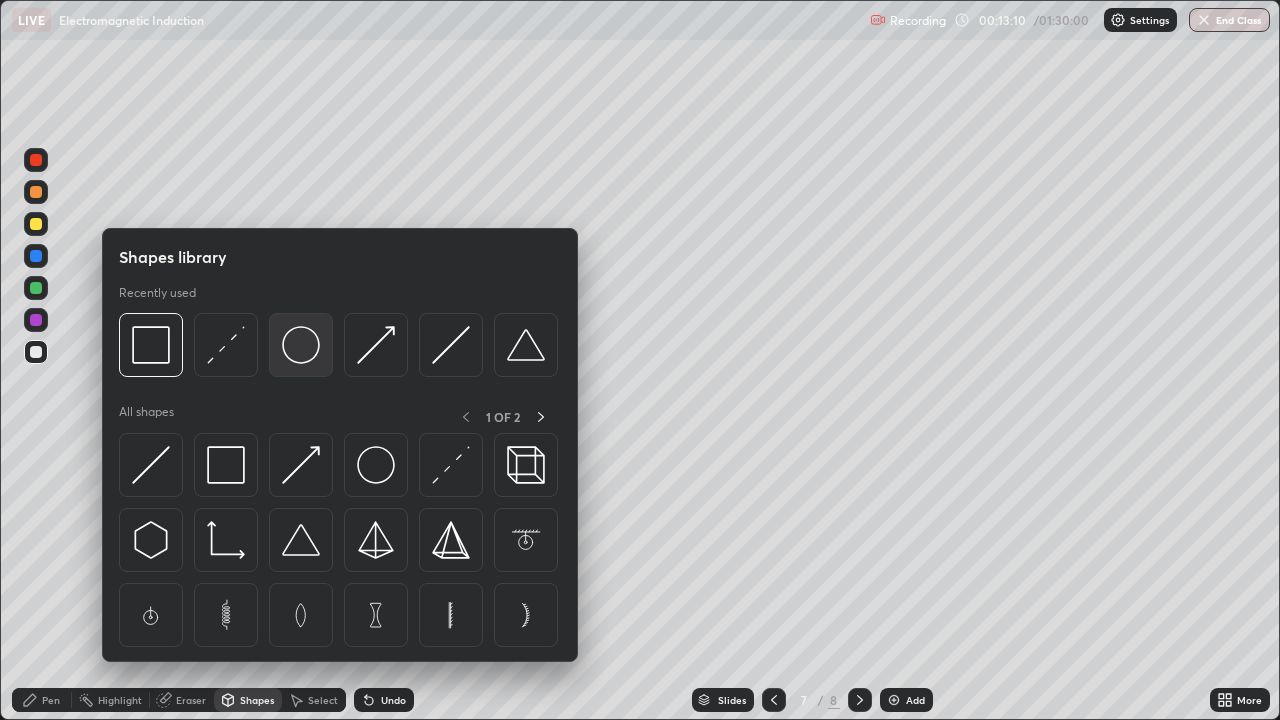 click at bounding box center (301, 345) 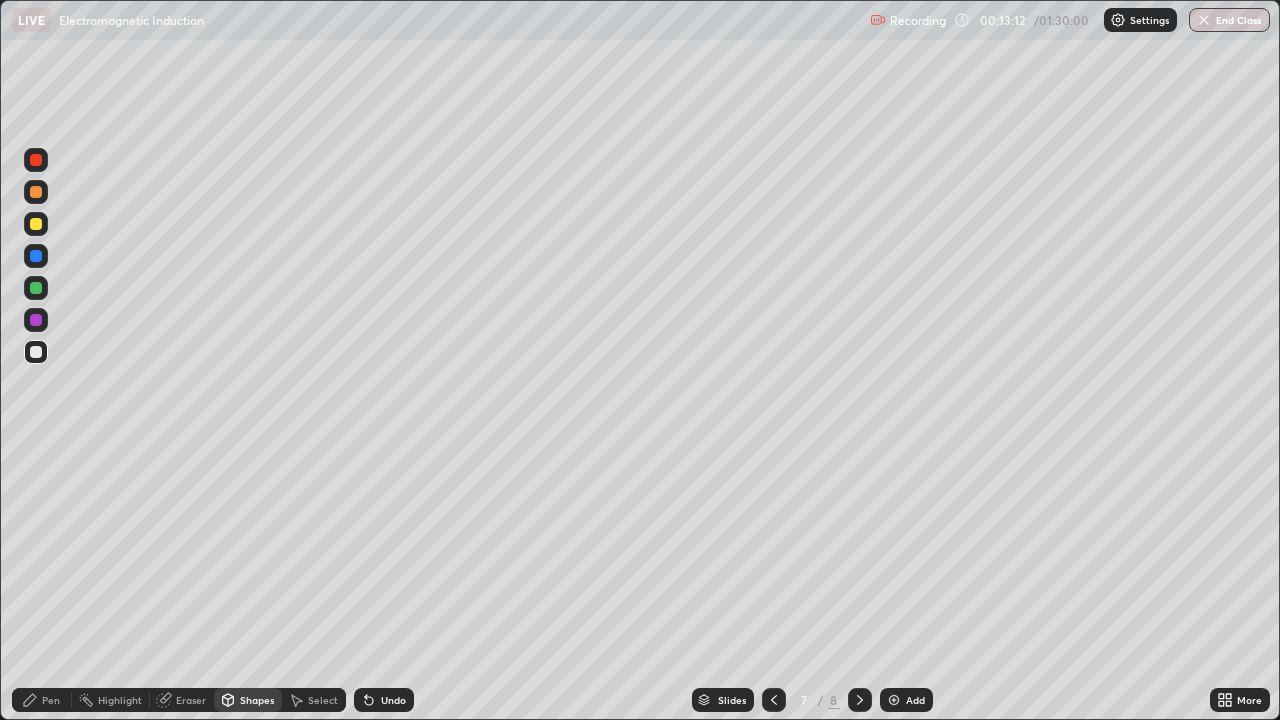 click on "Shapes" at bounding box center (257, 700) 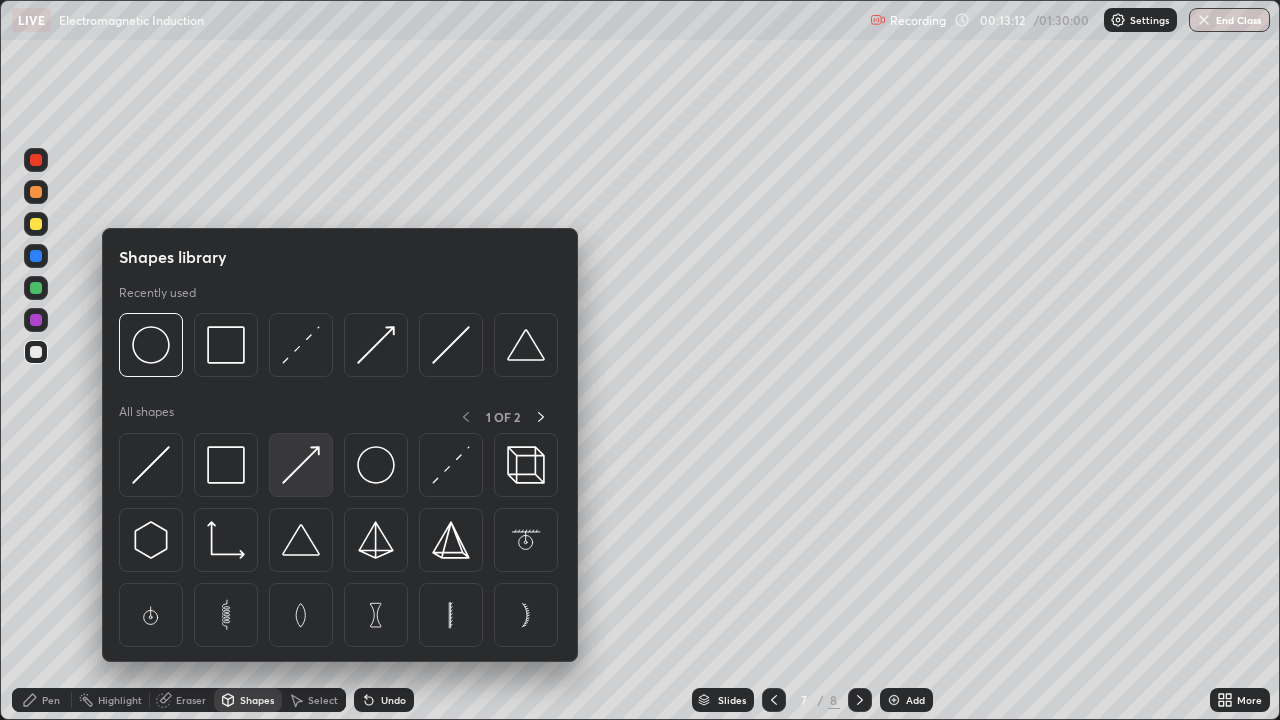 click at bounding box center [301, 465] 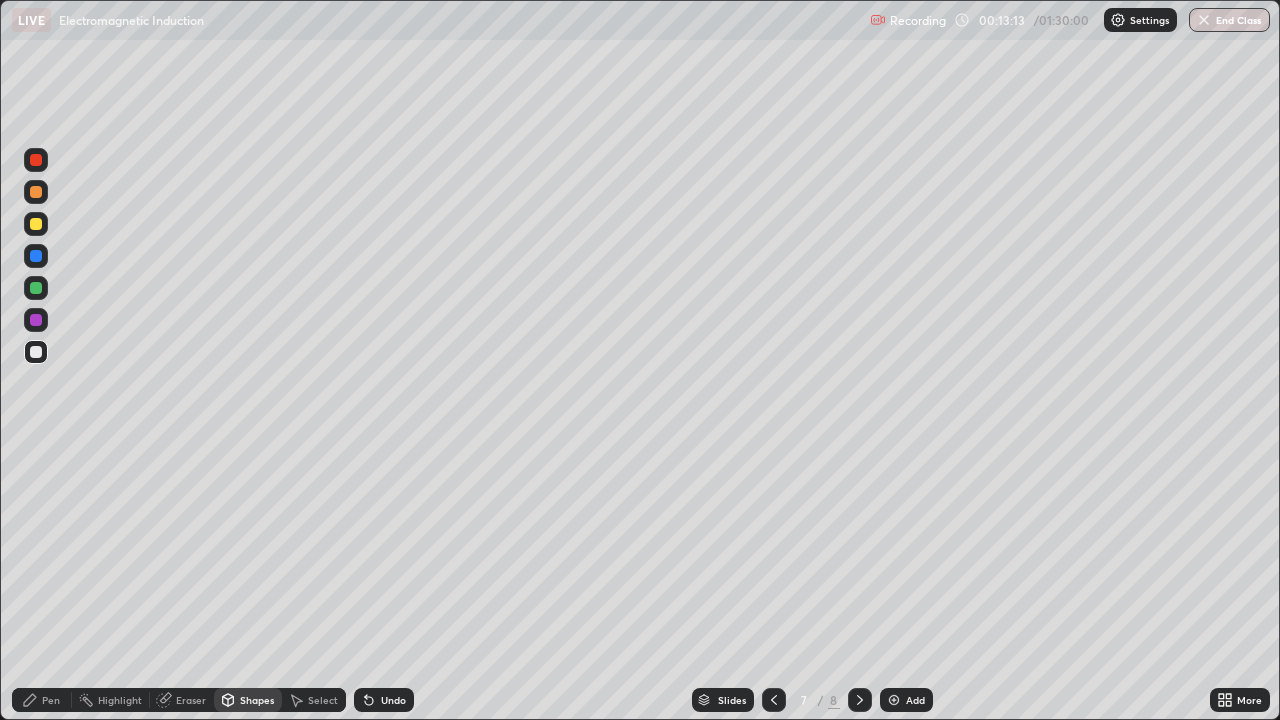 click at bounding box center [36, 224] 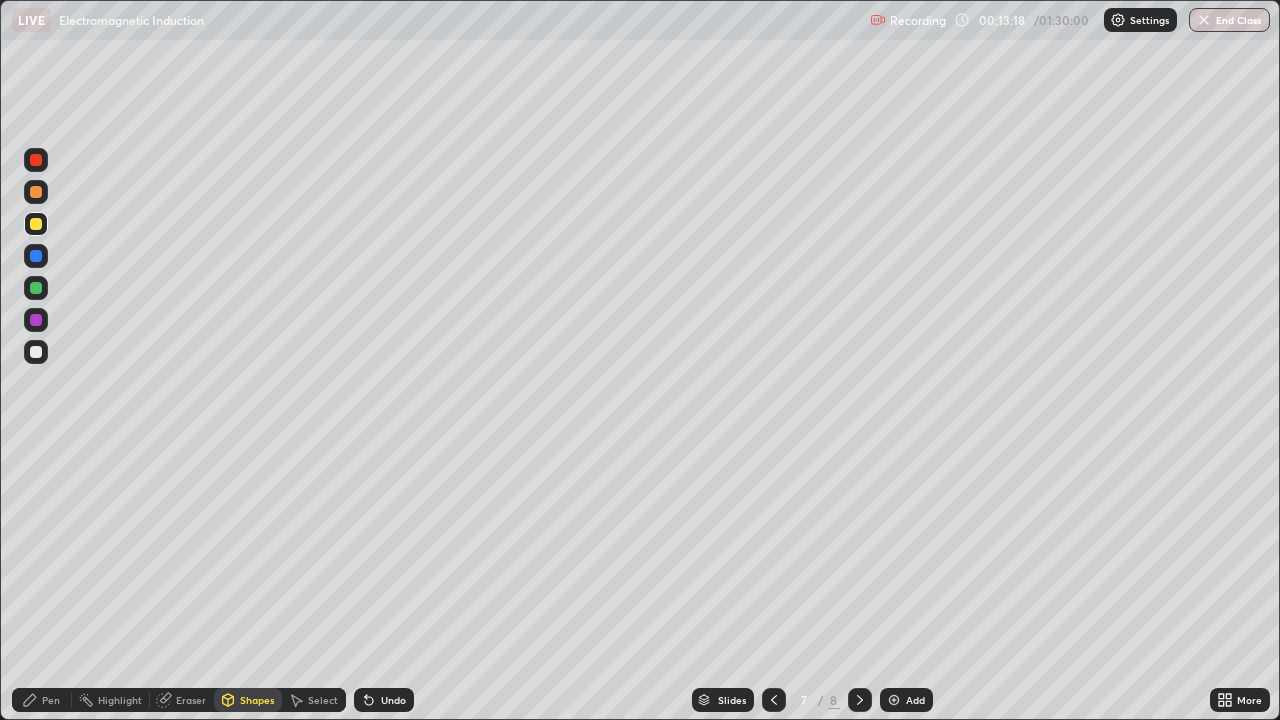 click on "Pen" at bounding box center [51, 700] 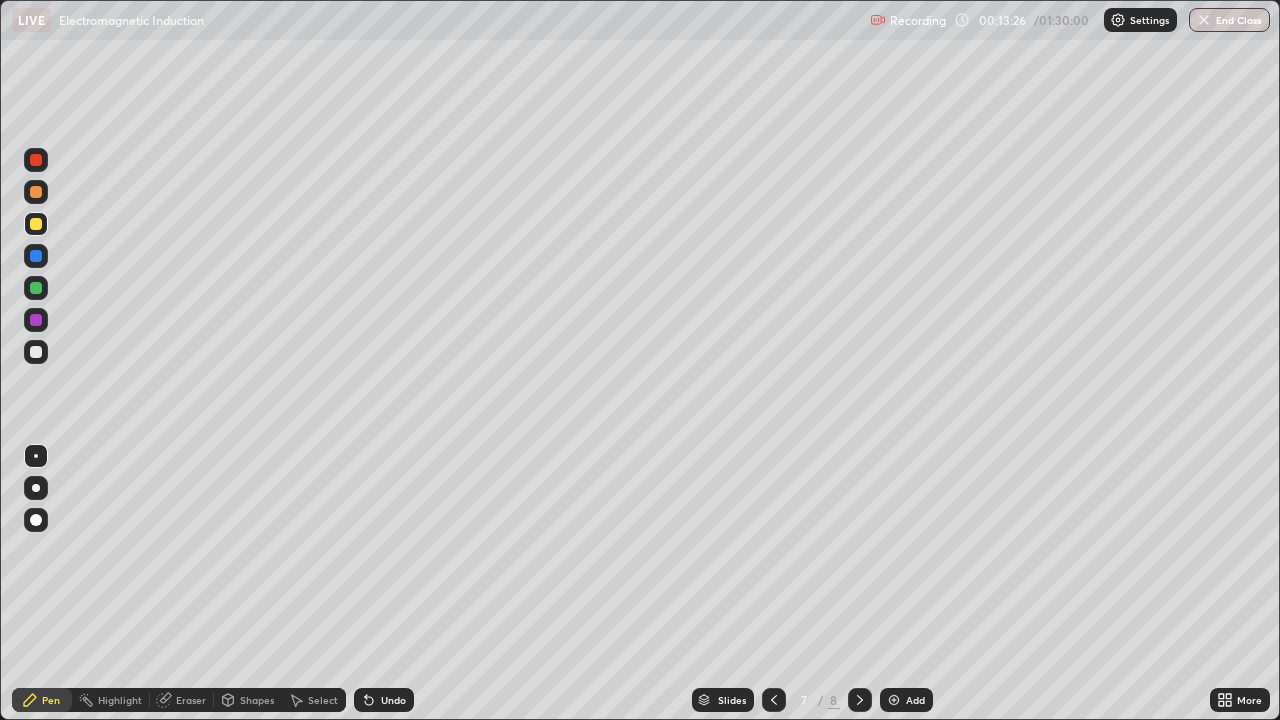 click at bounding box center [36, 352] 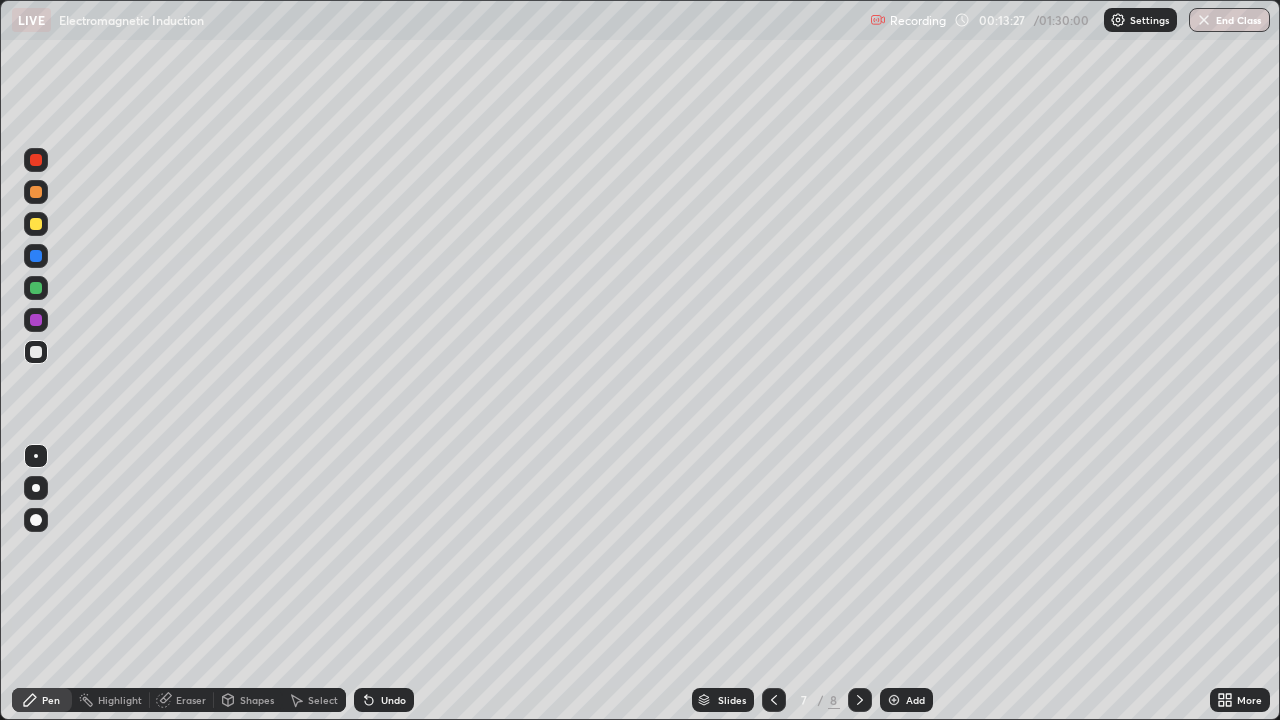 click 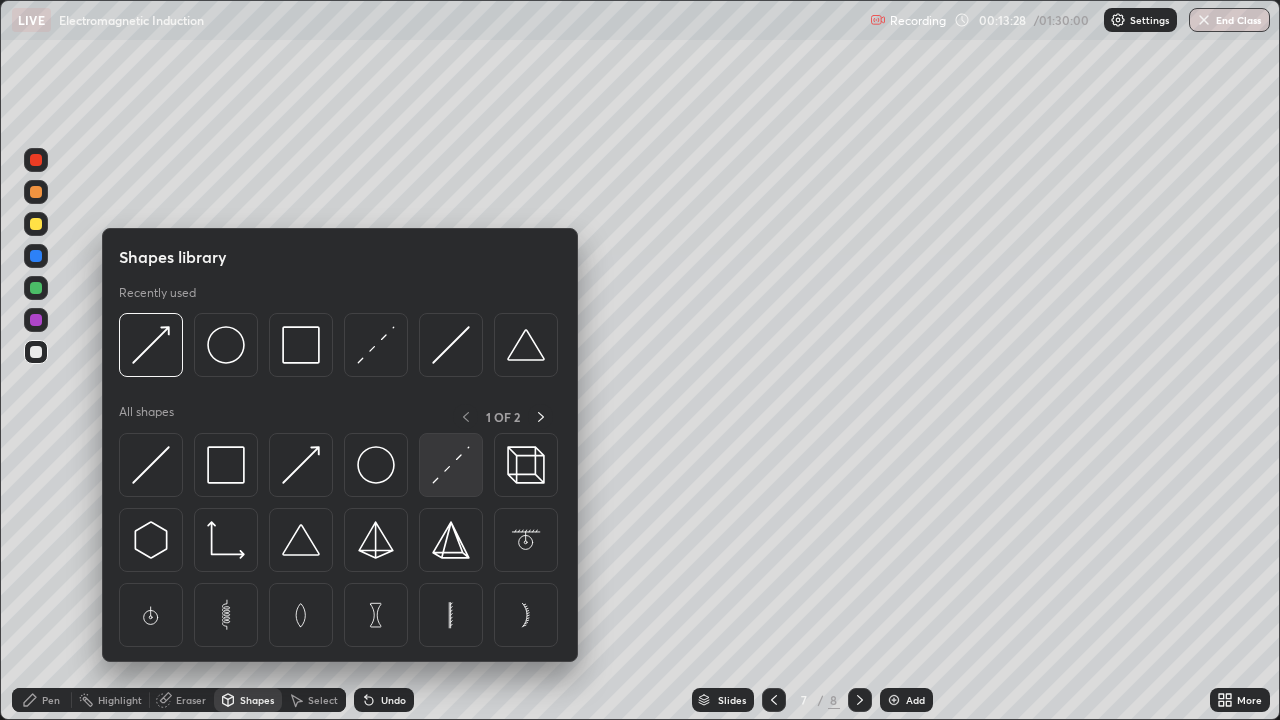 click at bounding box center [451, 465] 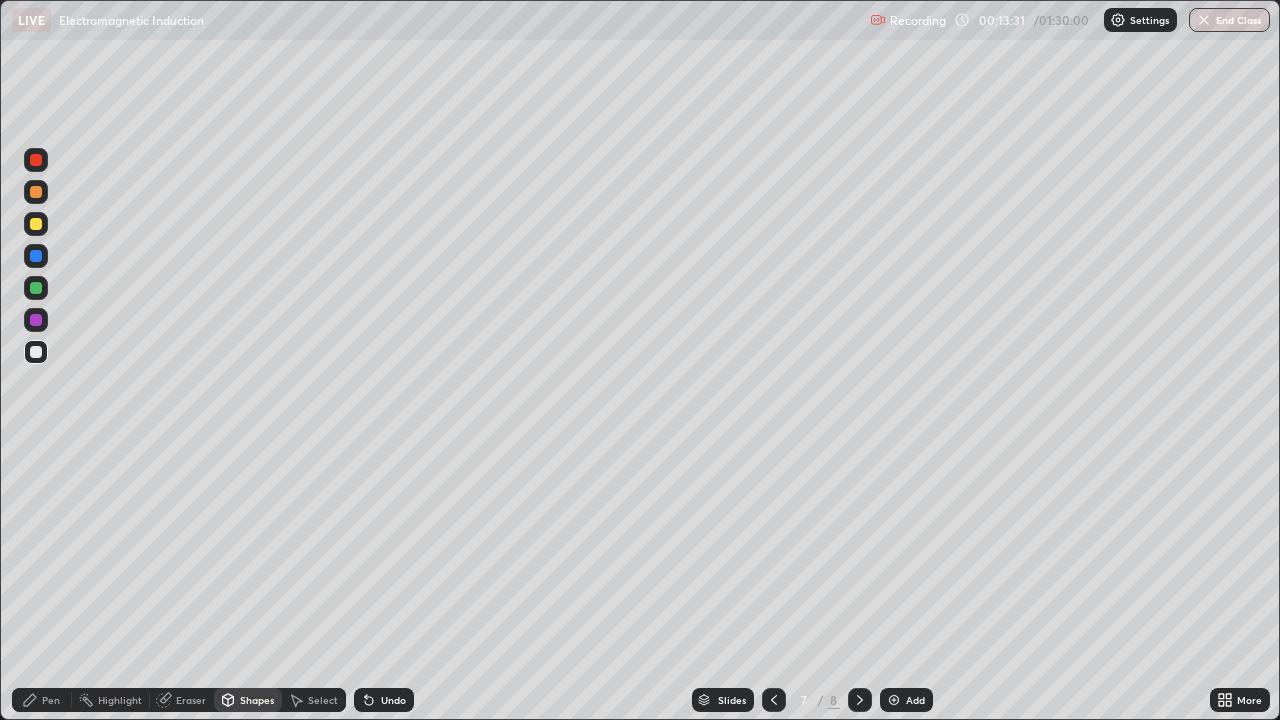 click on "Pen" at bounding box center [51, 700] 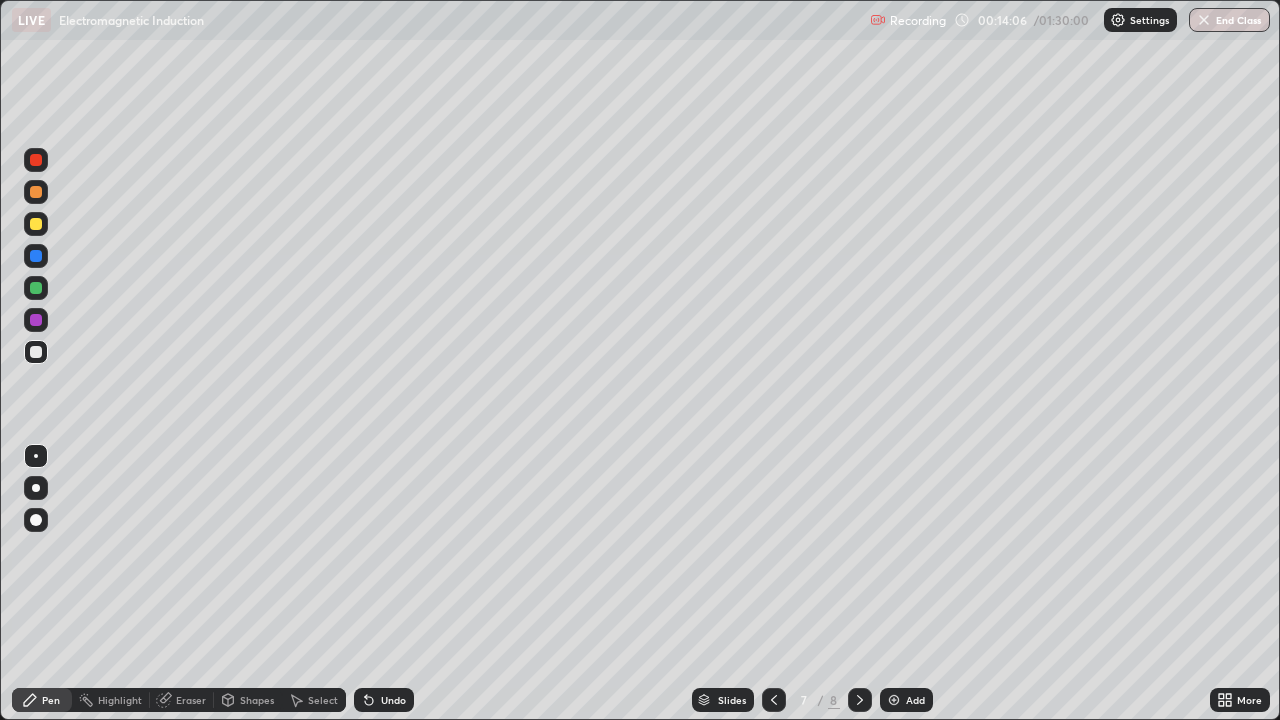 click at bounding box center [36, 352] 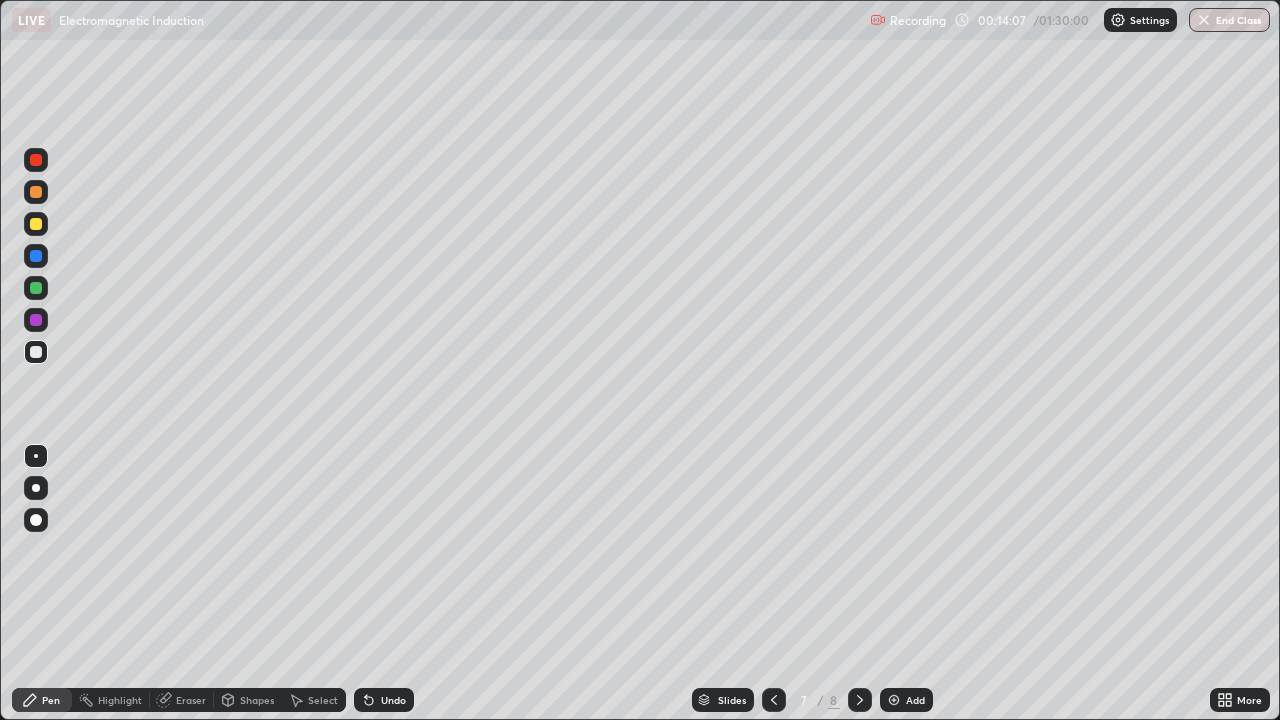 click on "Shapes" at bounding box center (257, 700) 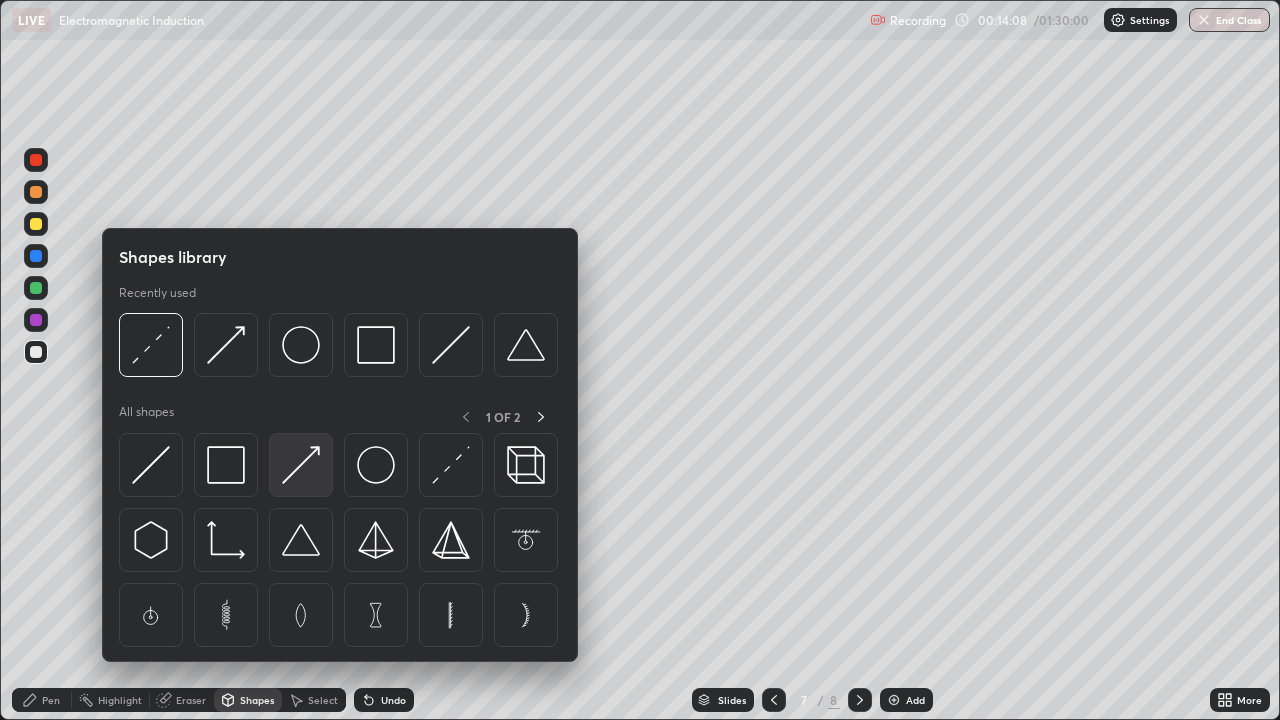 click at bounding box center (301, 465) 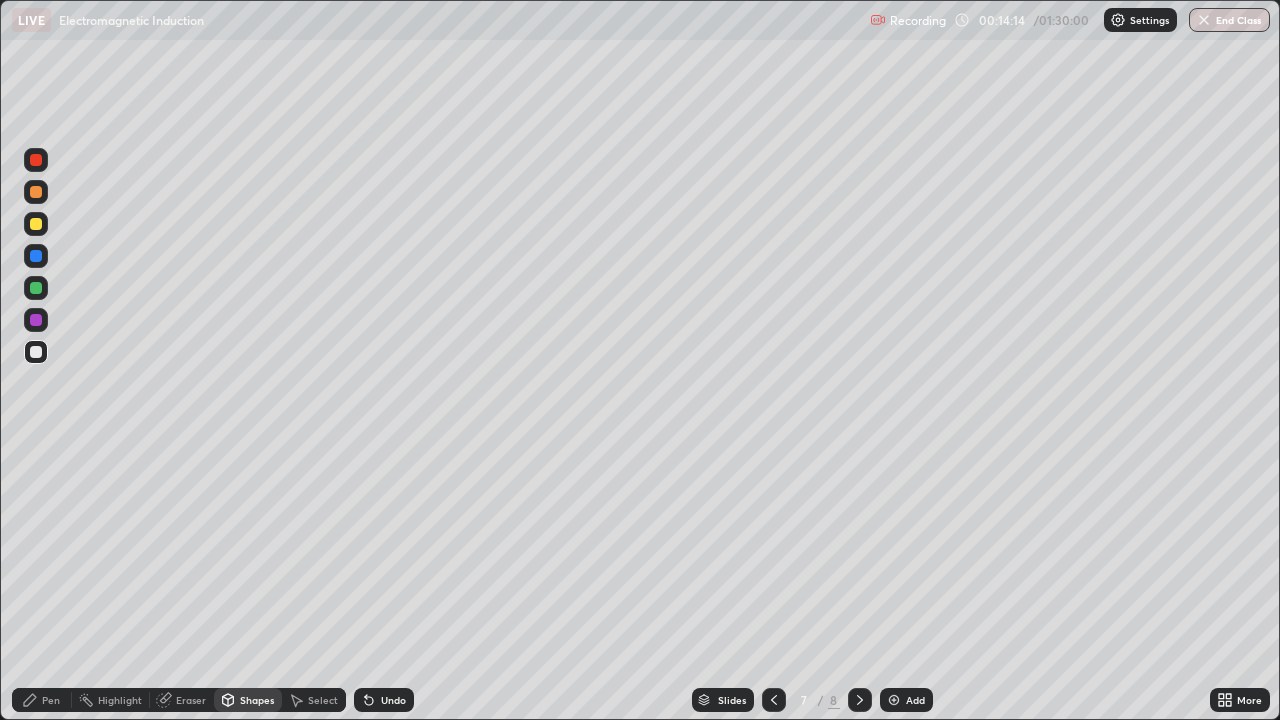 click 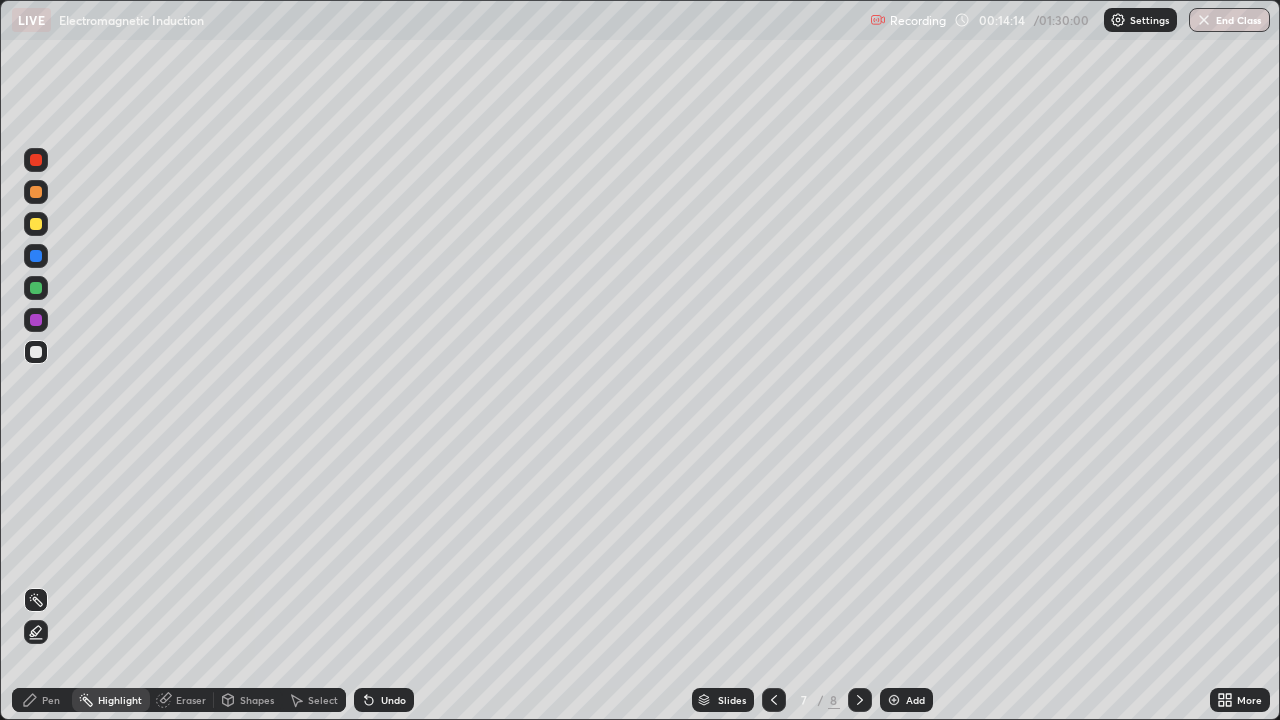 click on "Pen" at bounding box center (51, 700) 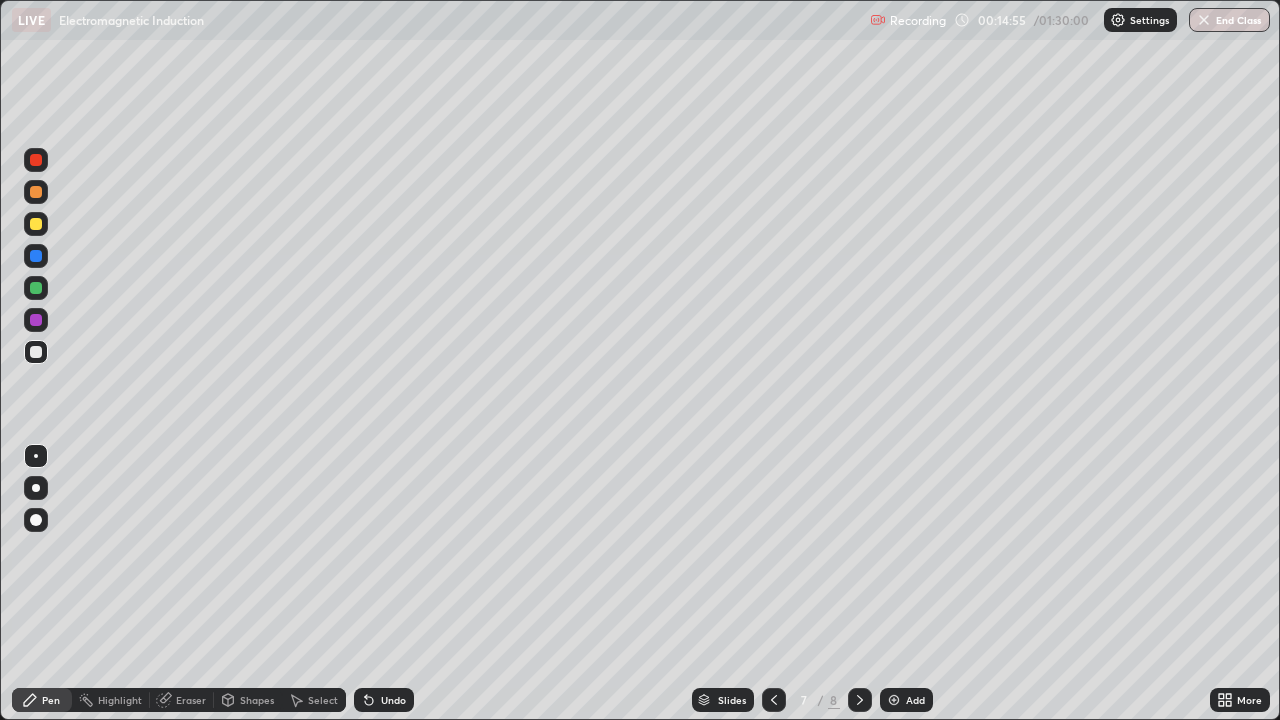 click on "Shapes" at bounding box center (257, 700) 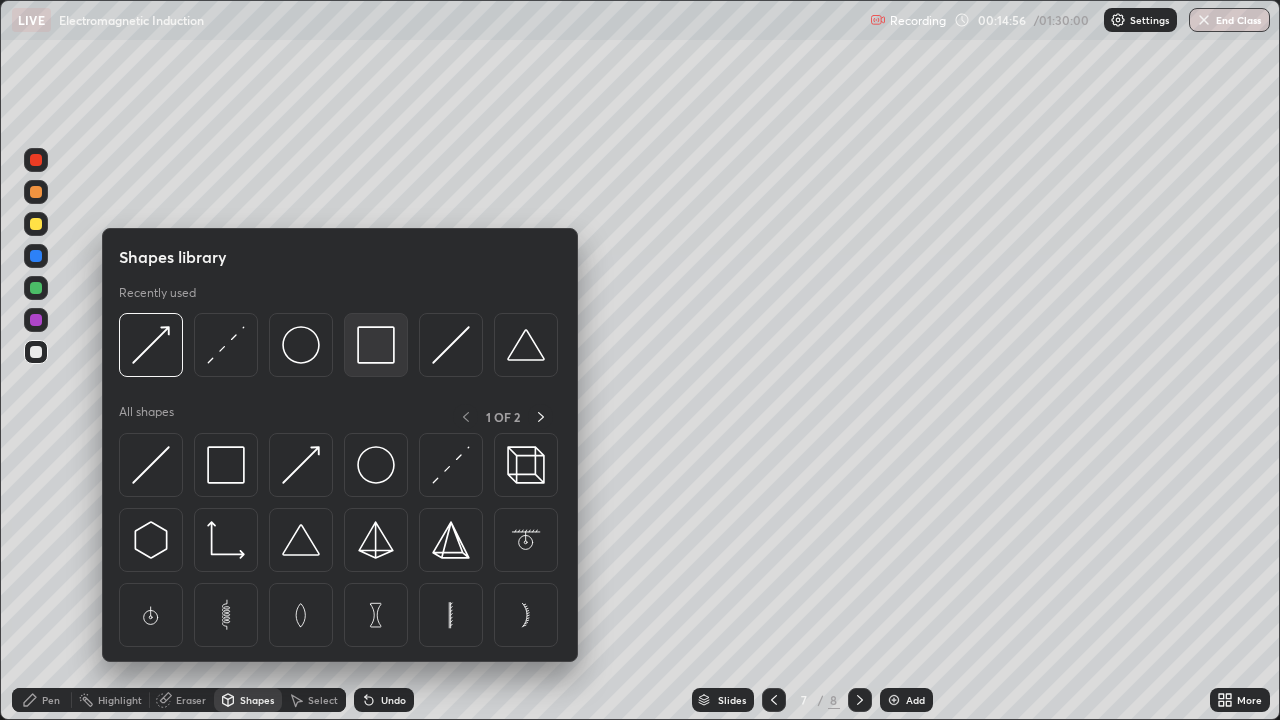 click at bounding box center (376, 345) 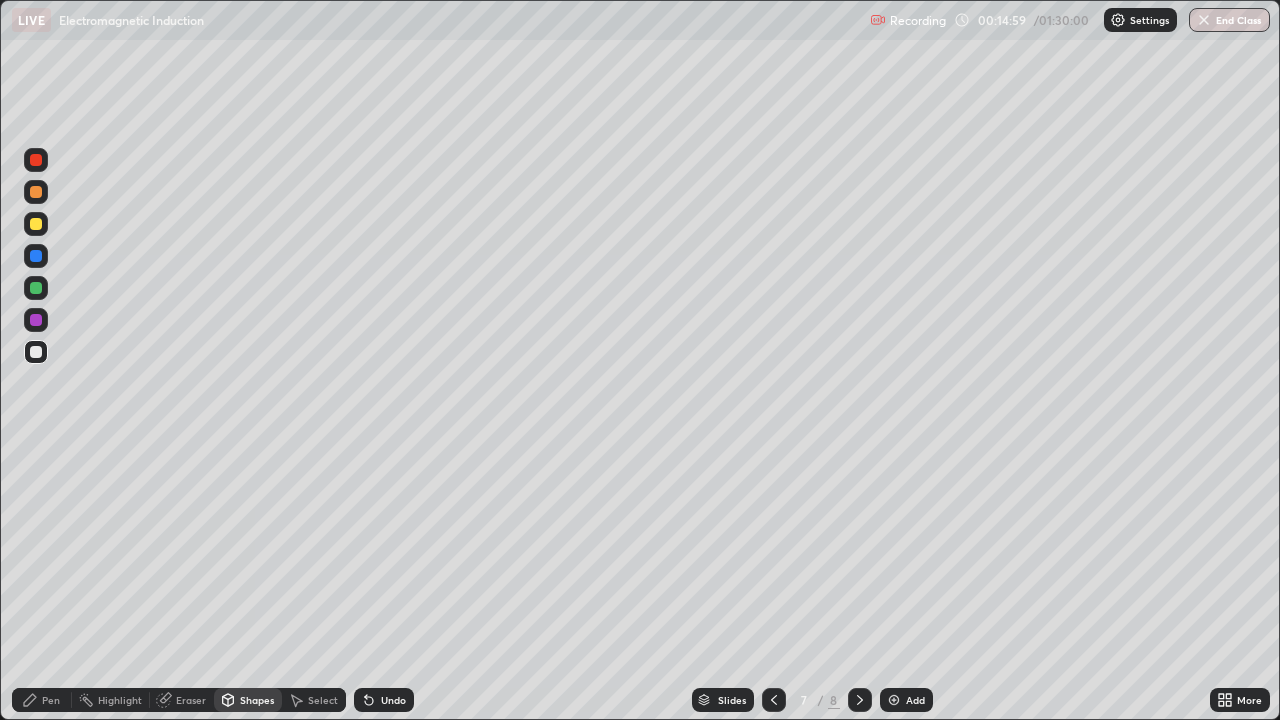 click on "Shapes" at bounding box center (257, 700) 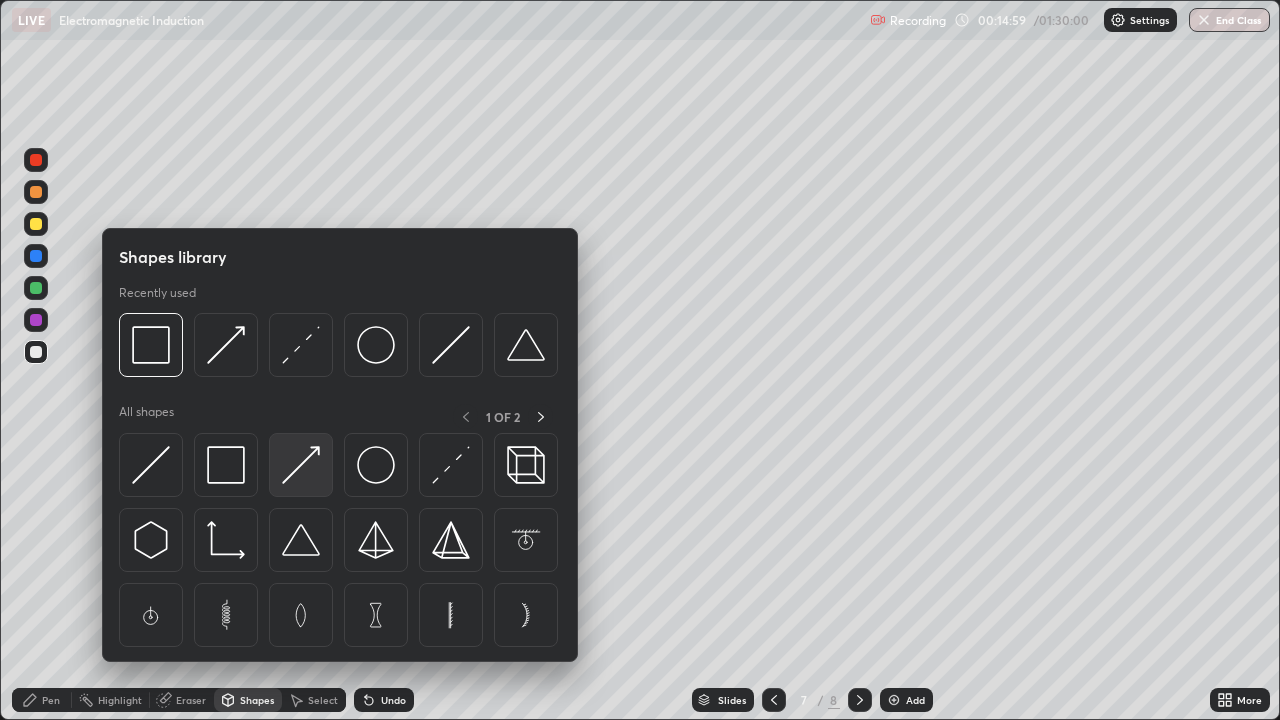 click at bounding box center [301, 465] 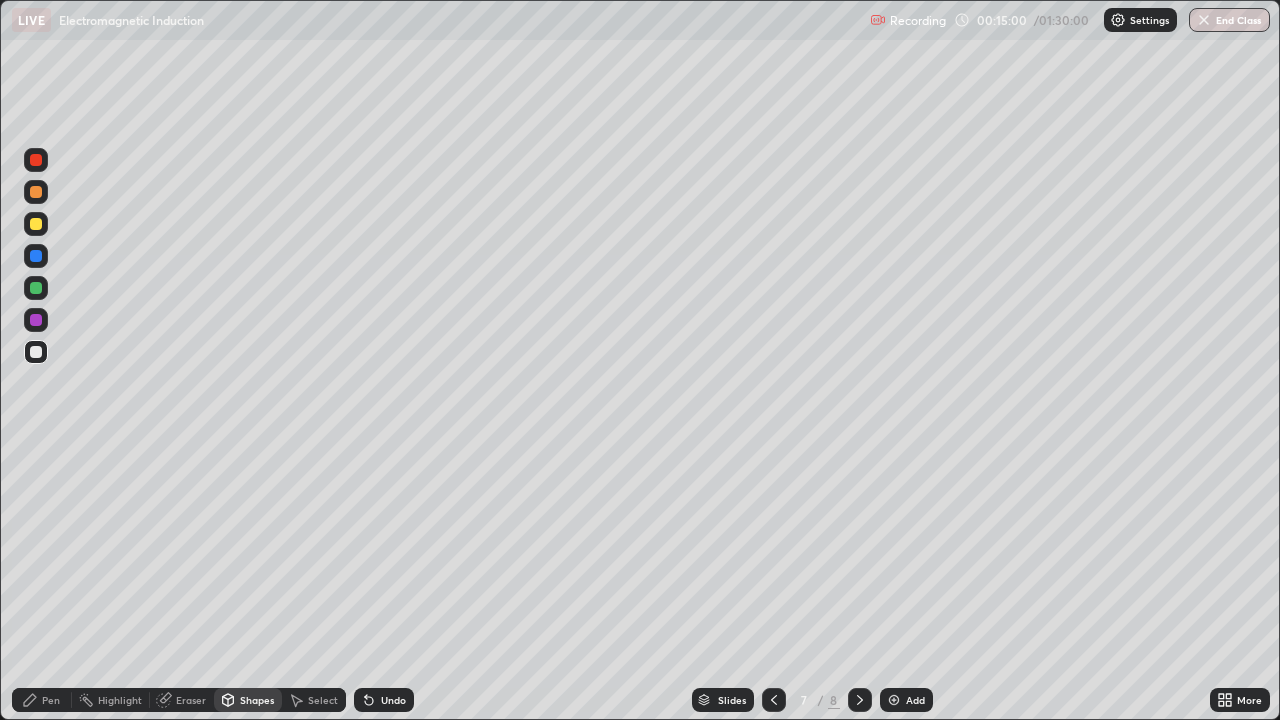 click at bounding box center [36, 224] 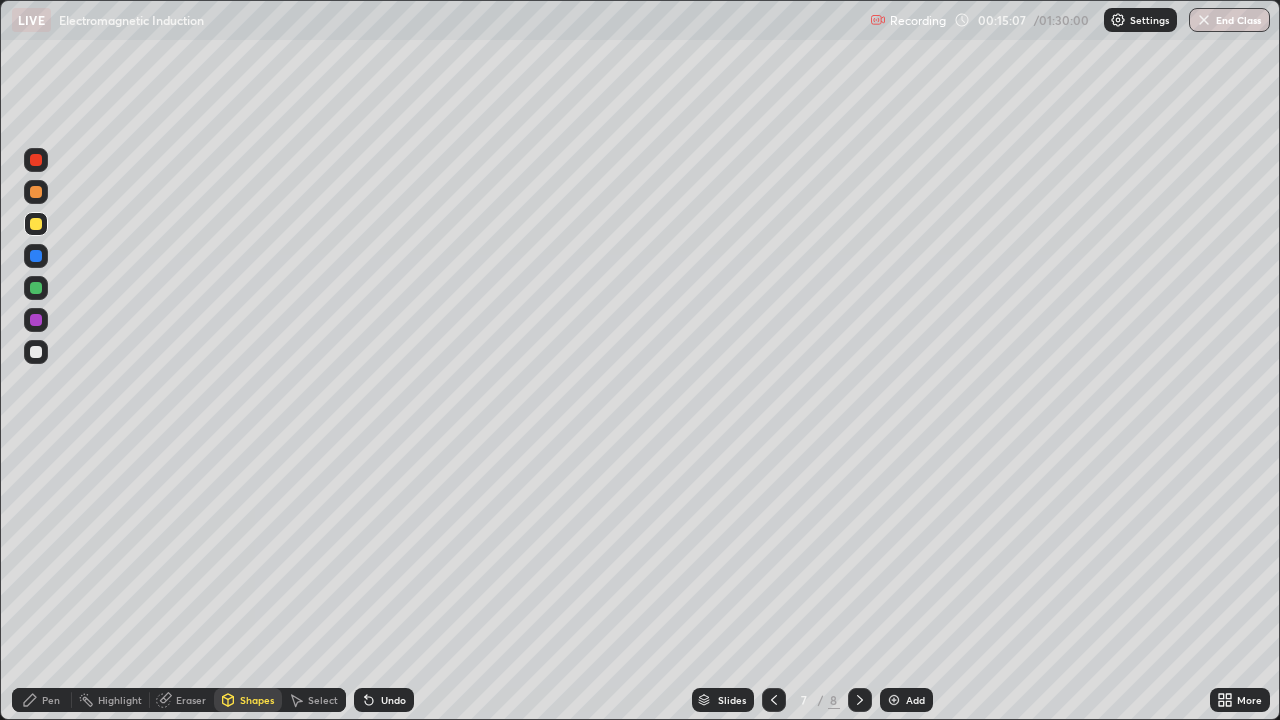 click on "Pen" at bounding box center (51, 700) 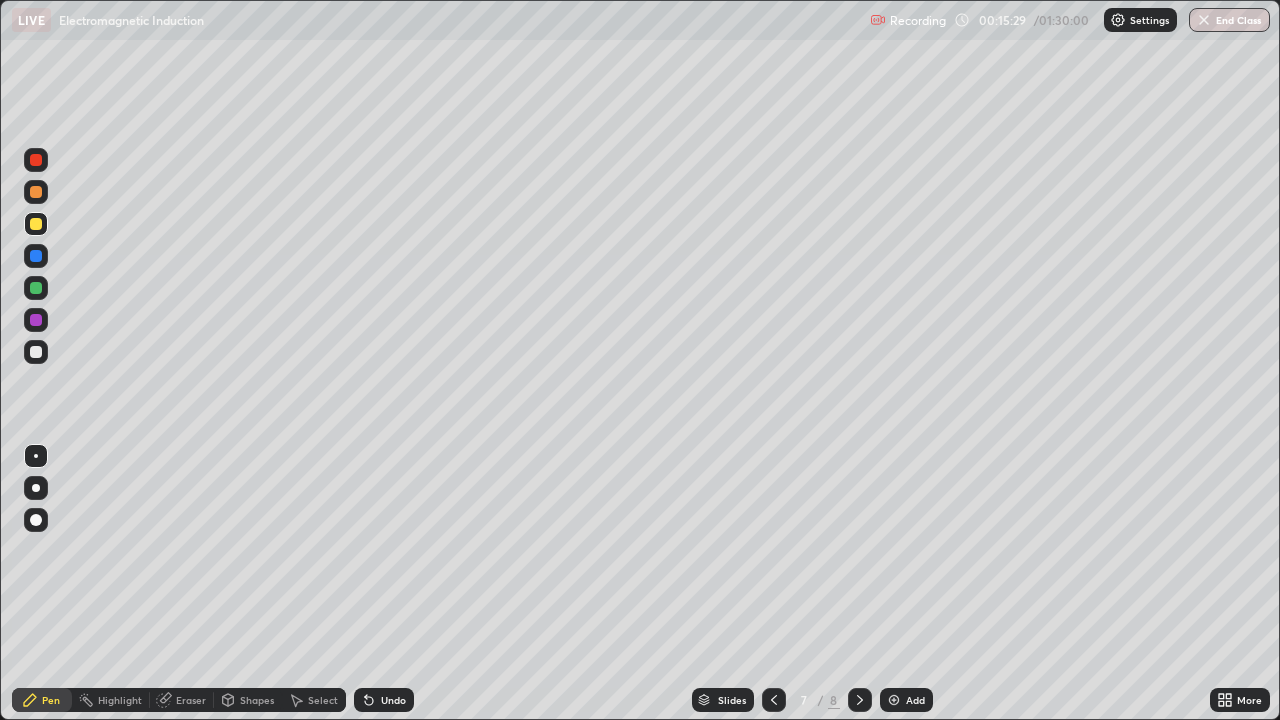 click at bounding box center (36, 352) 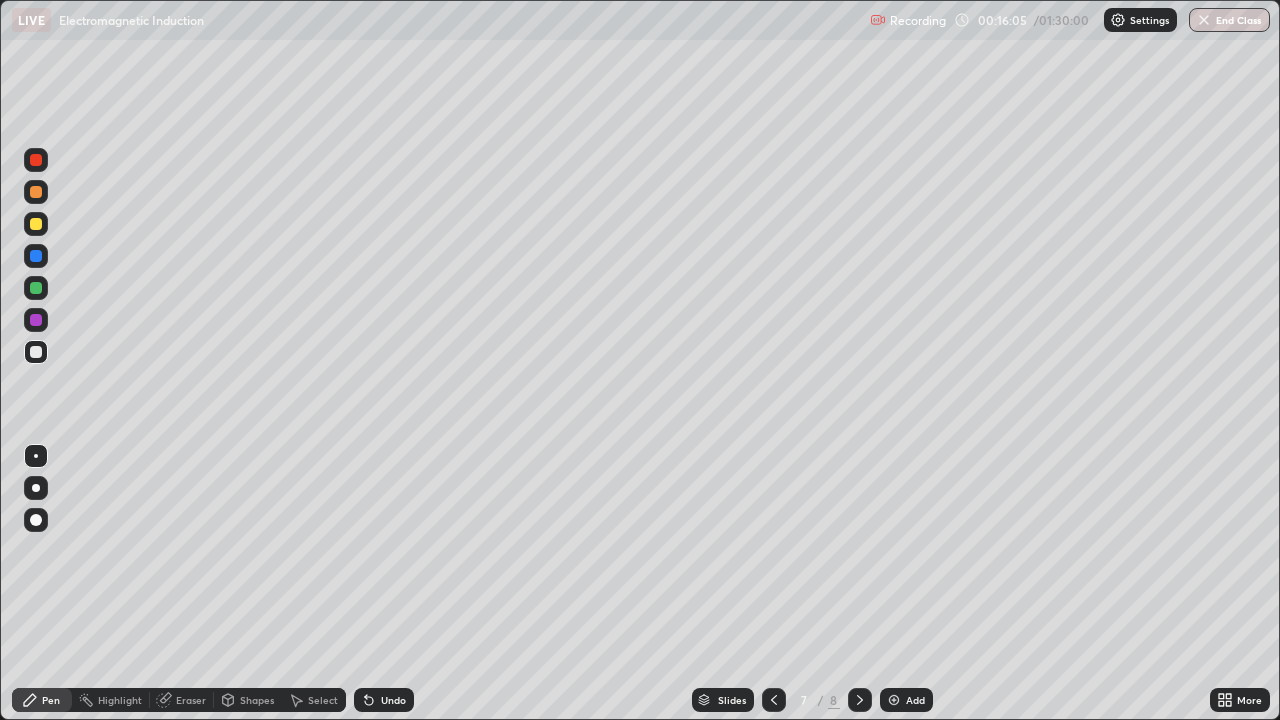 click on "Undo" at bounding box center [393, 700] 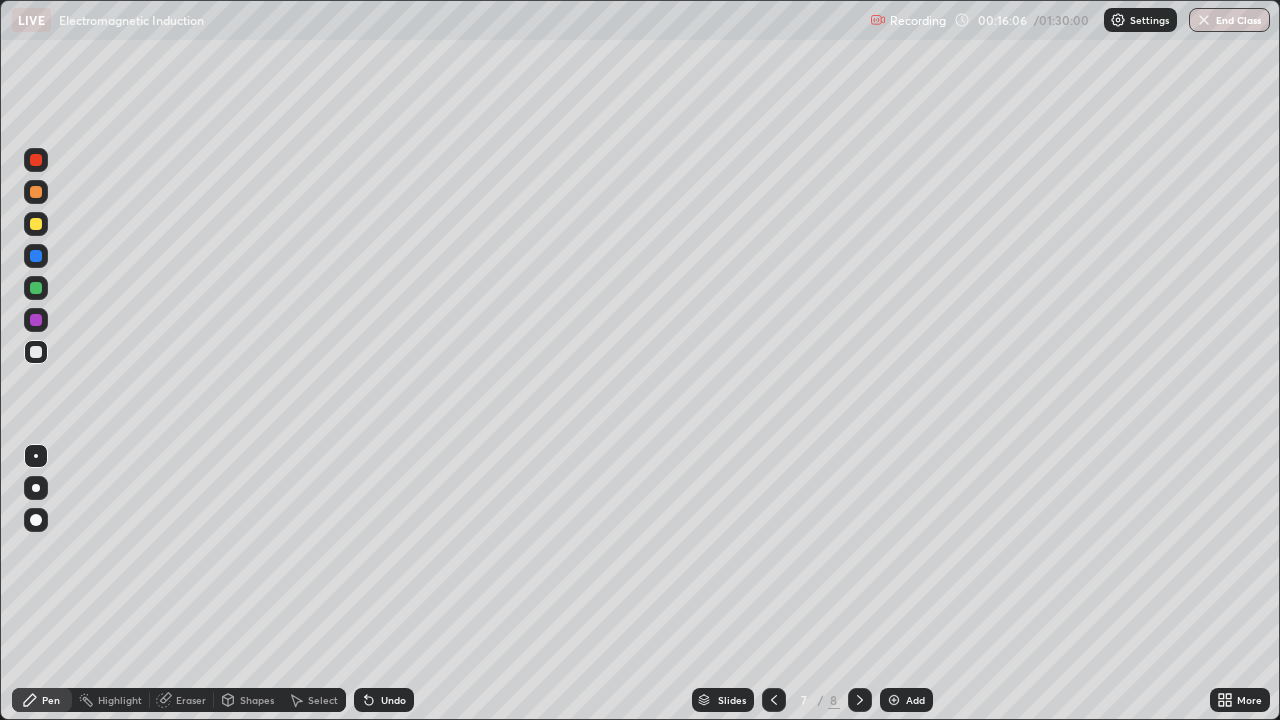 click on "Undo" at bounding box center (384, 700) 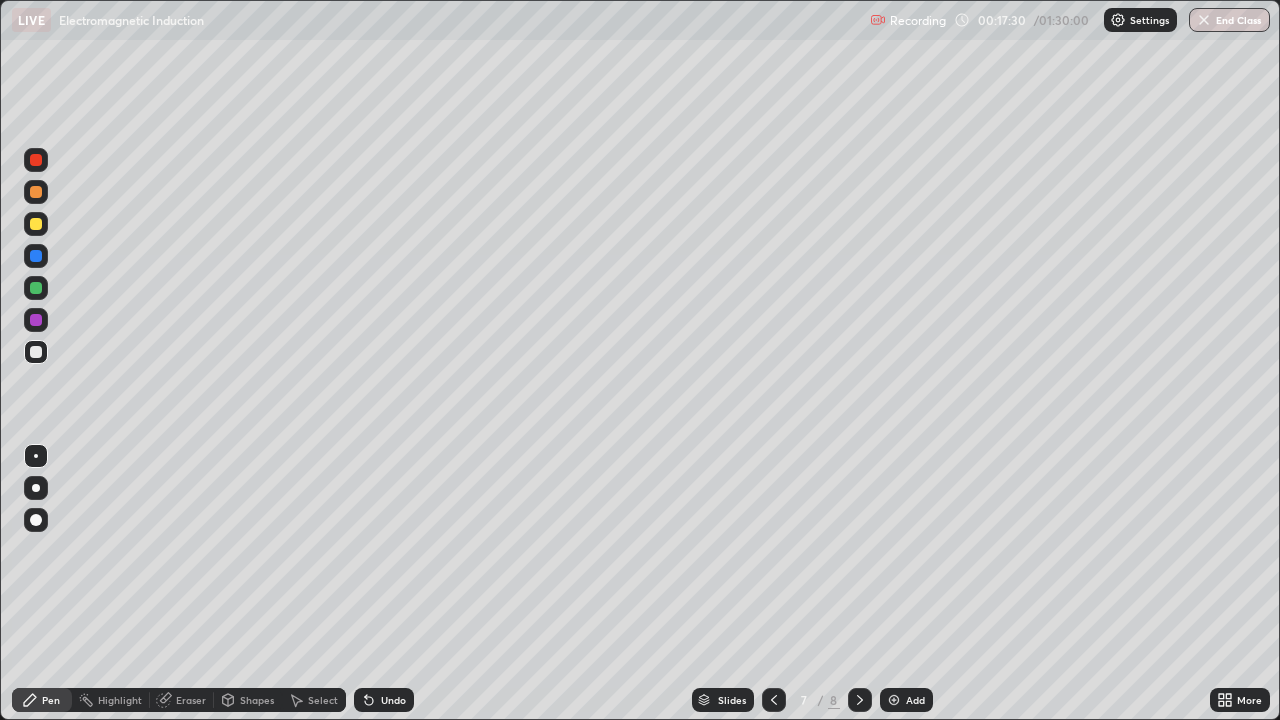 click on "Add" at bounding box center [906, 700] 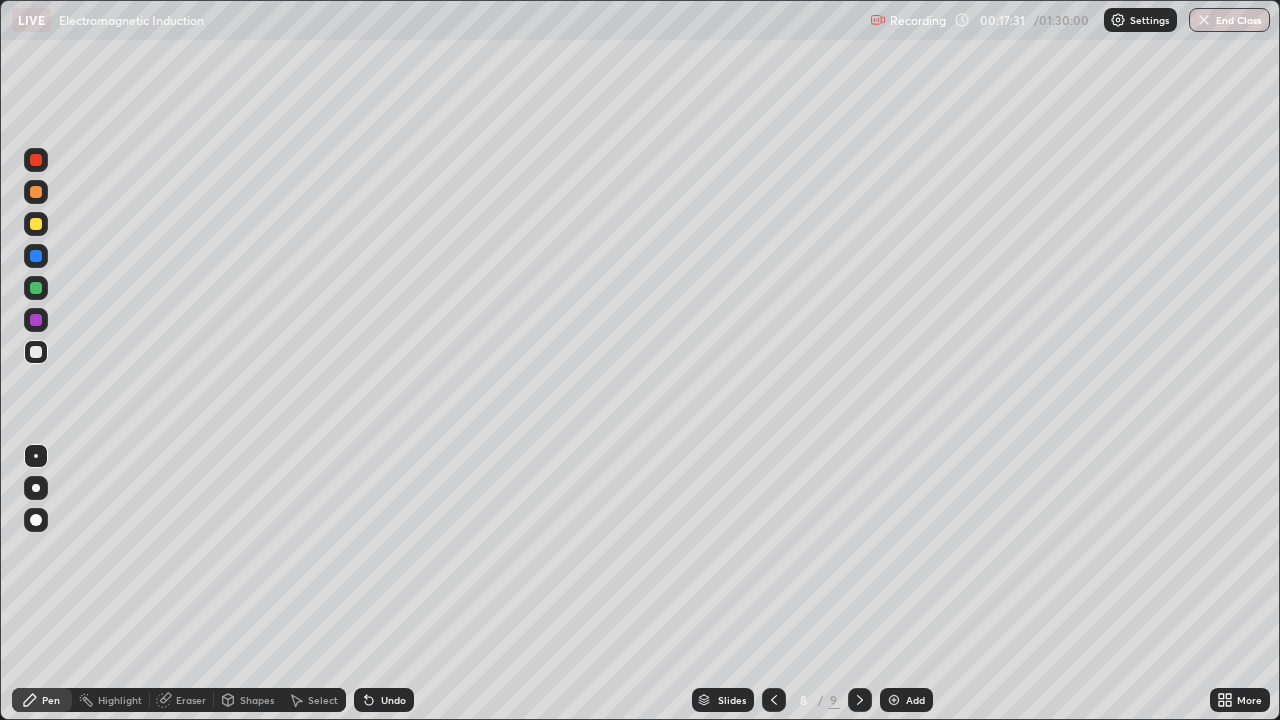click on "Shapes" at bounding box center [257, 700] 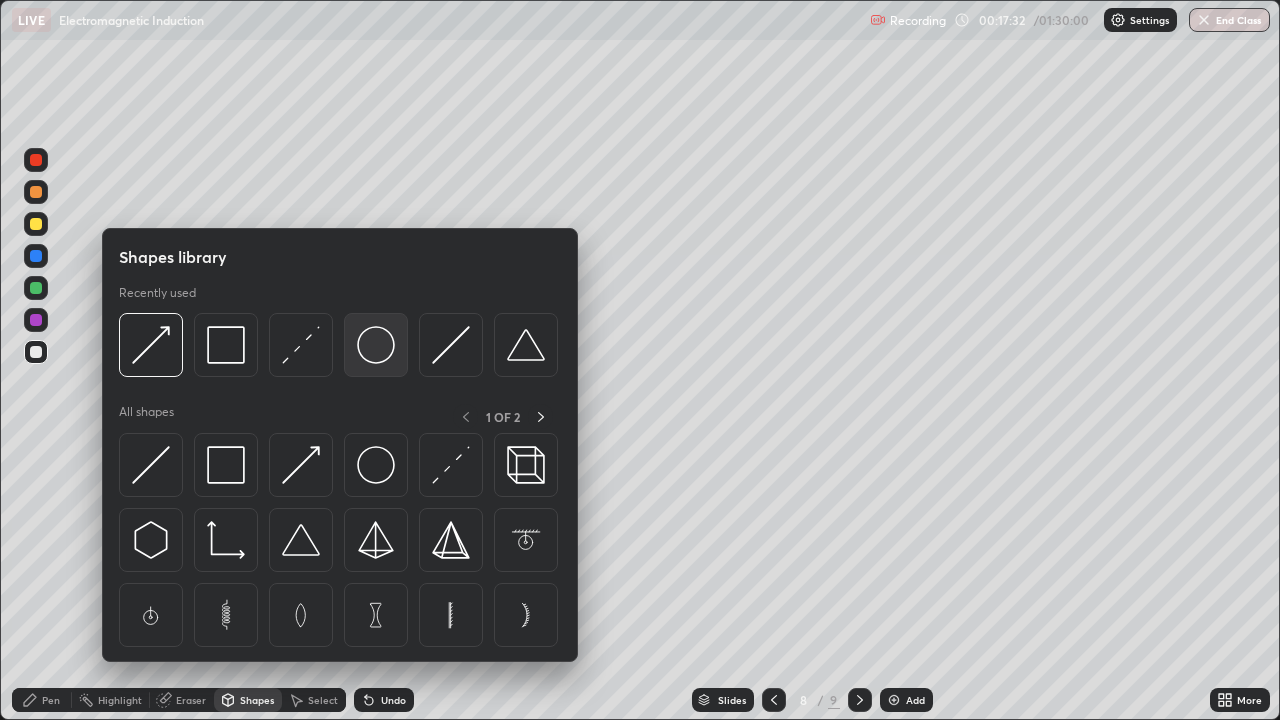 click at bounding box center (376, 345) 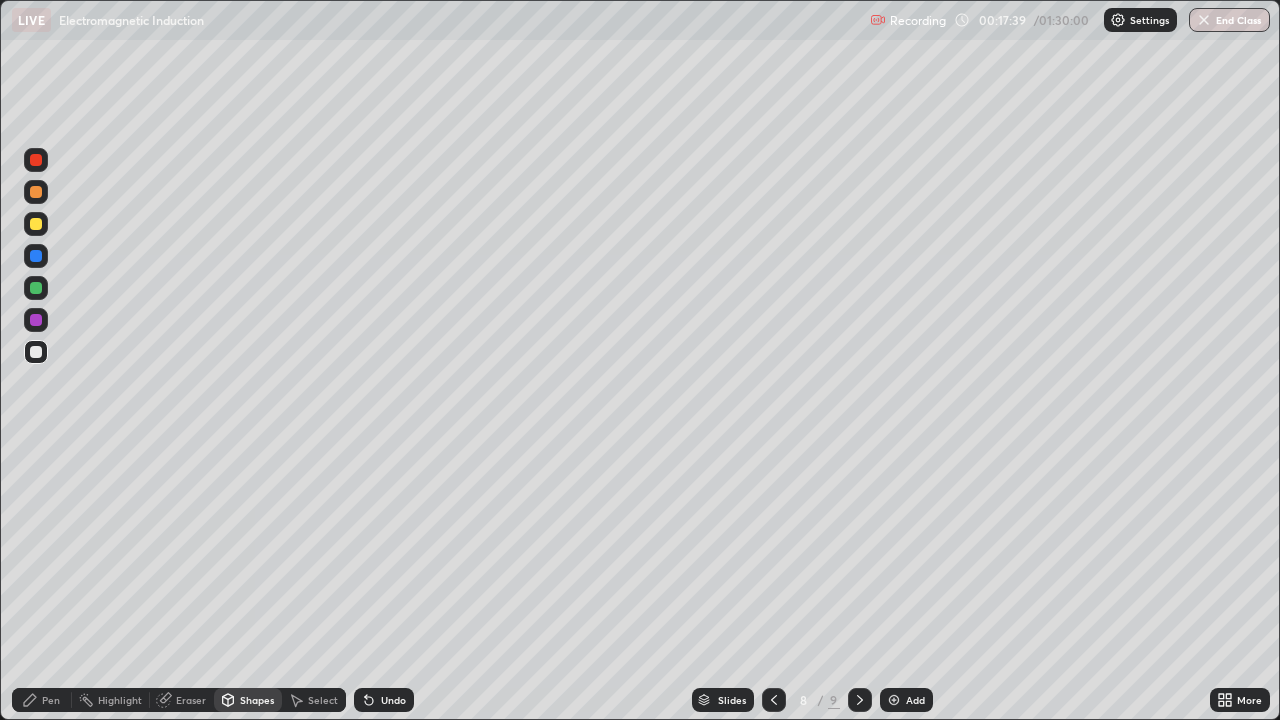 click on "Shapes" at bounding box center (248, 700) 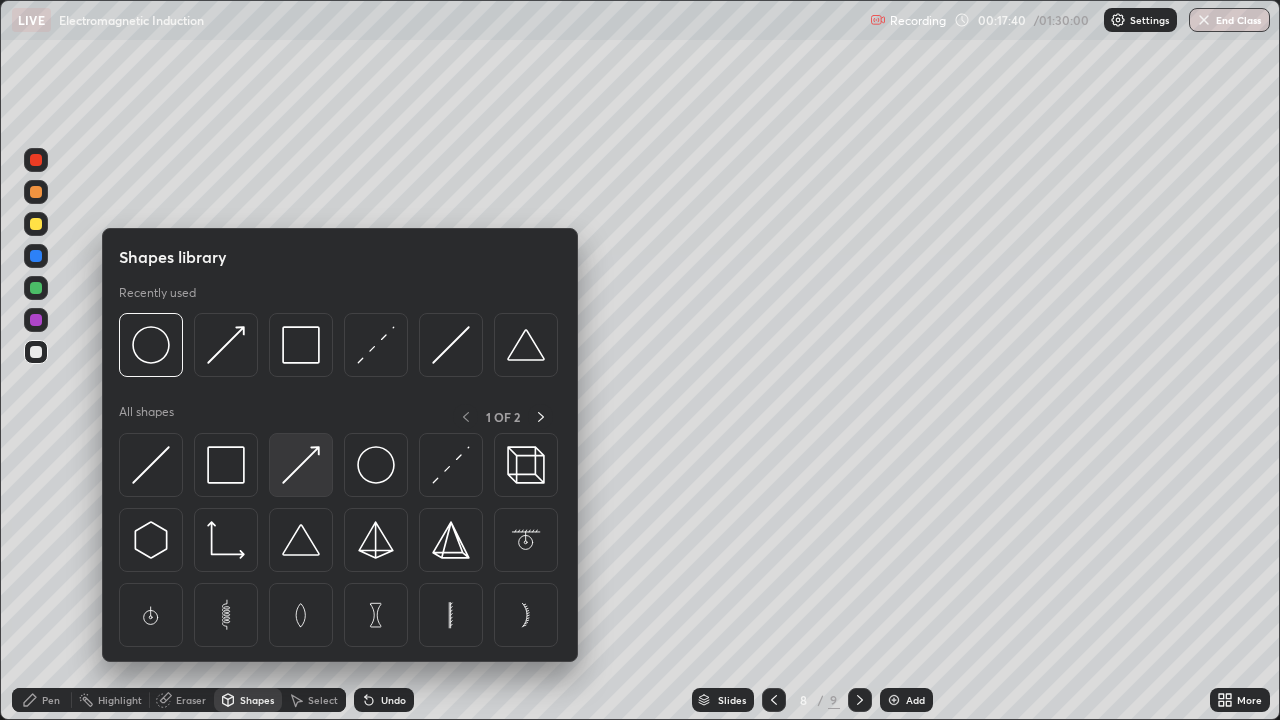 click at bounding box center [301, 465] 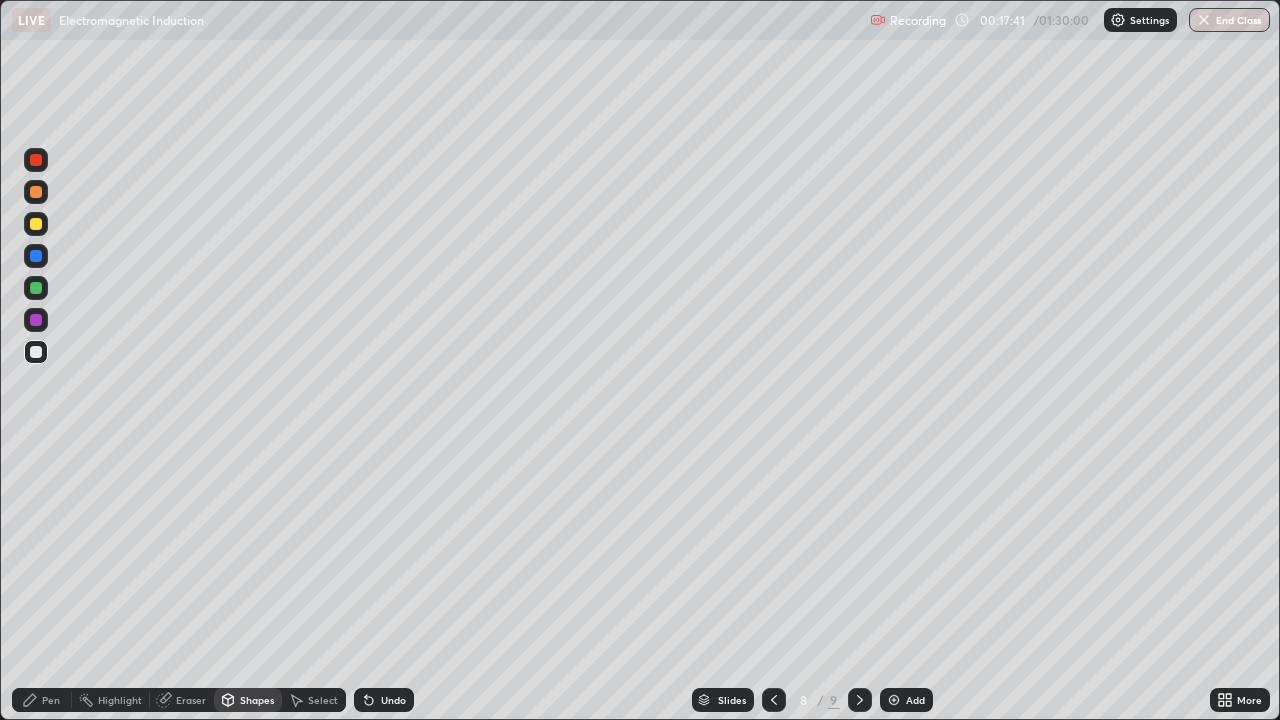 click on "Shapes" at bounding box center [257, 700] 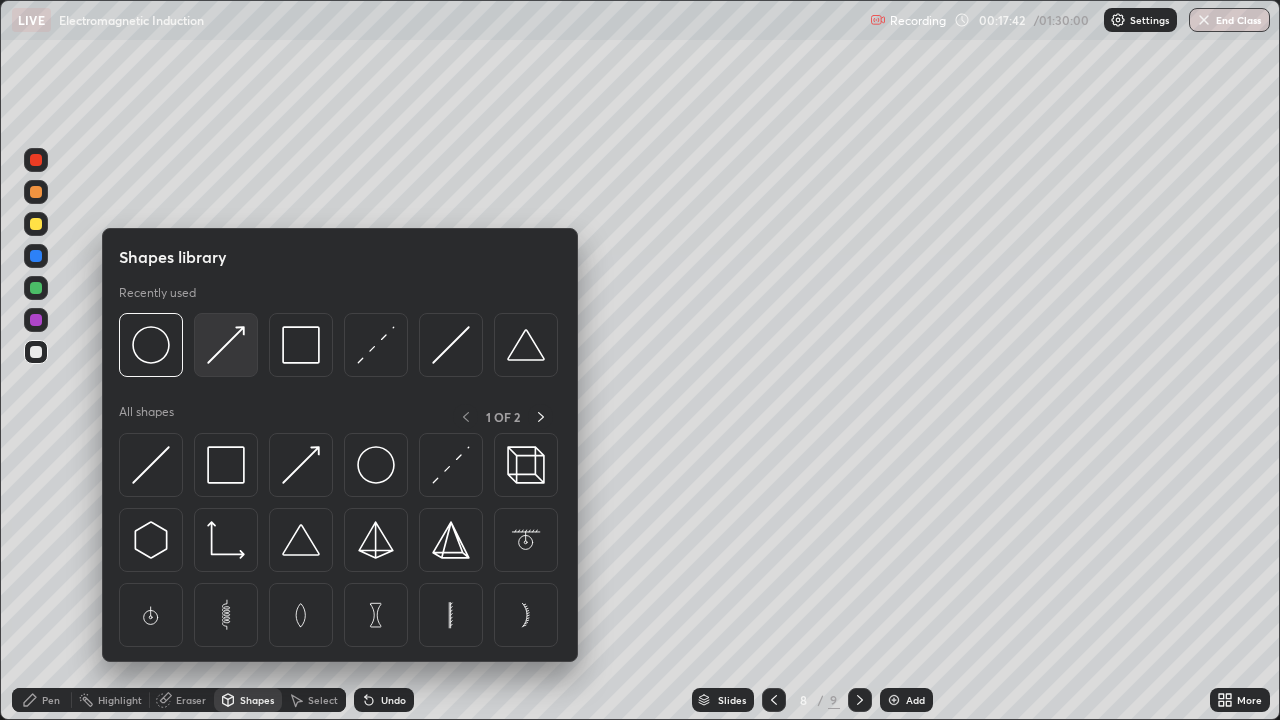 click at bounding box center (226, 345) 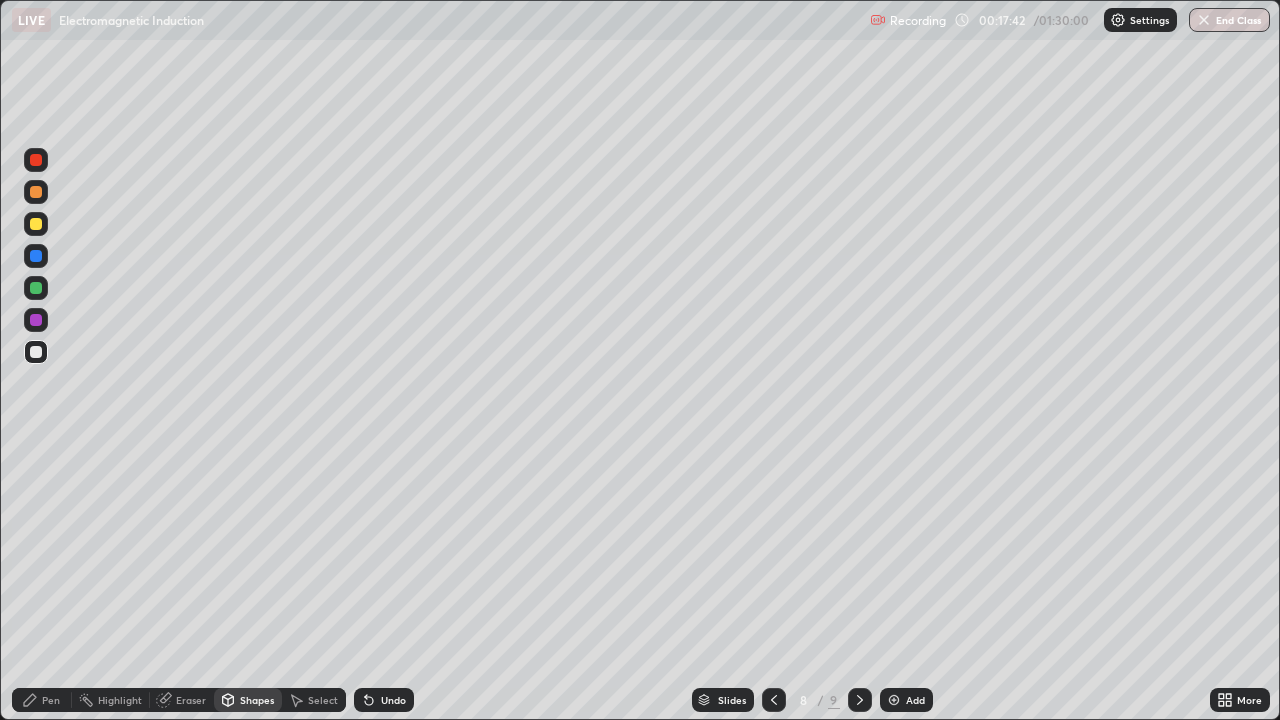 click at bounding box center (36, 224) 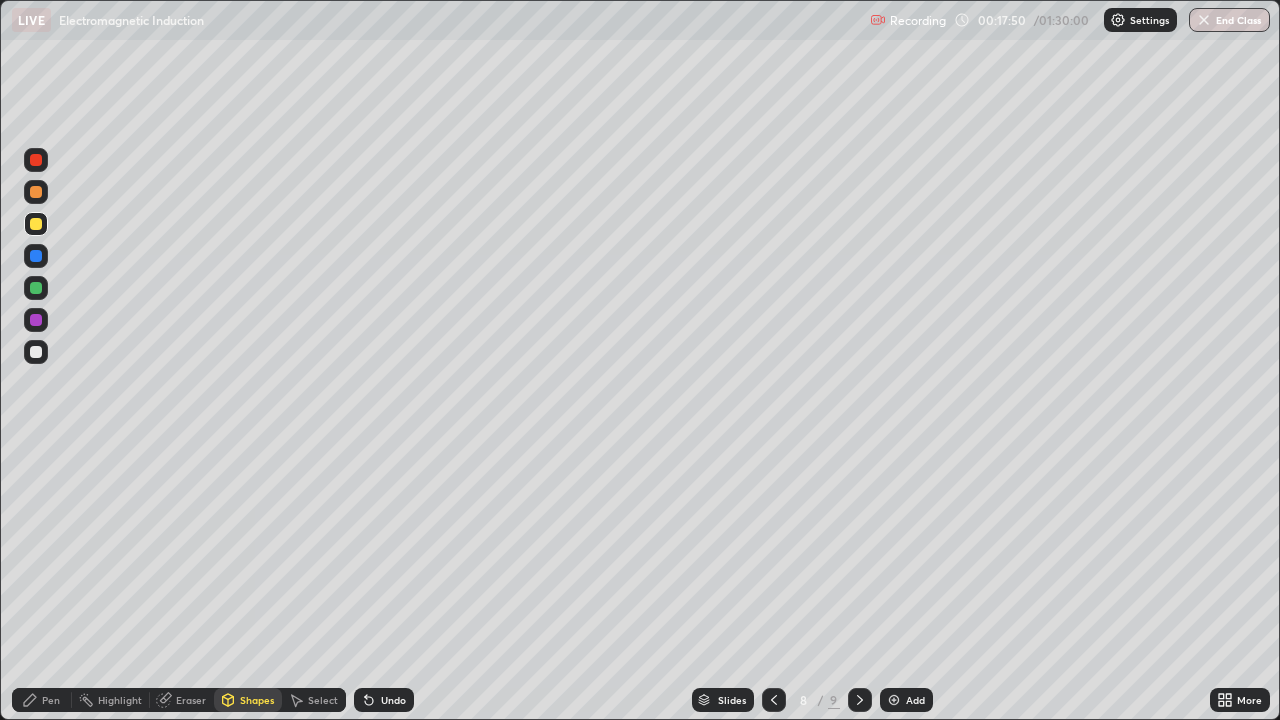 click on "Pen" at bounding box center [42, 700] 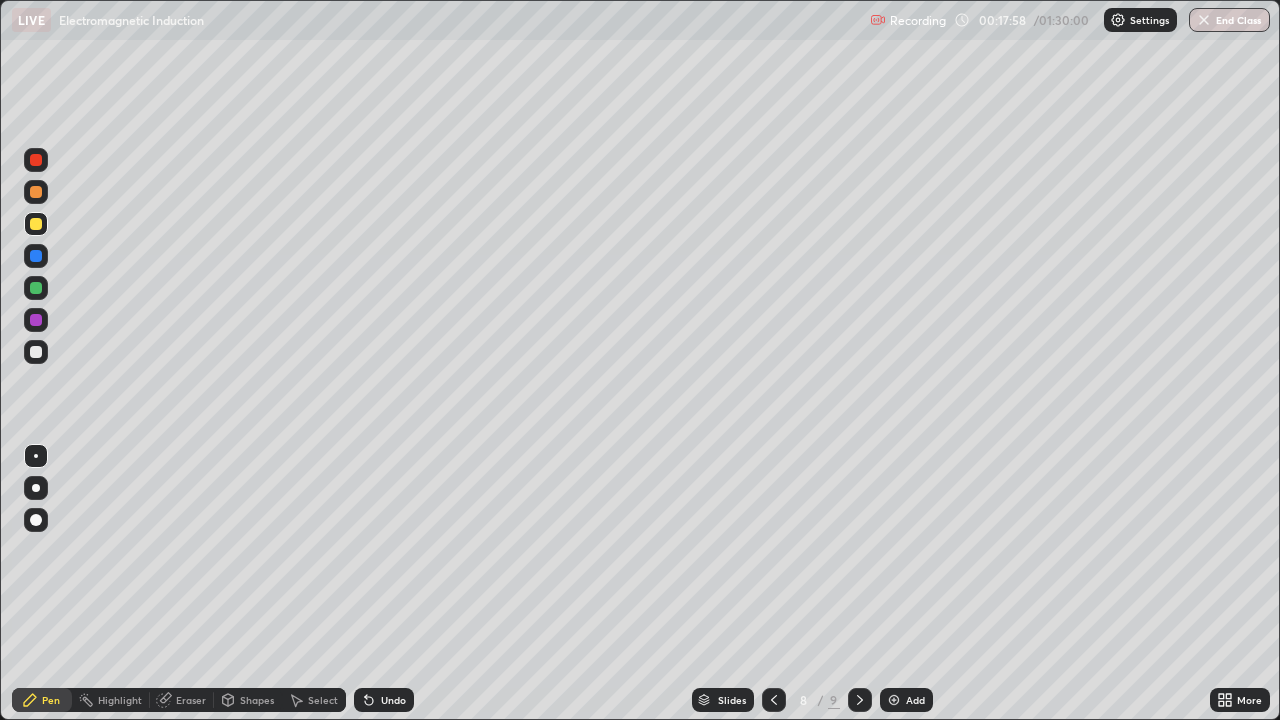 click on "Shapes" at bounding box center [257, 700] 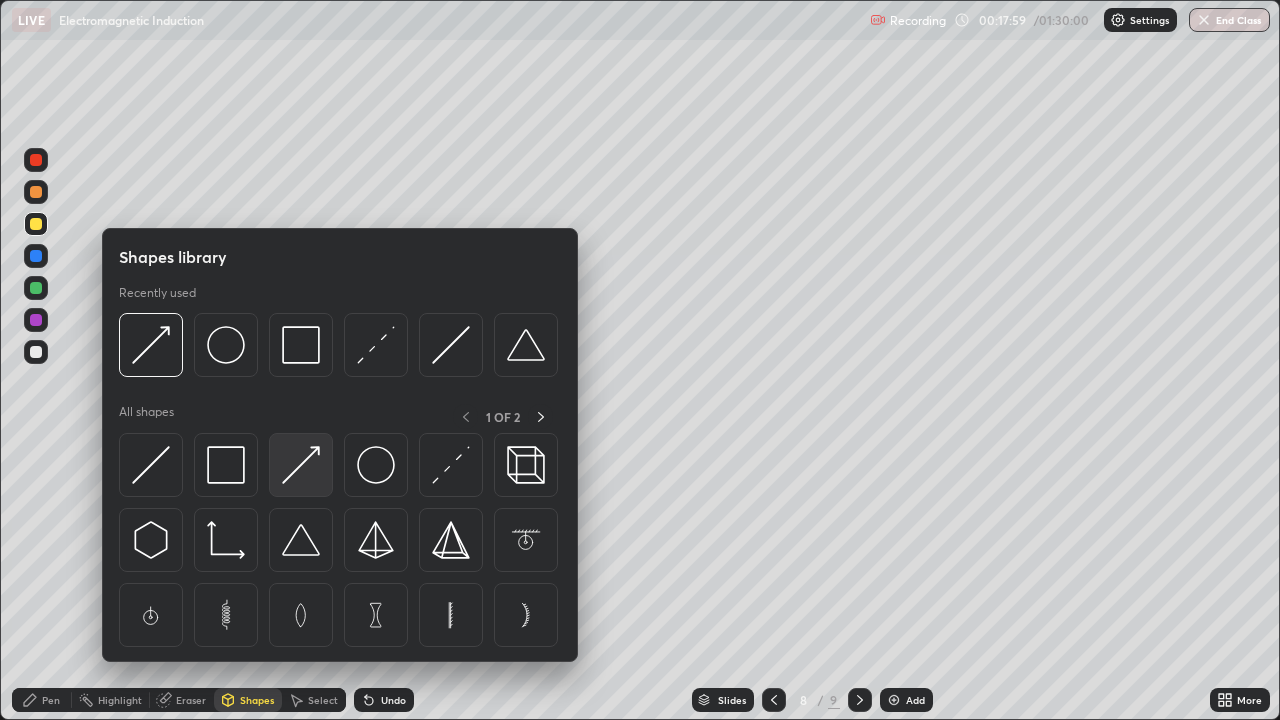click at bounding box center (301, 465) 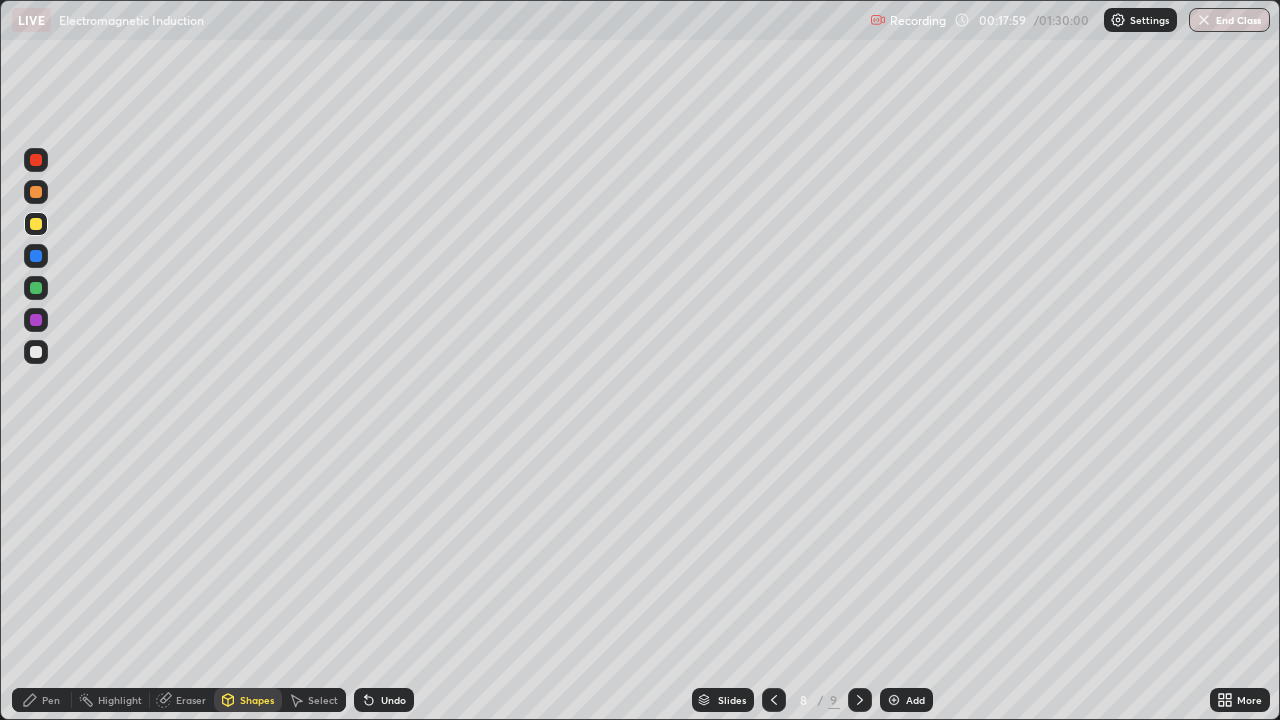 click at bounding box center (36, 352) 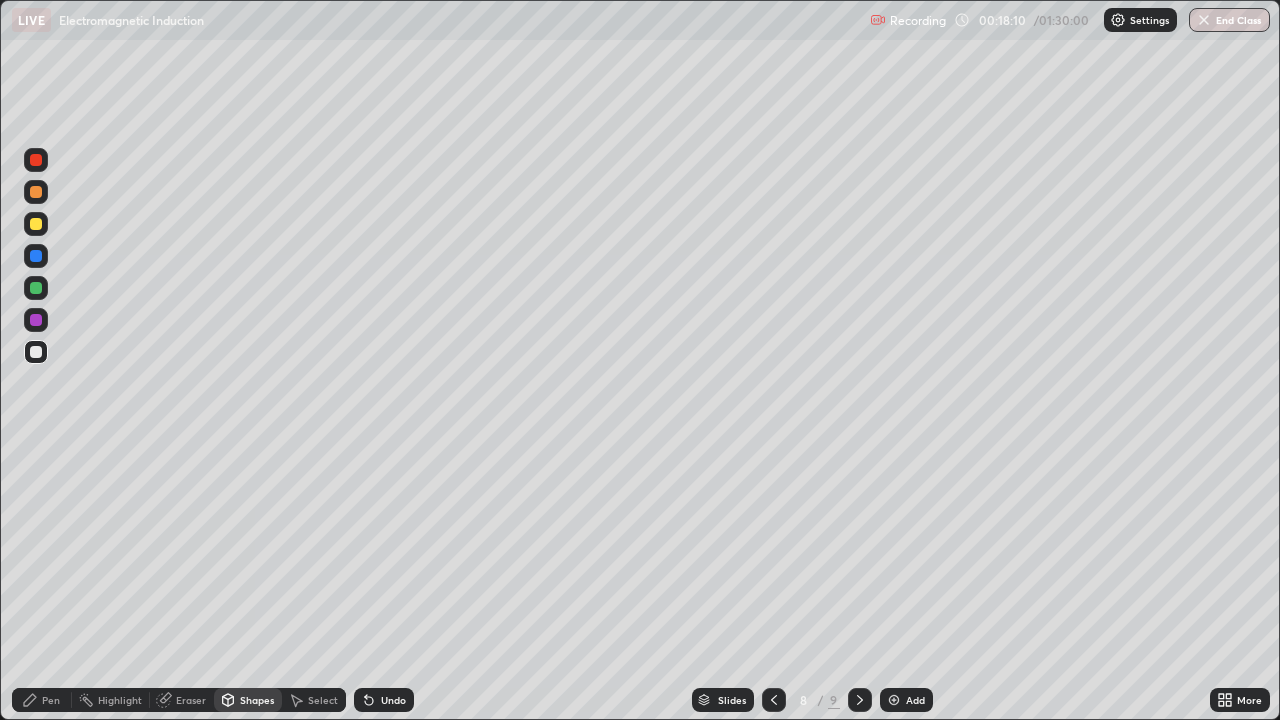 click on "Pen" at bounding box center (42, 700) 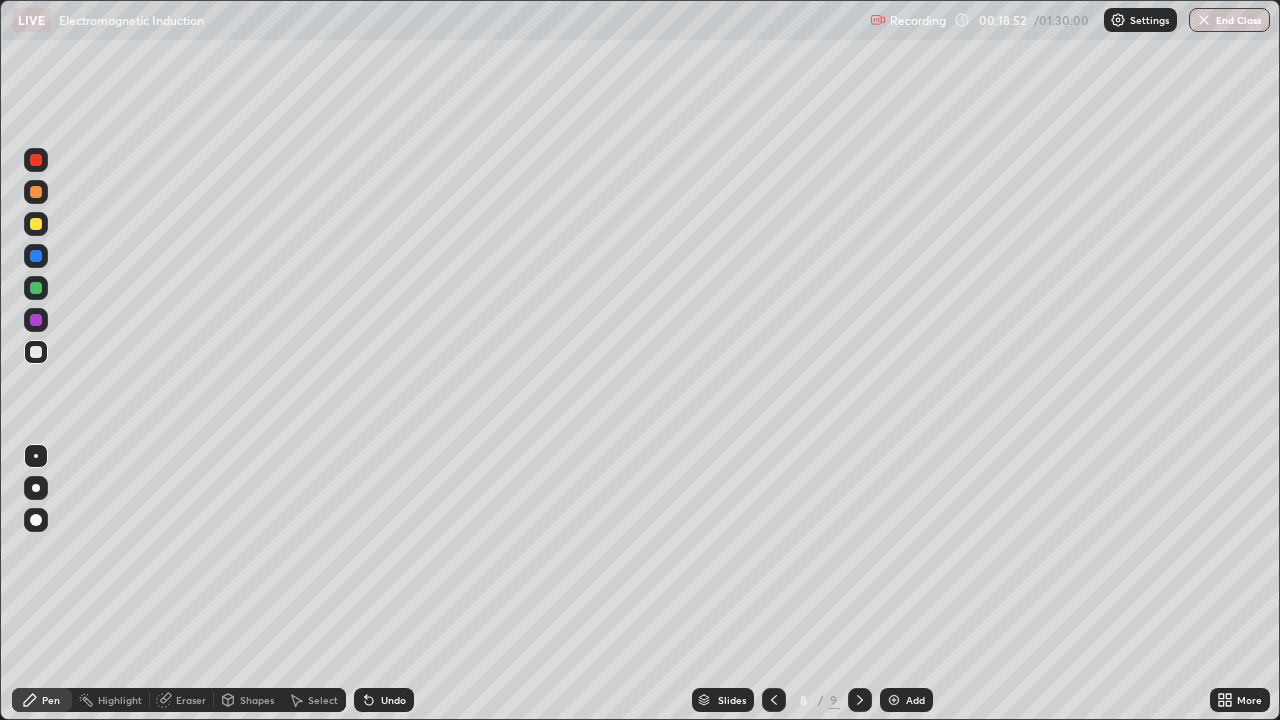 click at bounding box center [36, 224] 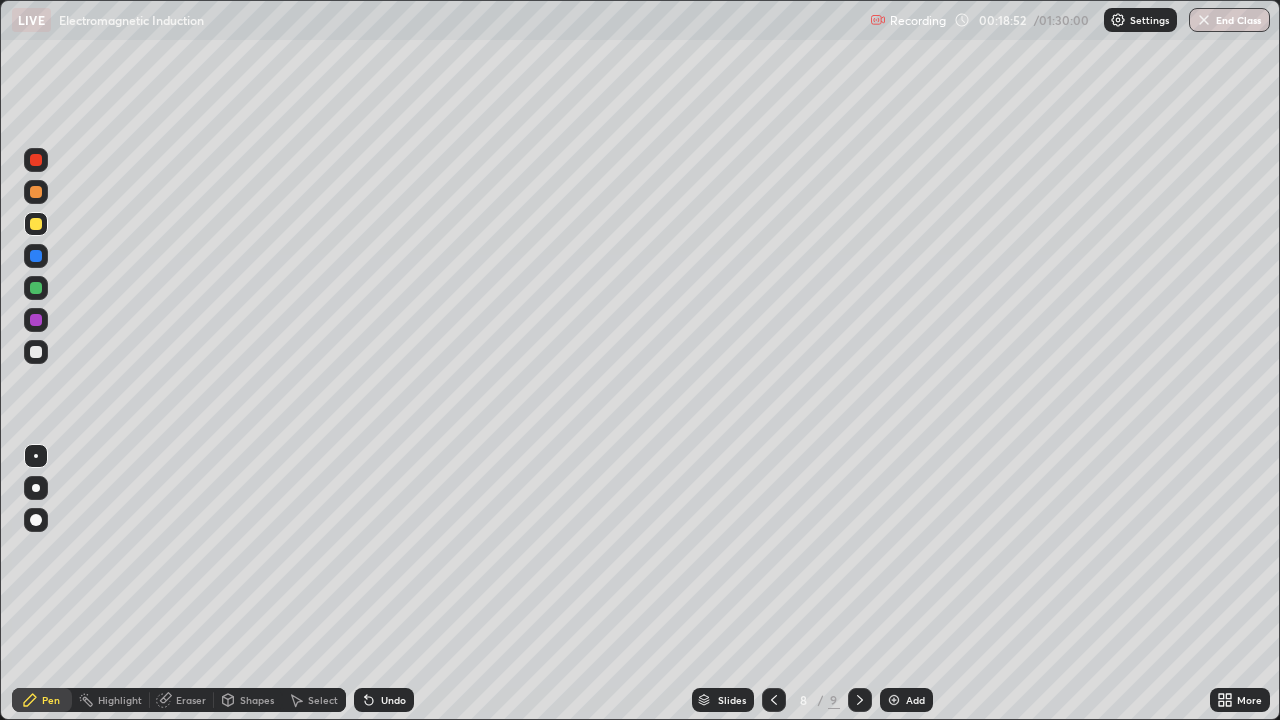 click at bounding box center (36, 224) 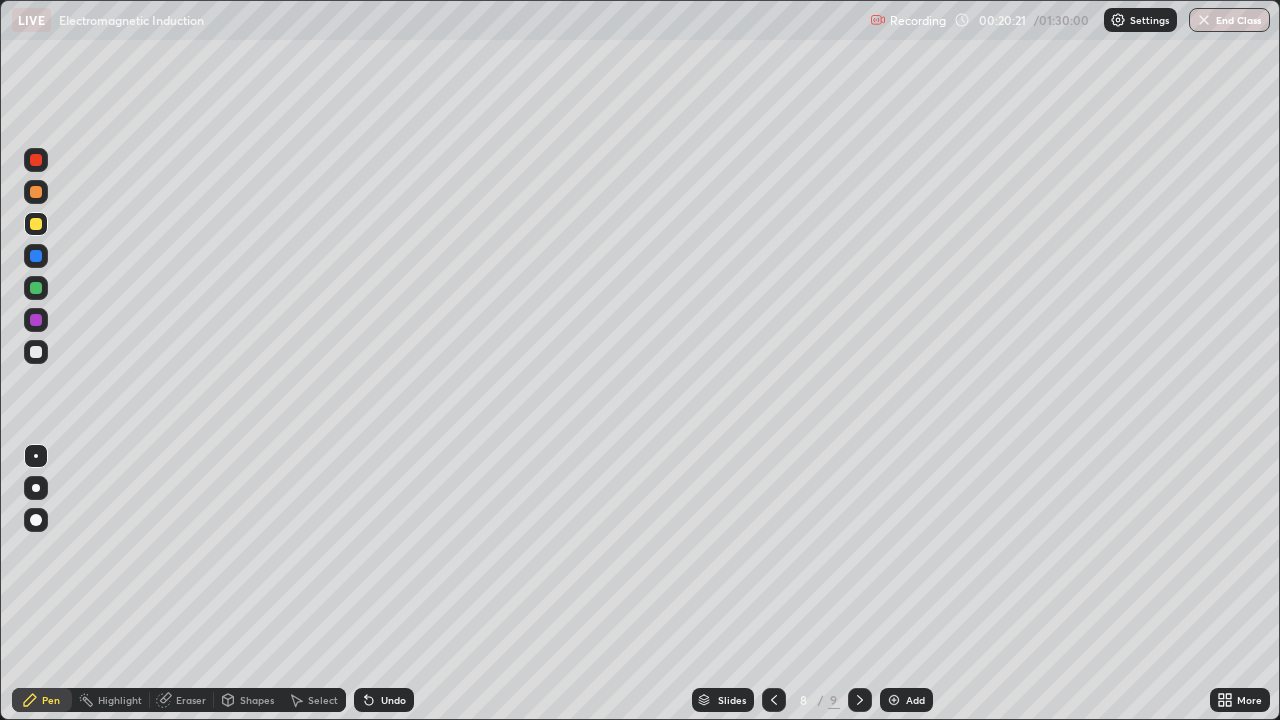 click on "Add" at bounding box center (906, 700) 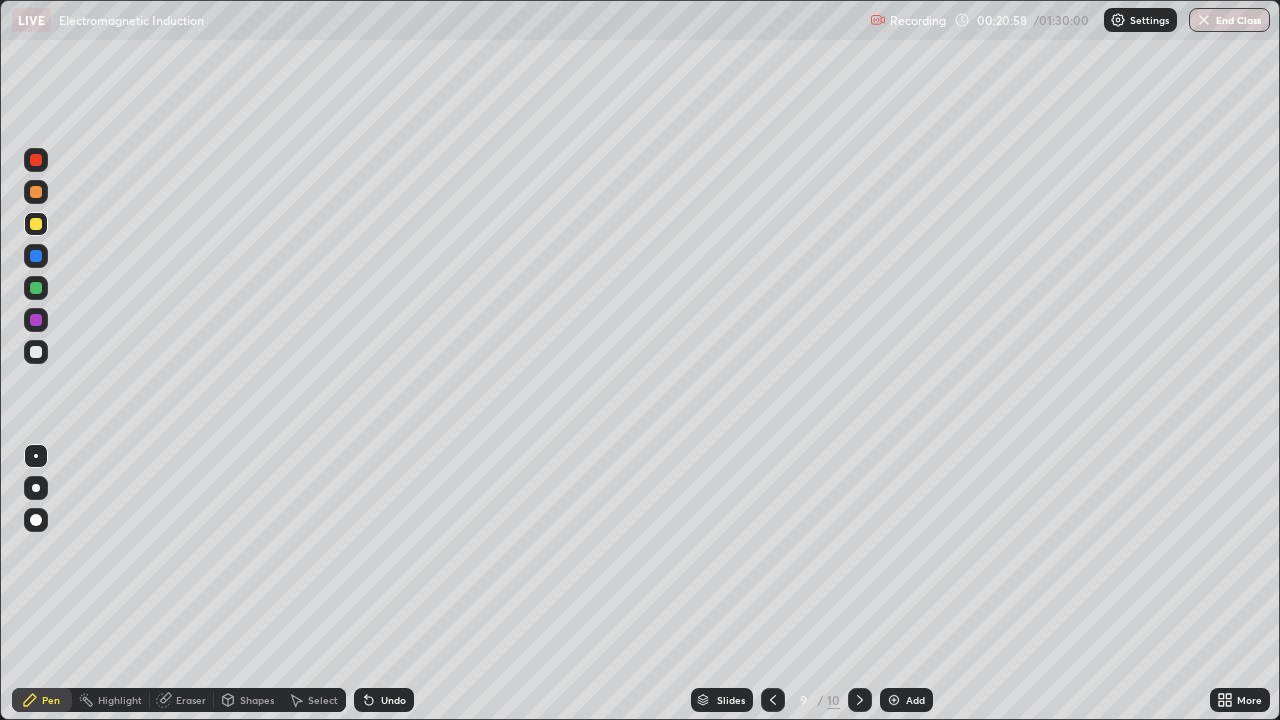 click 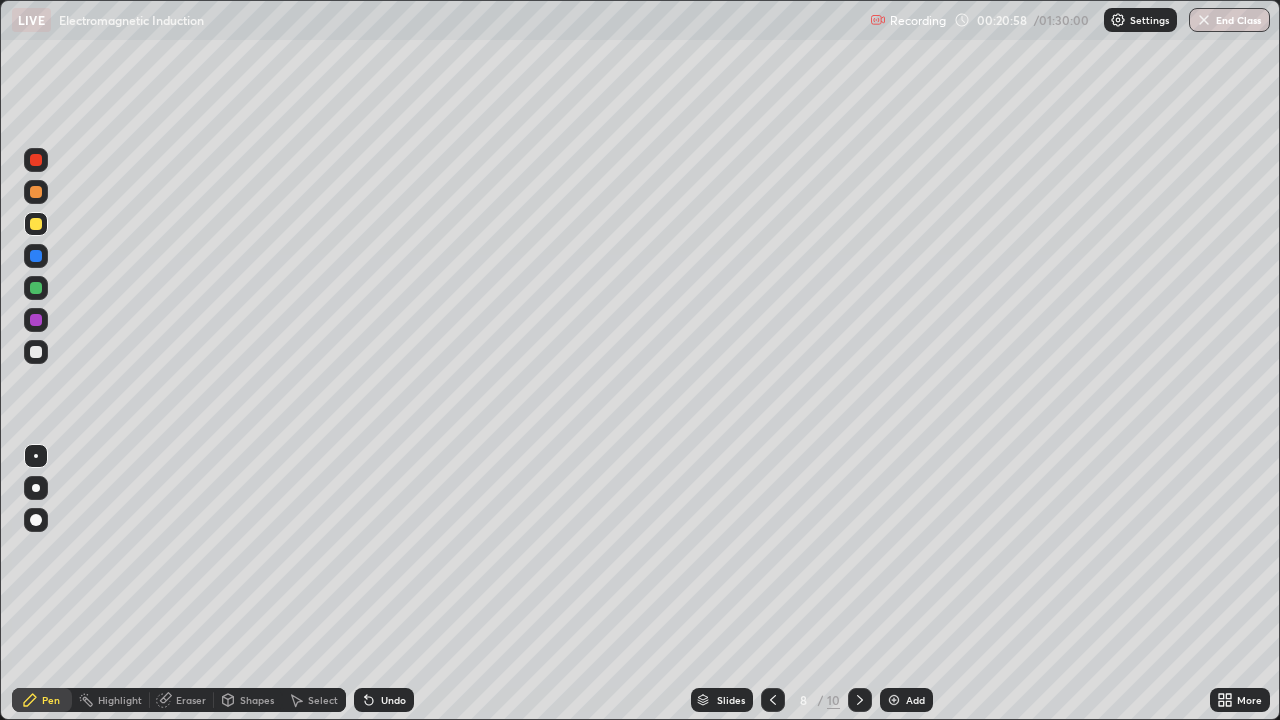 click 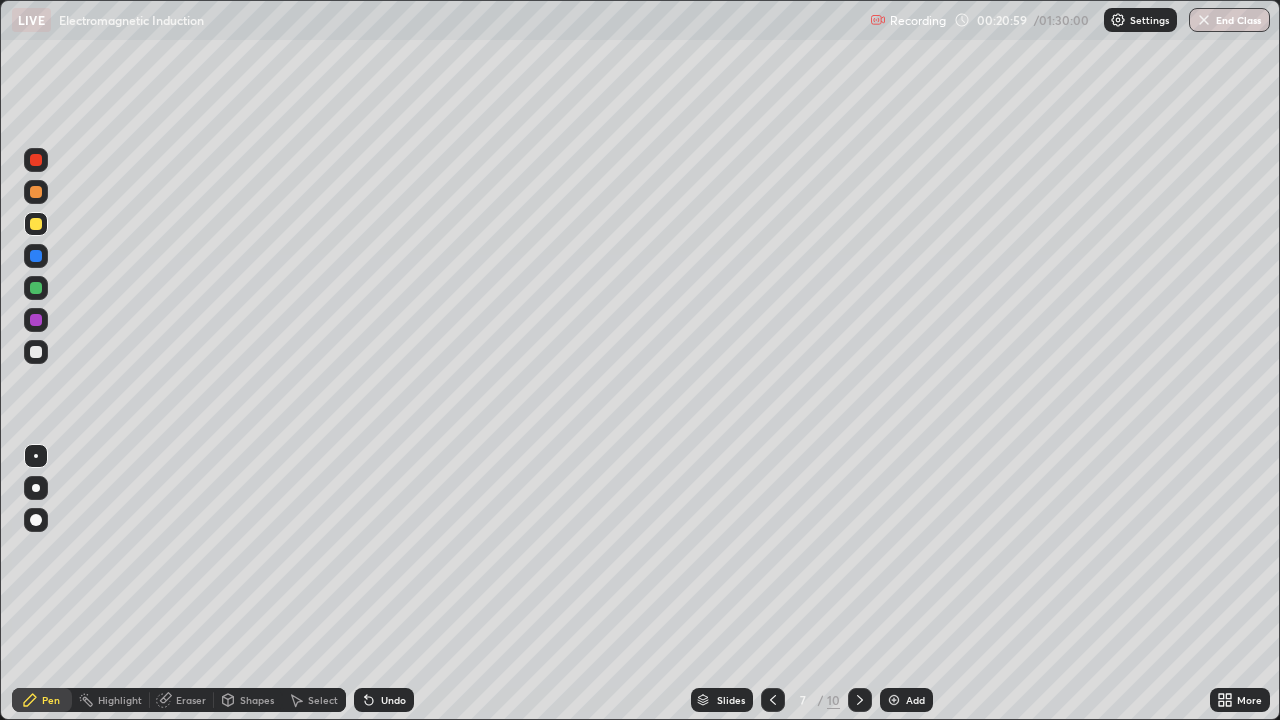 click 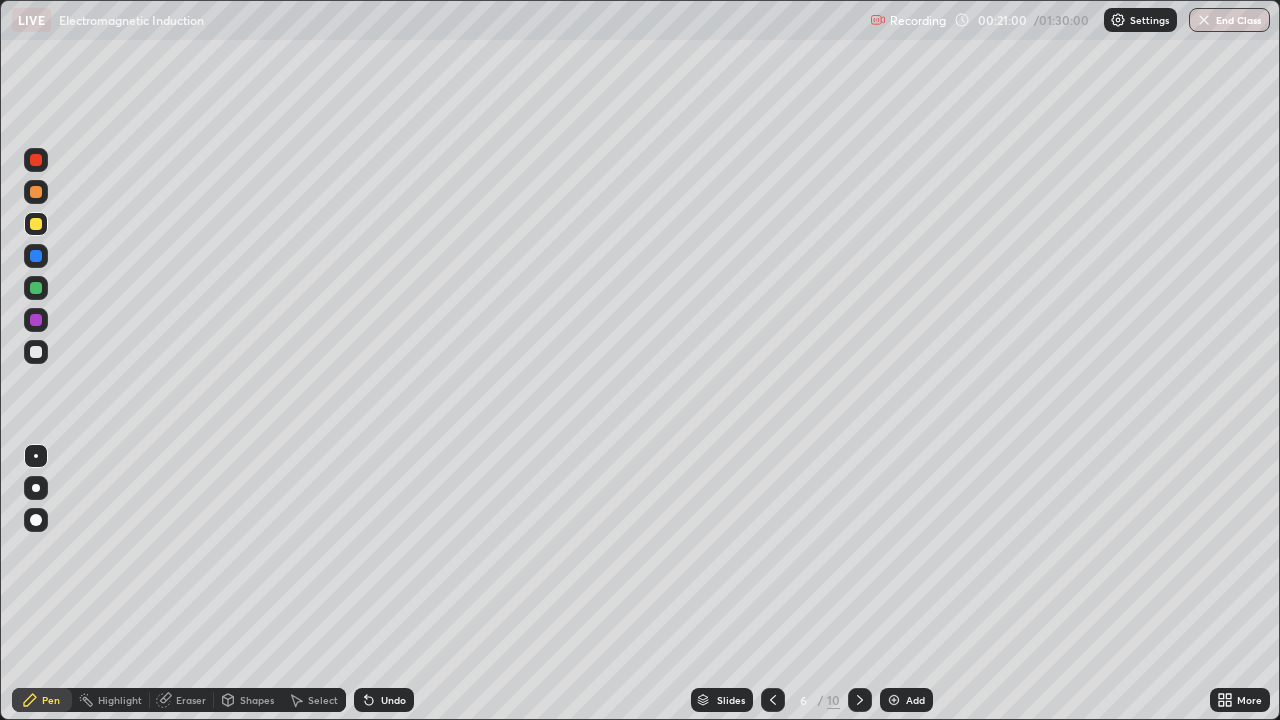 click at bounding box center (773, 700) 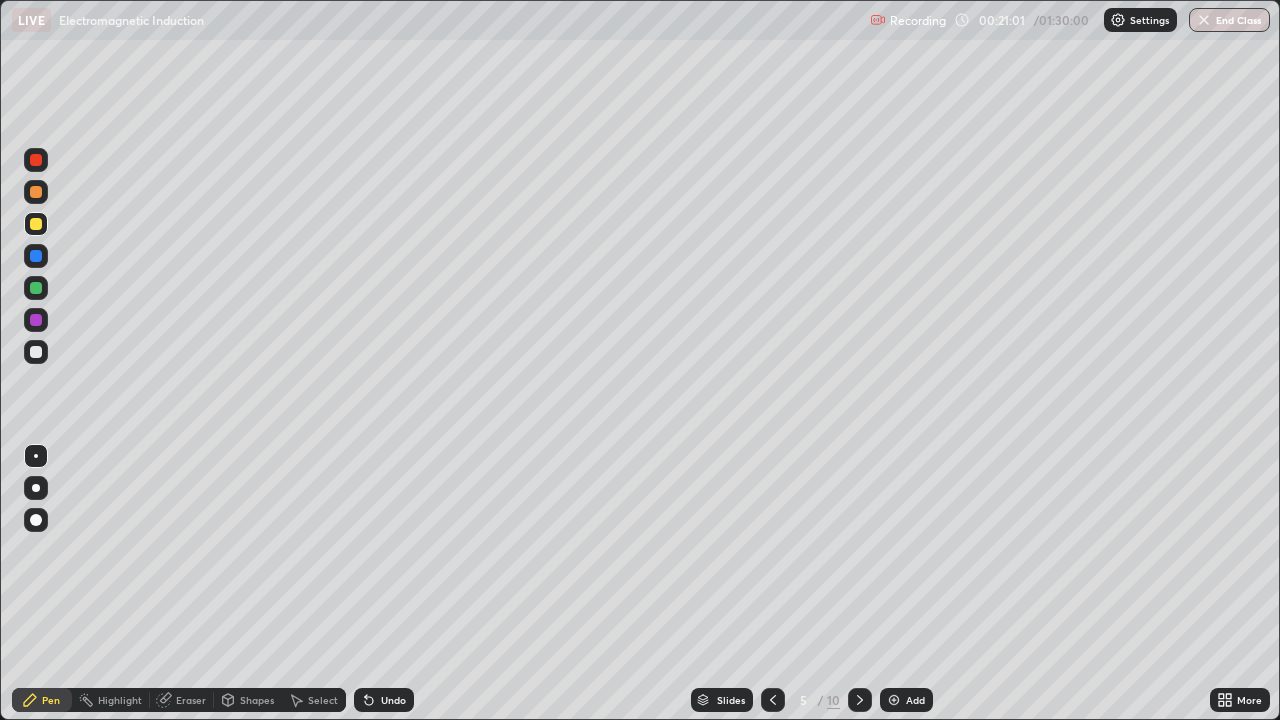 click 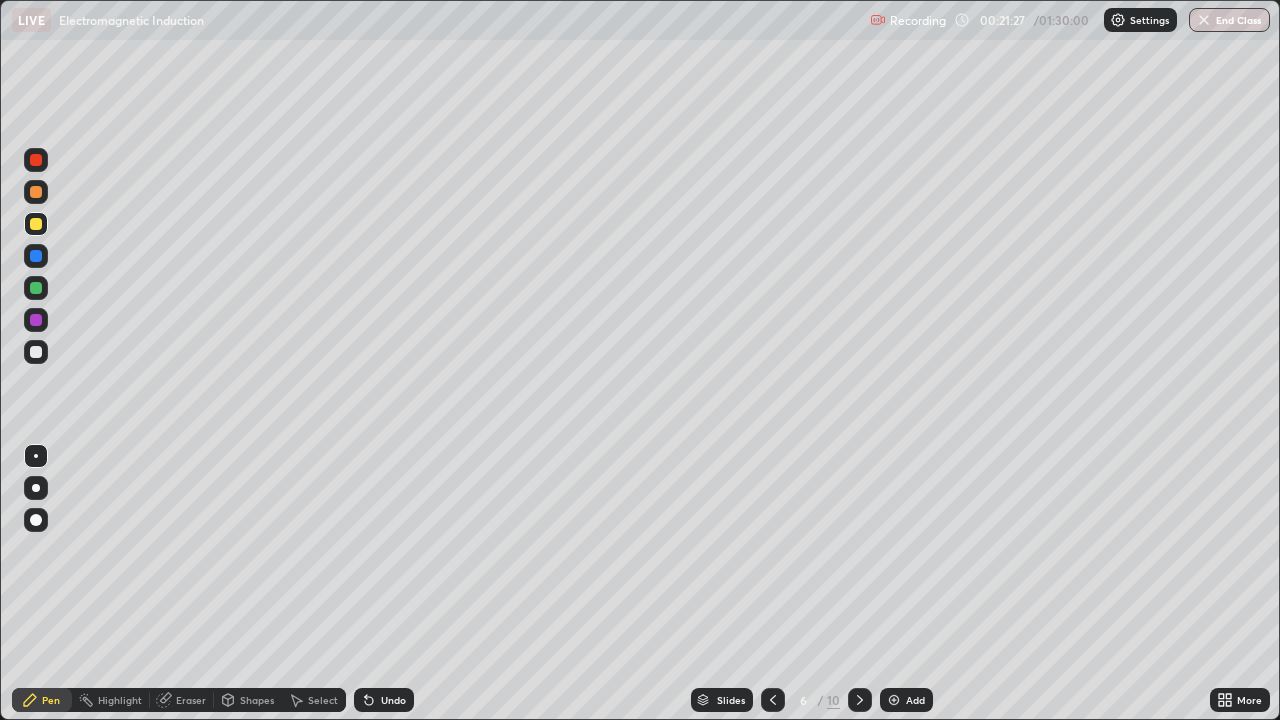 click 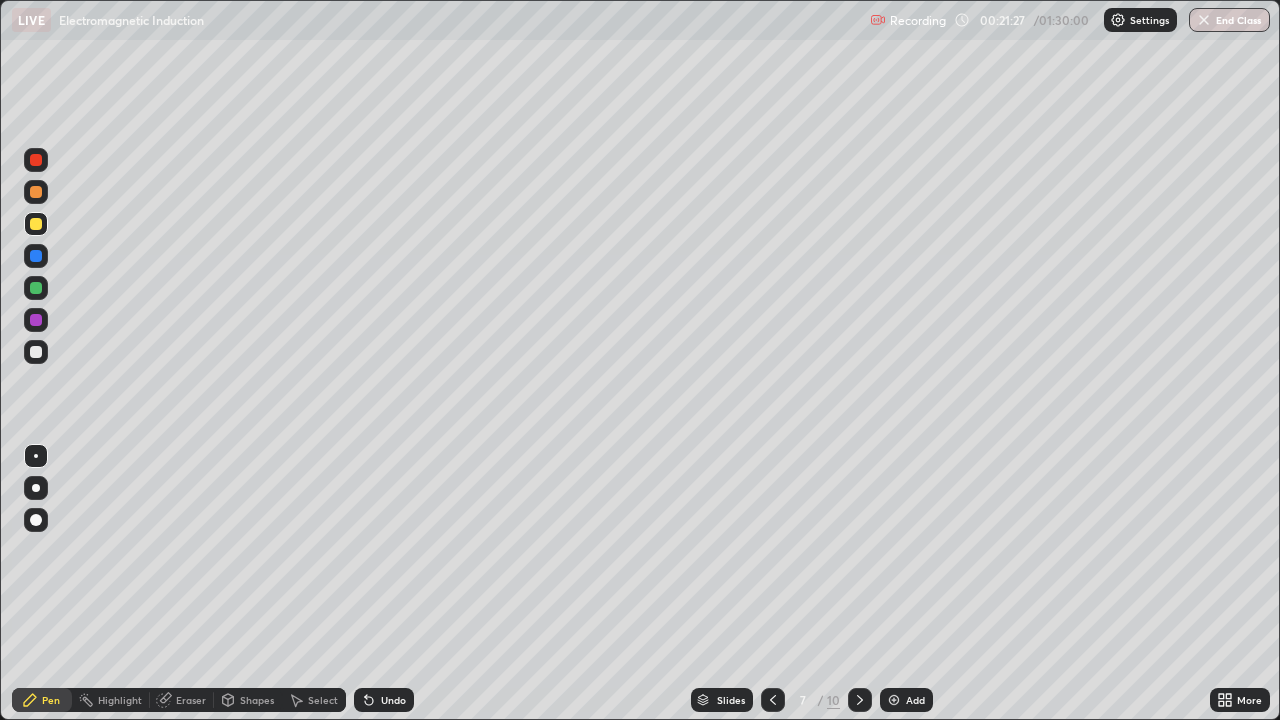 click at bounding box center (860, 700) 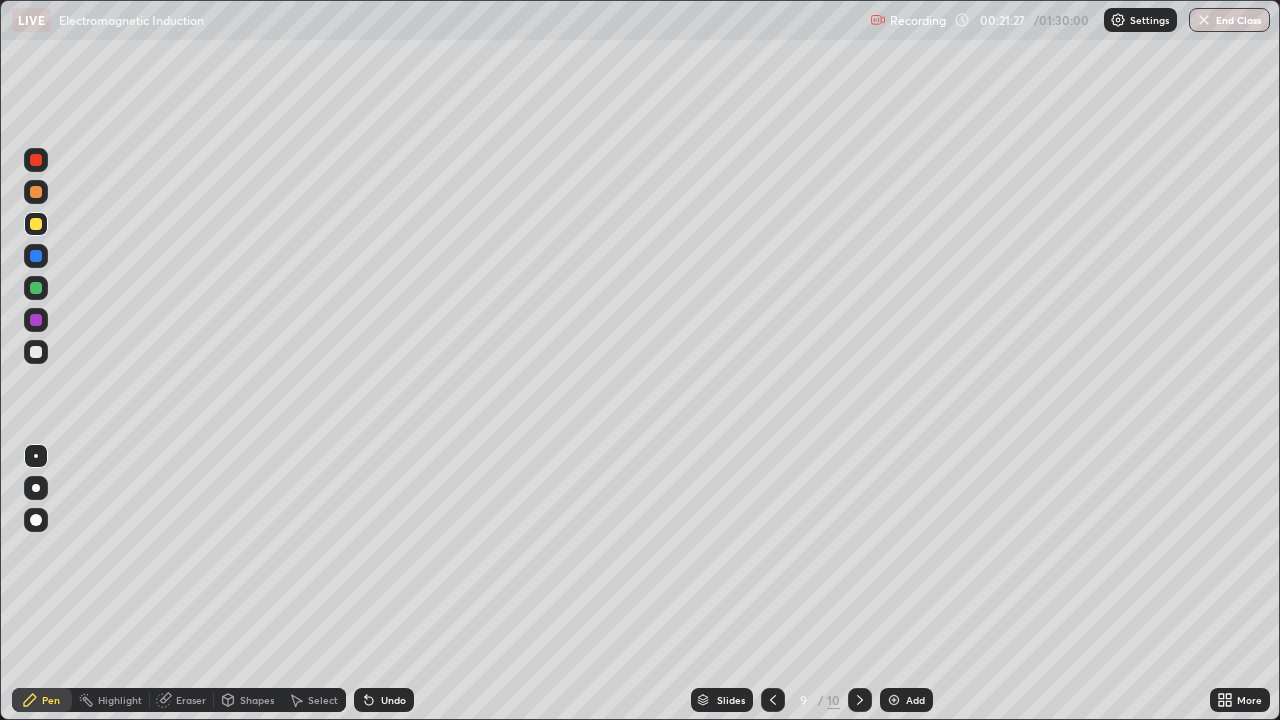 click 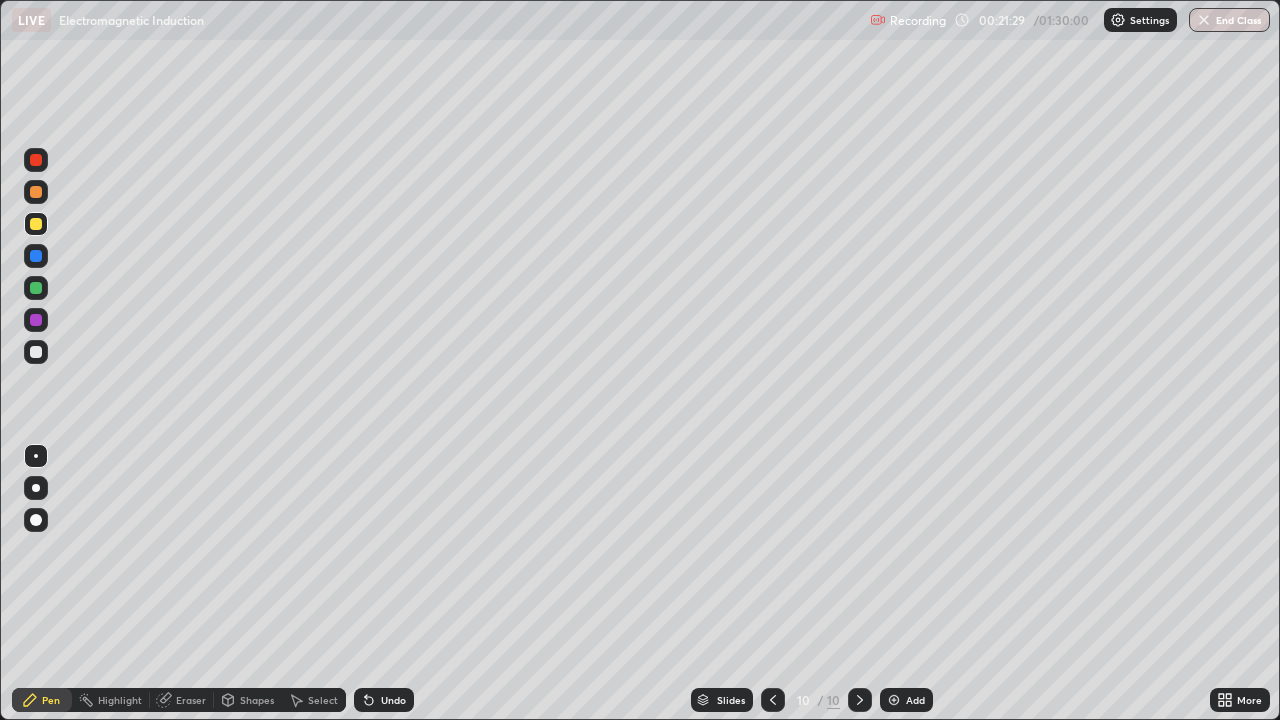 click 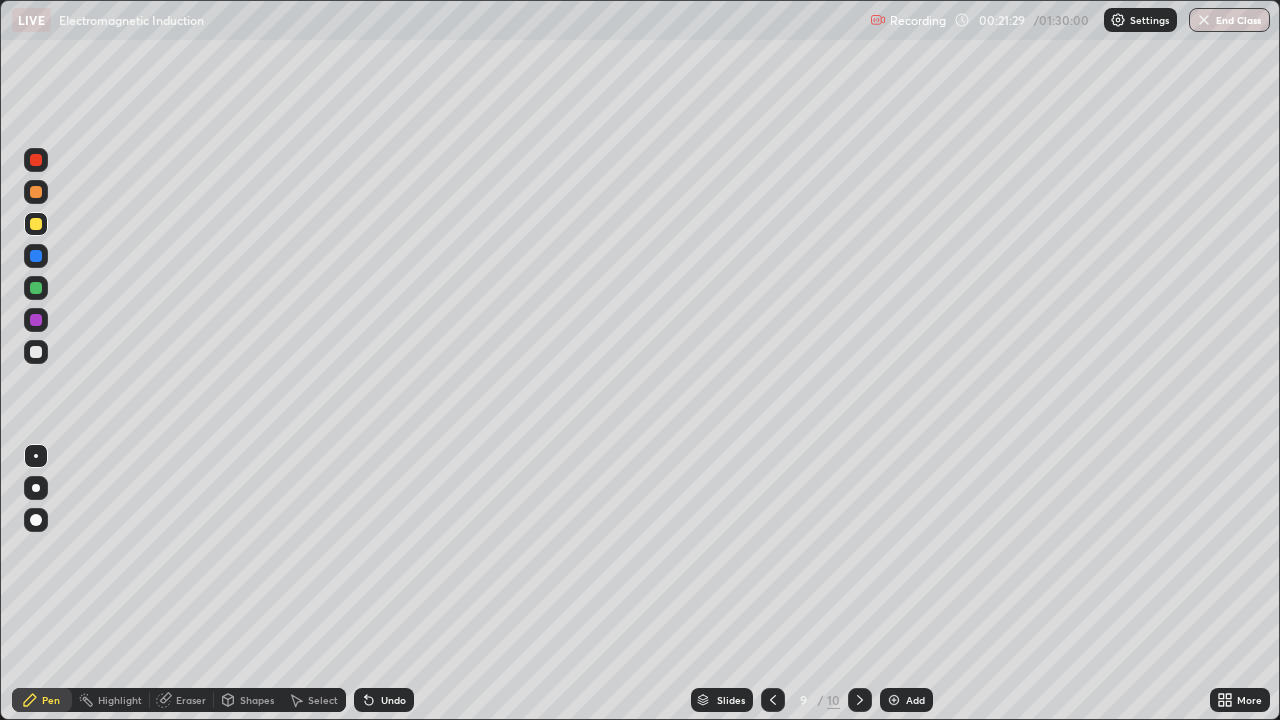 click at bounding box center (773, 700) 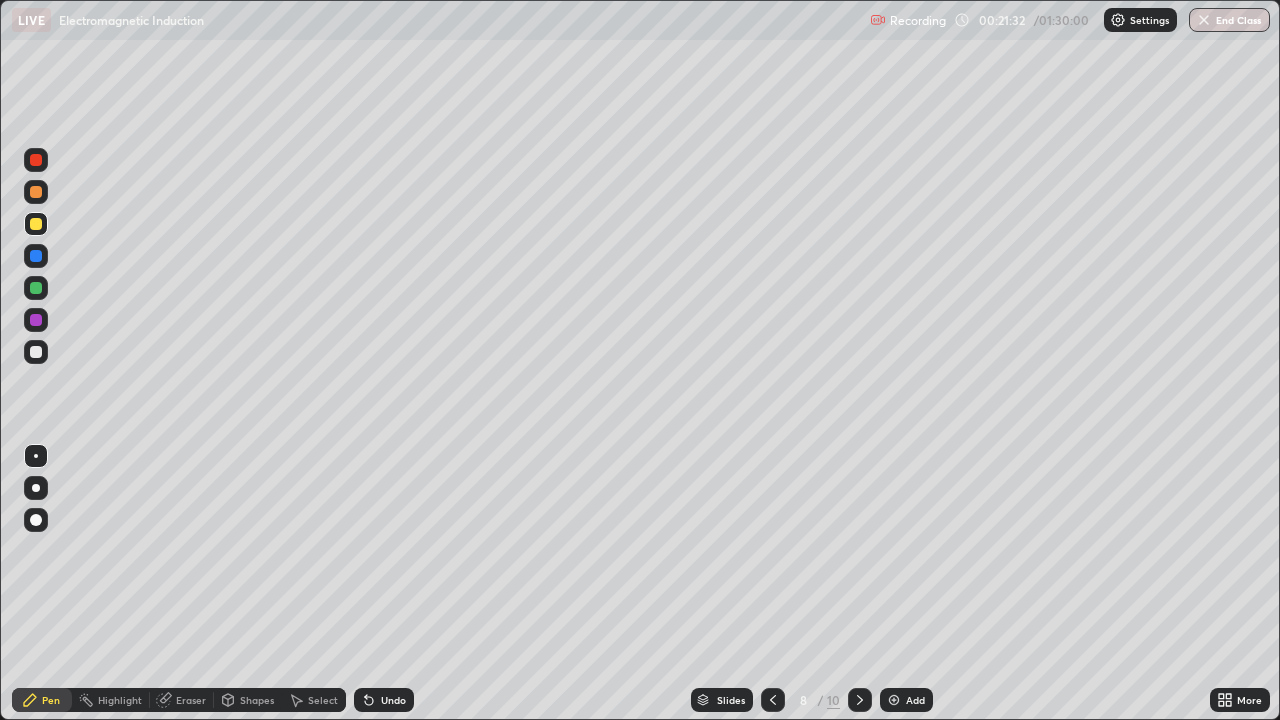 click at bounding box center [36, 352] 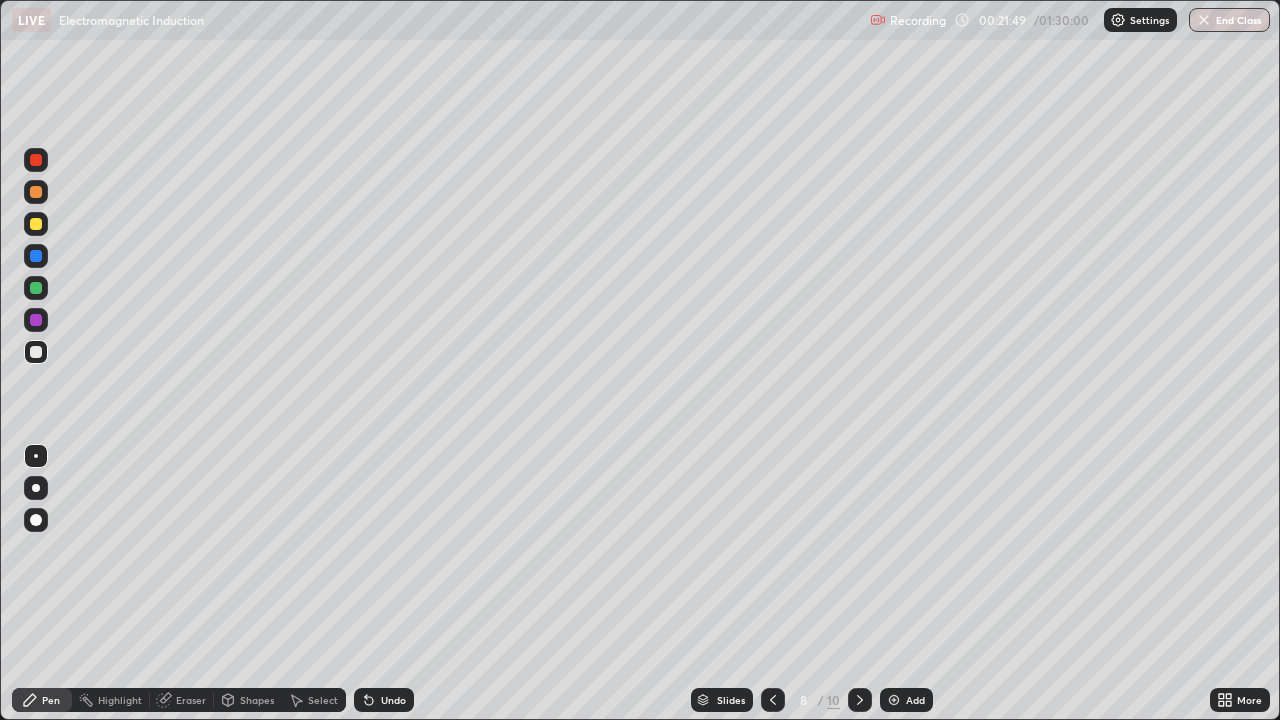 click 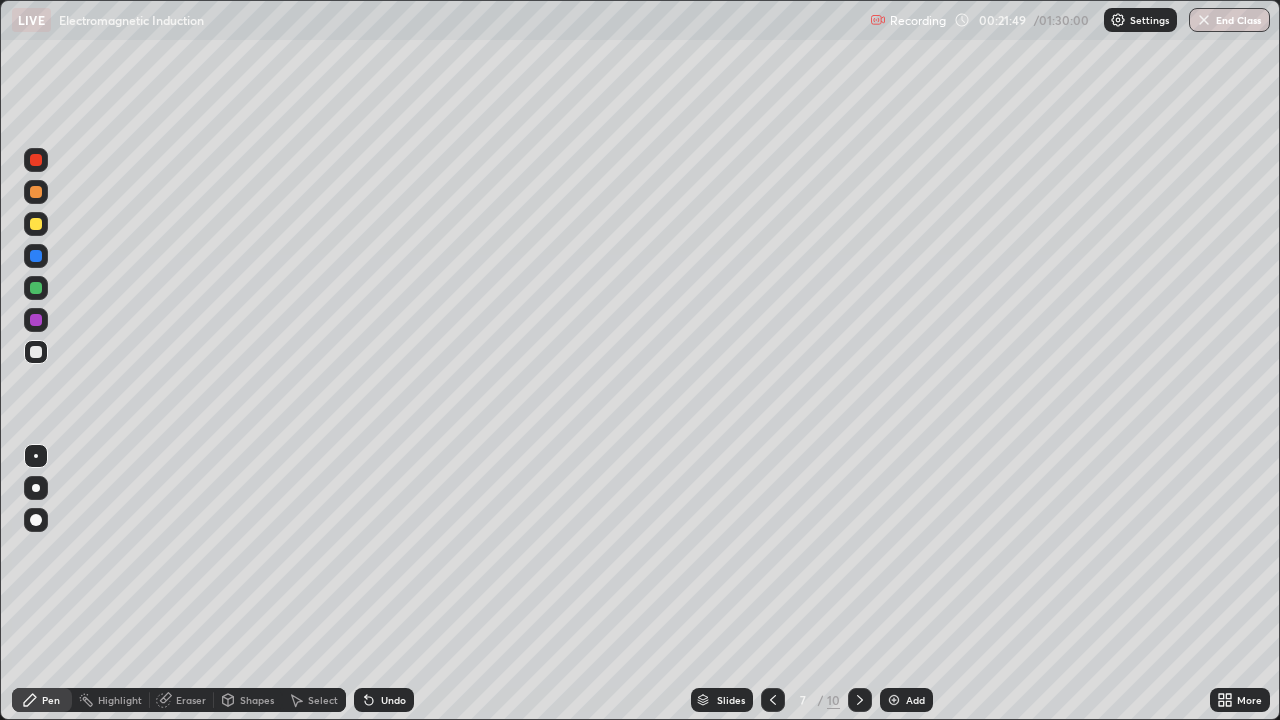 click 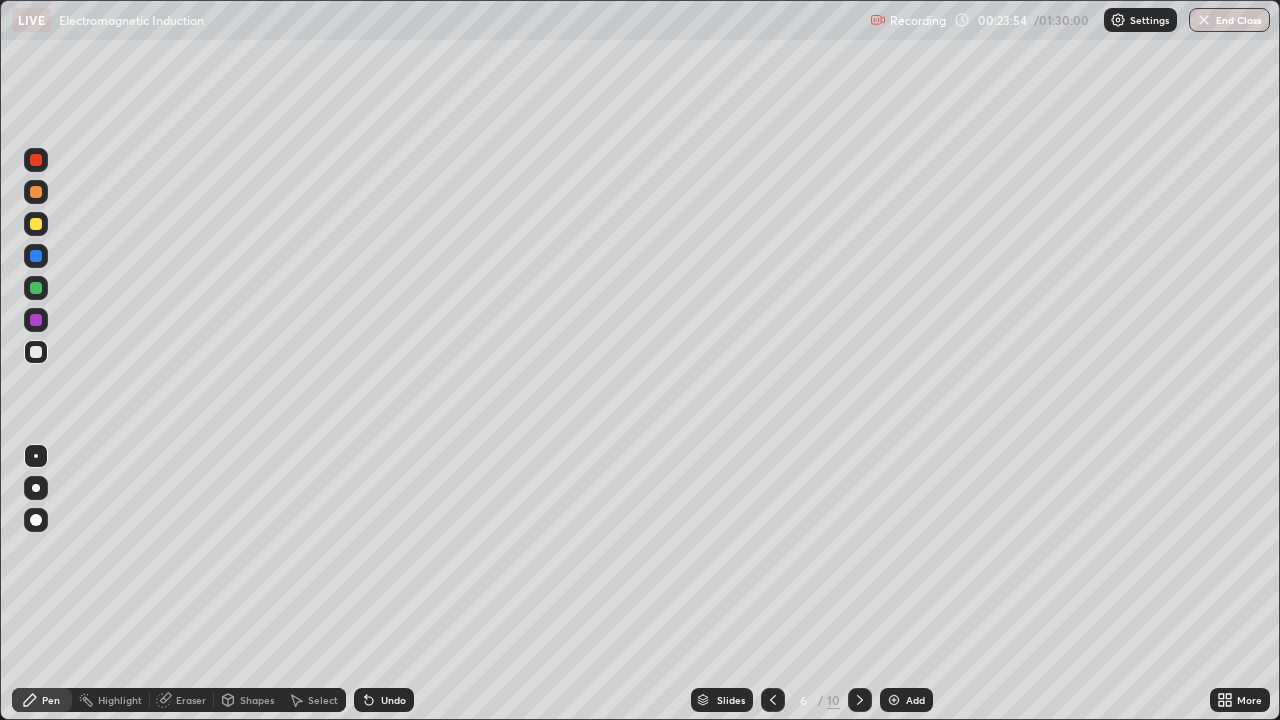 click 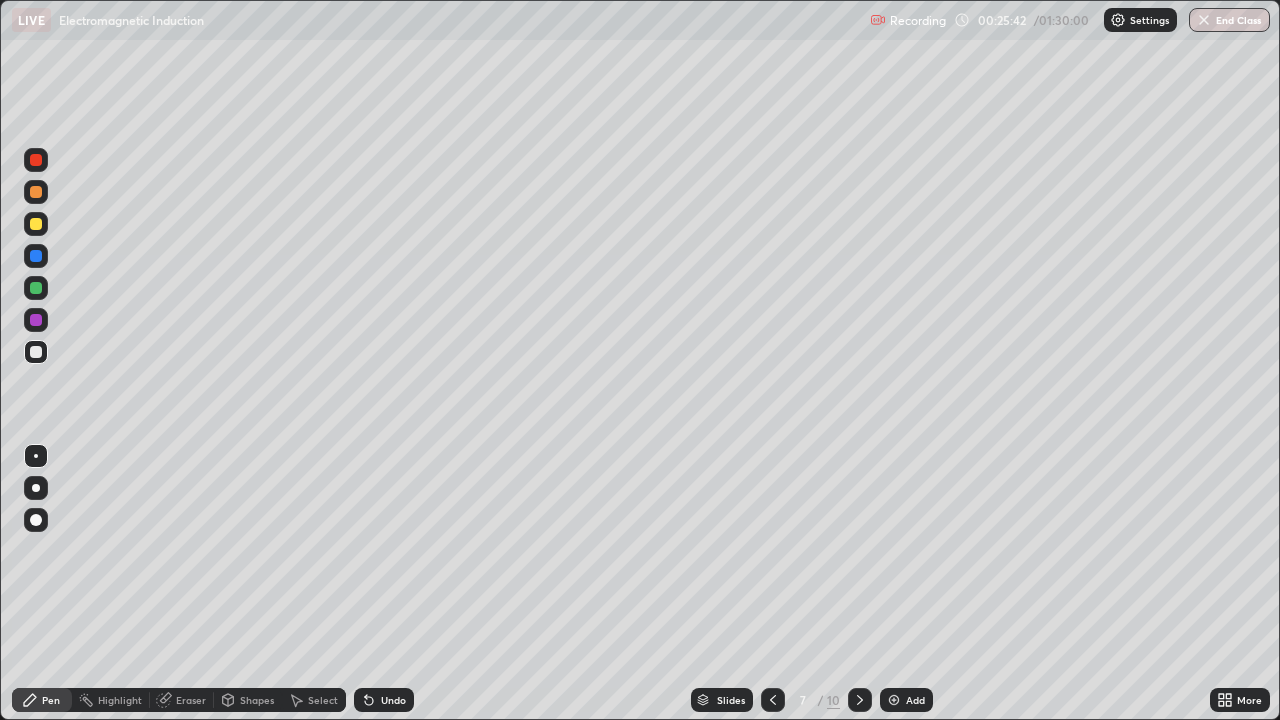 click on "Shapes" at bounding box center [248, 700] 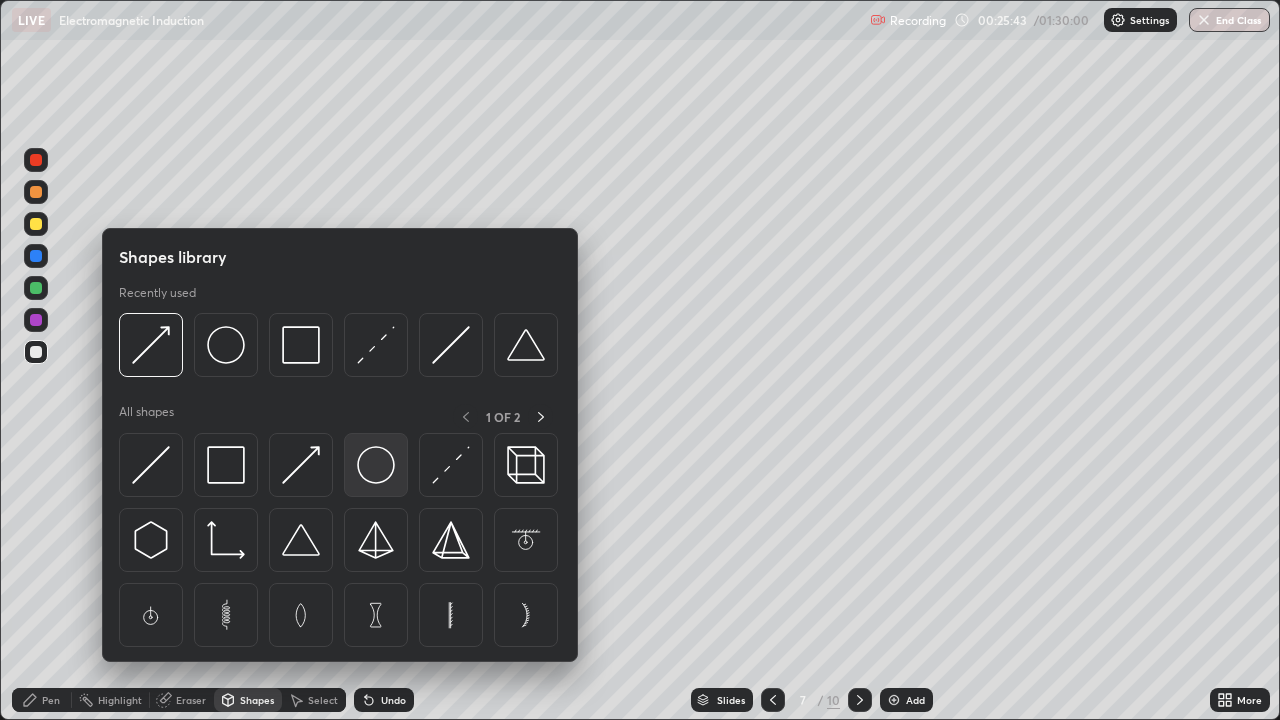 click at bounding box center [376, 465] 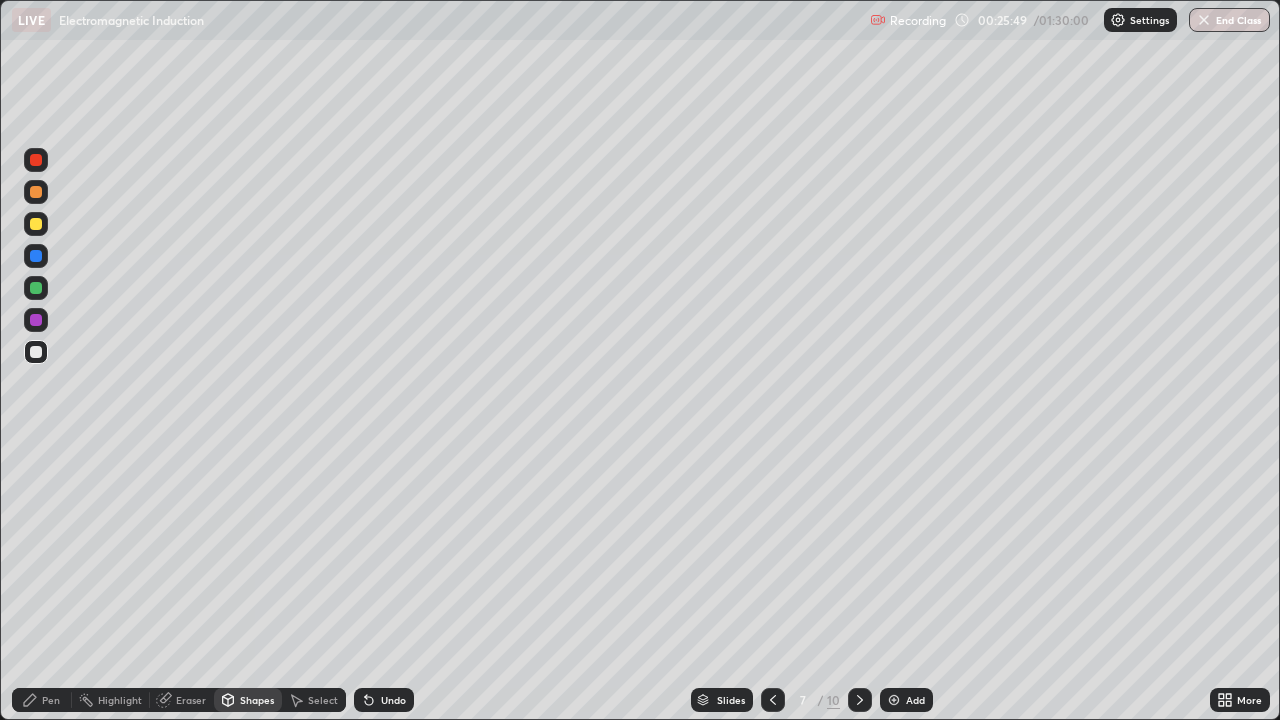 click 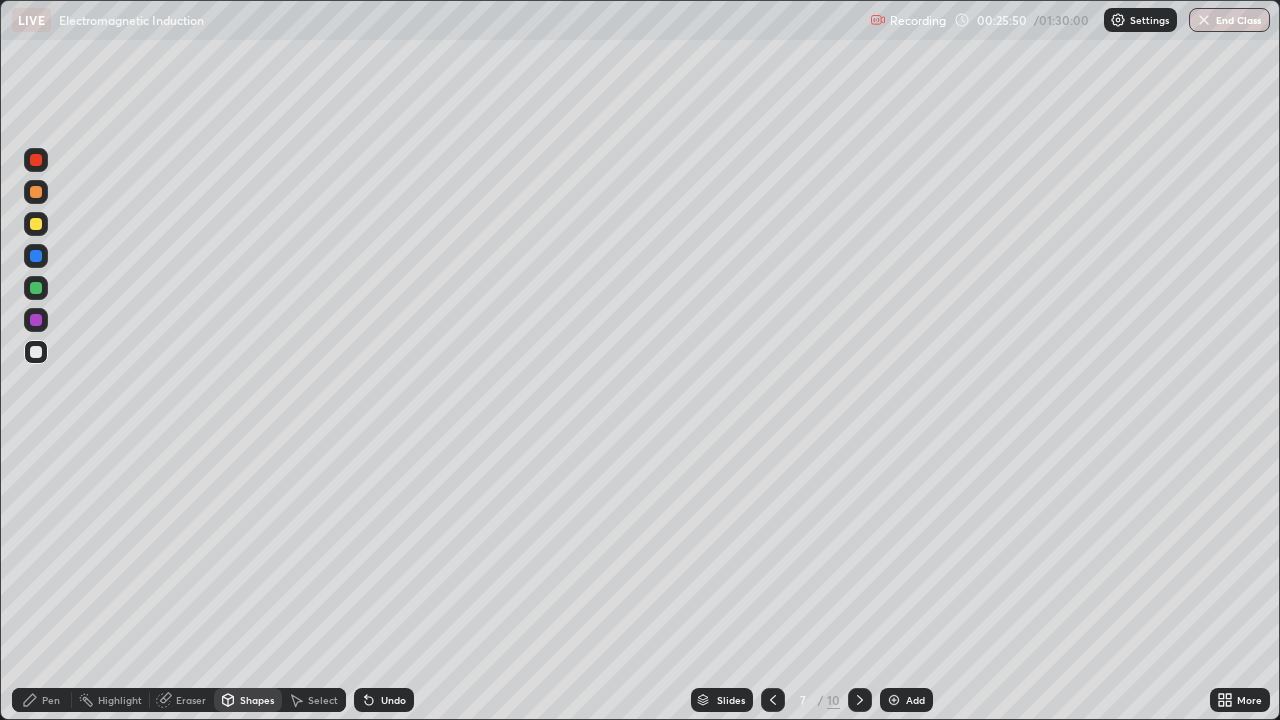 click 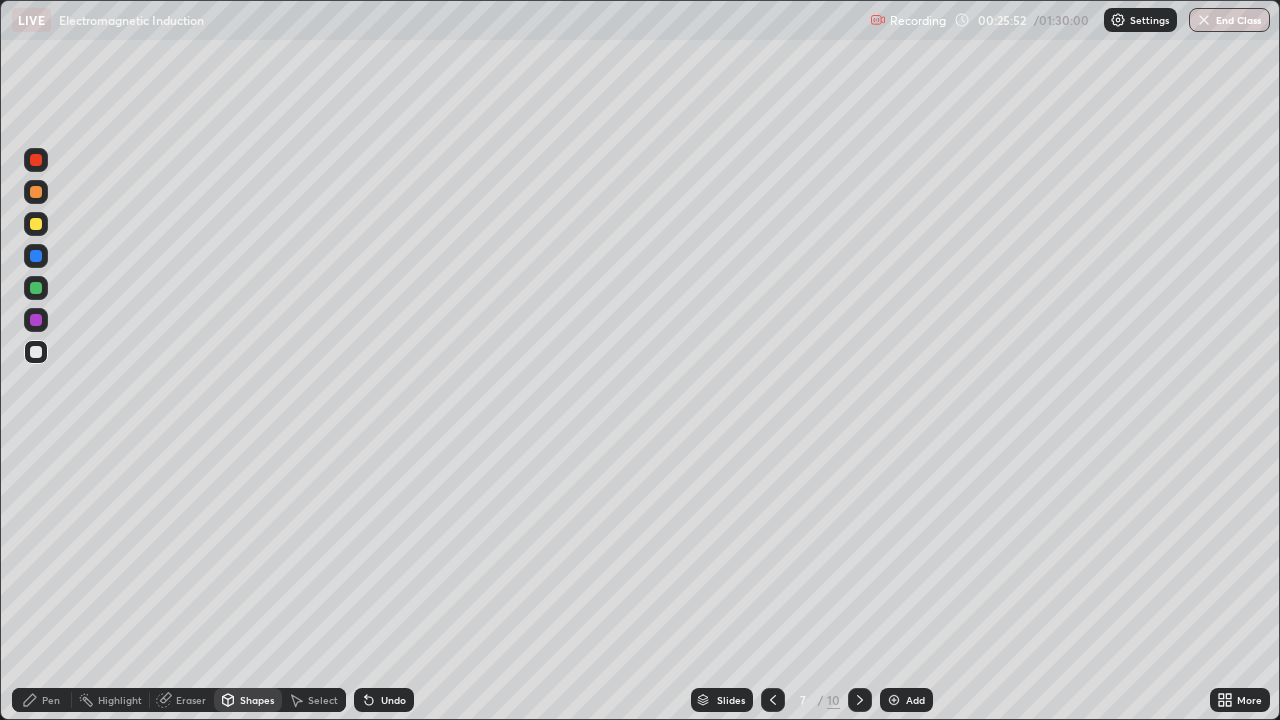 click on "Pen" at bounding box center (42, 700) 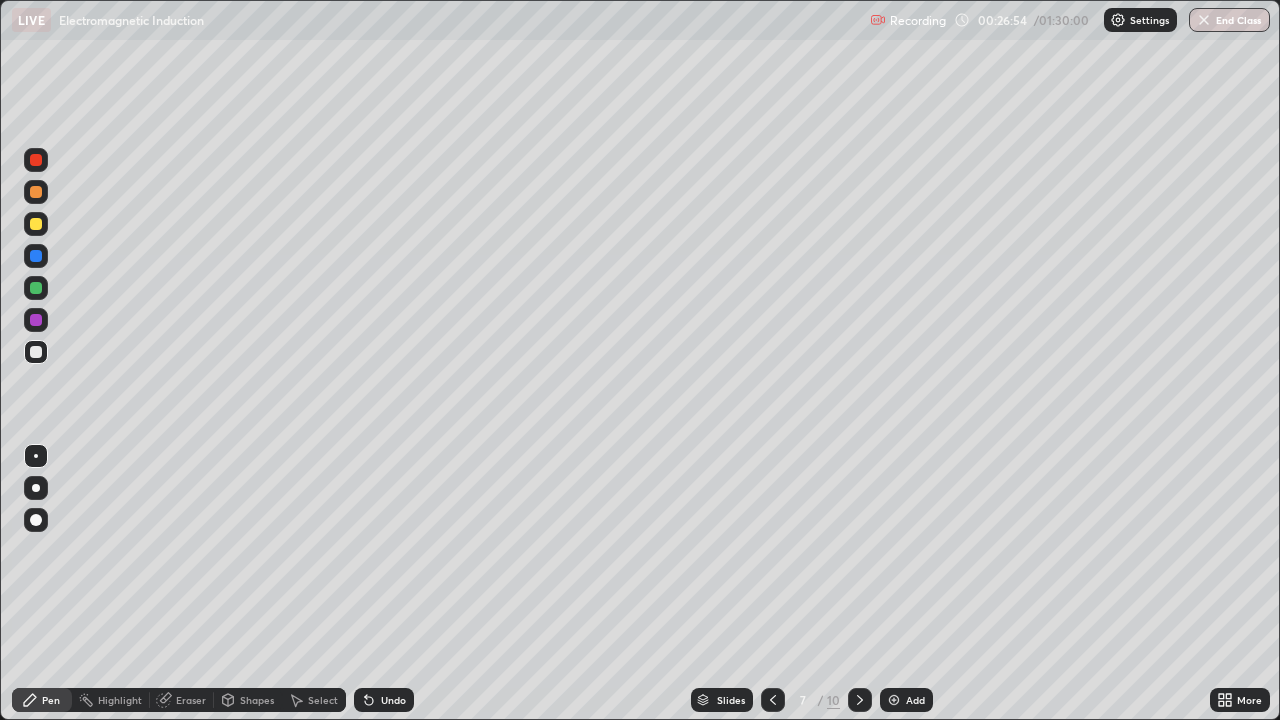 click 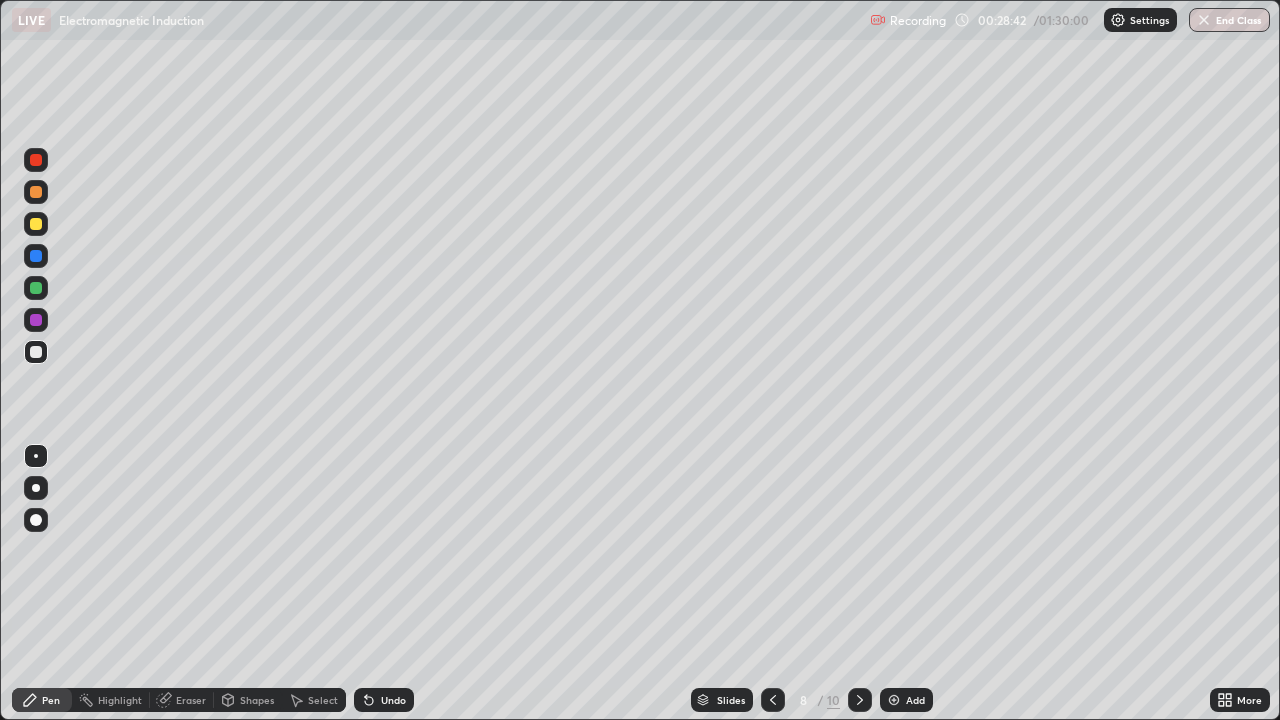 click 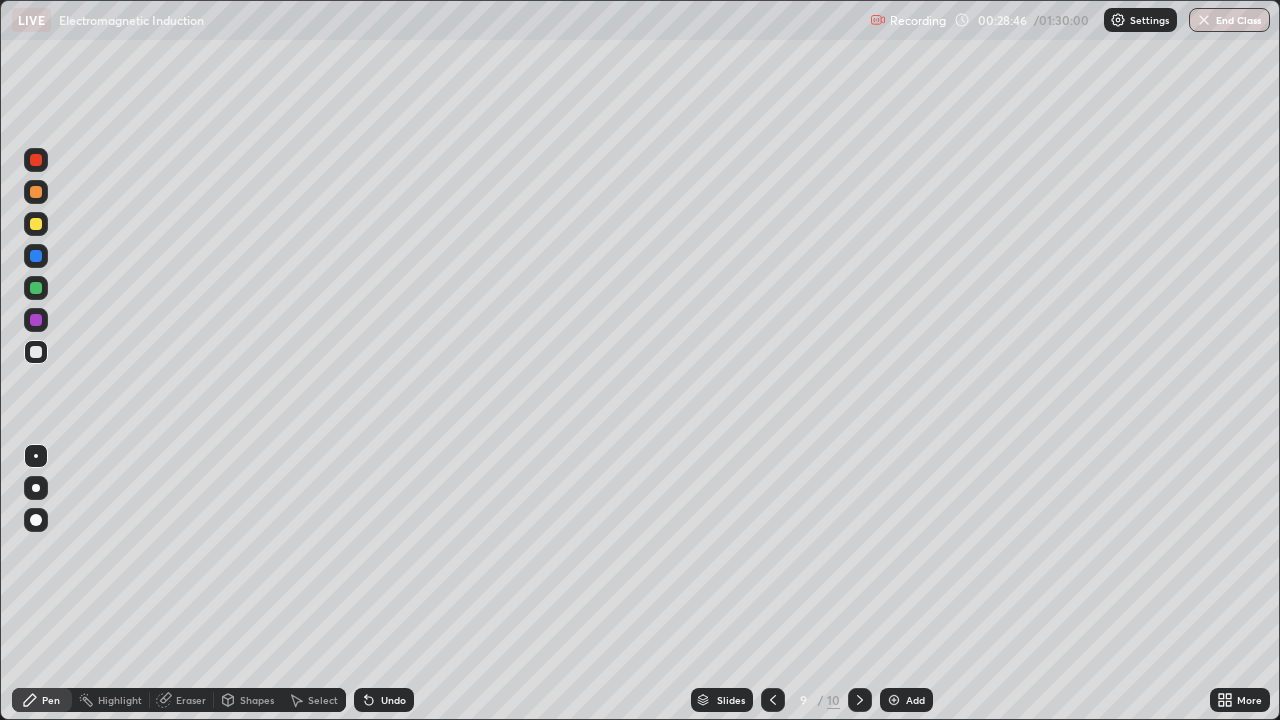 click 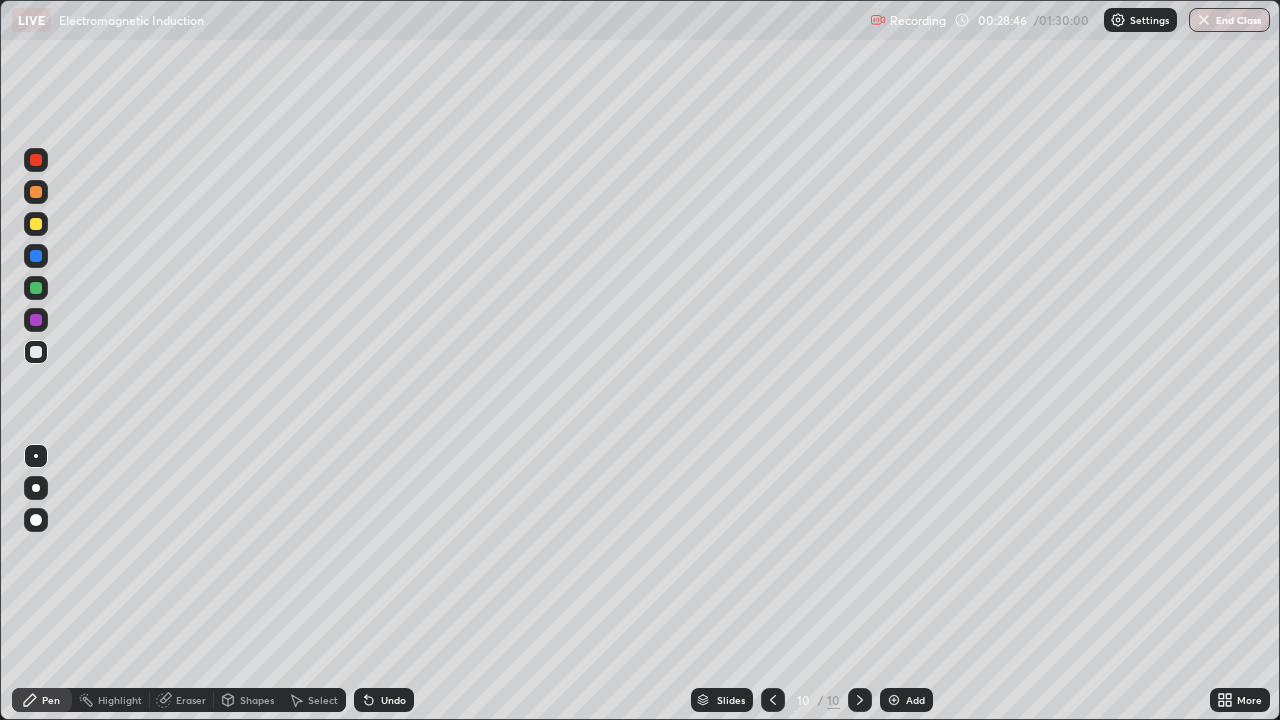 click 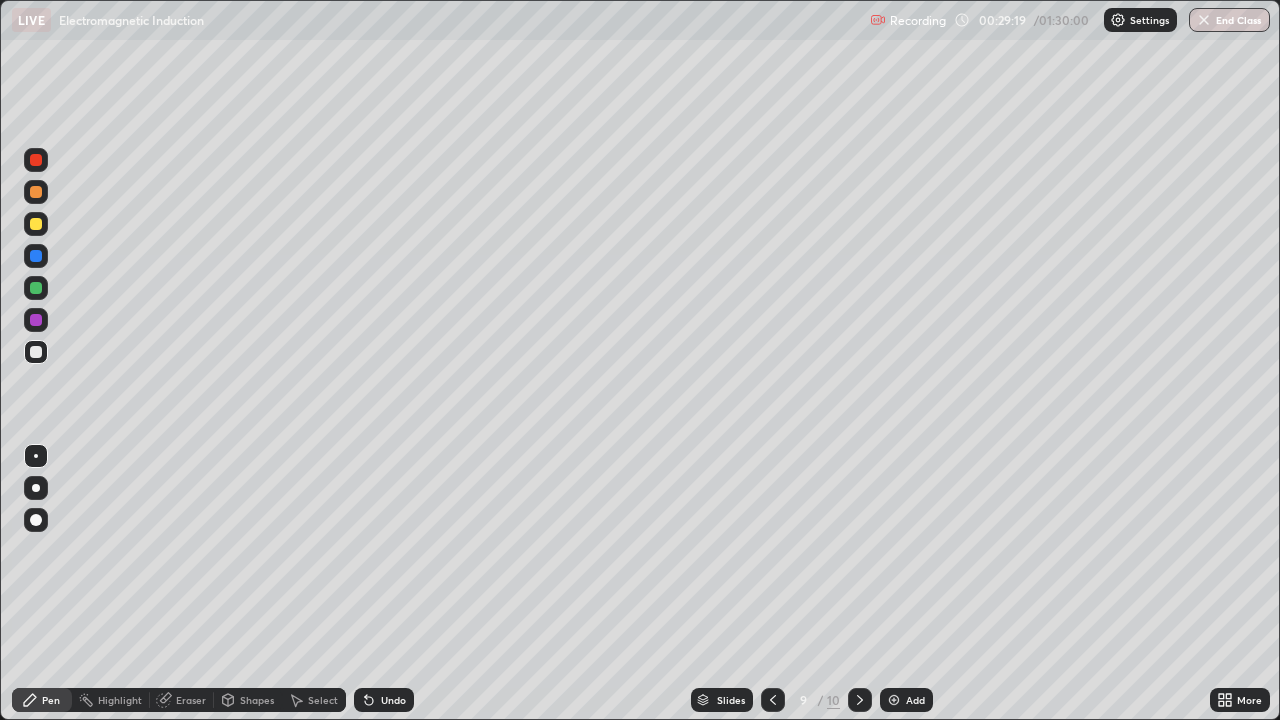 click 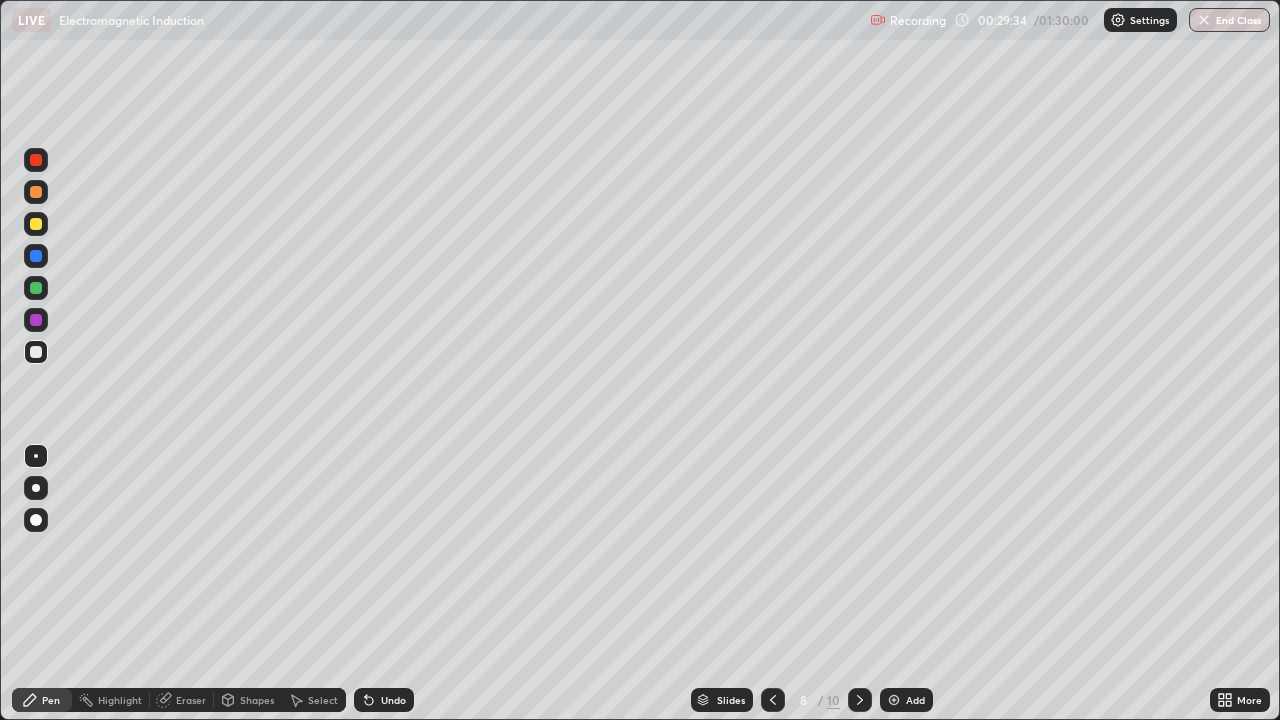 click on "Add" at bounding box center [906, 700] 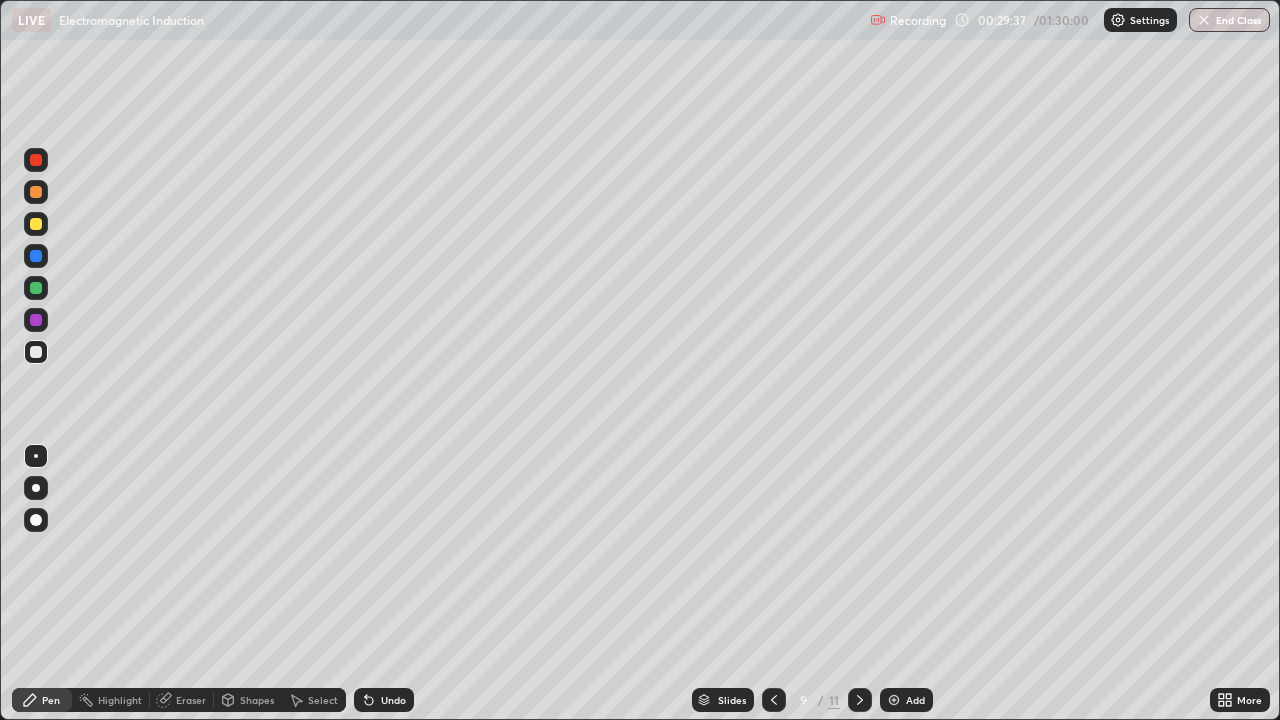 click on "Shapes" at bounding box center [248, 700] 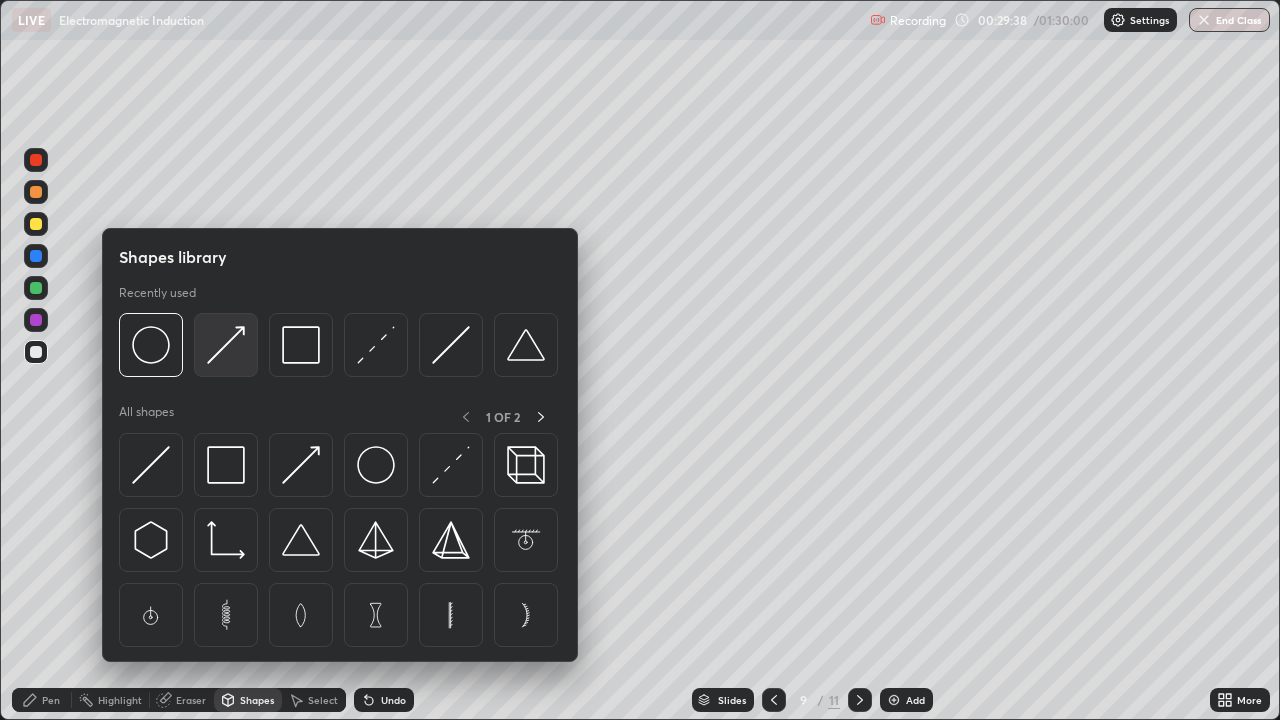 click at bounding box center (226, 345) 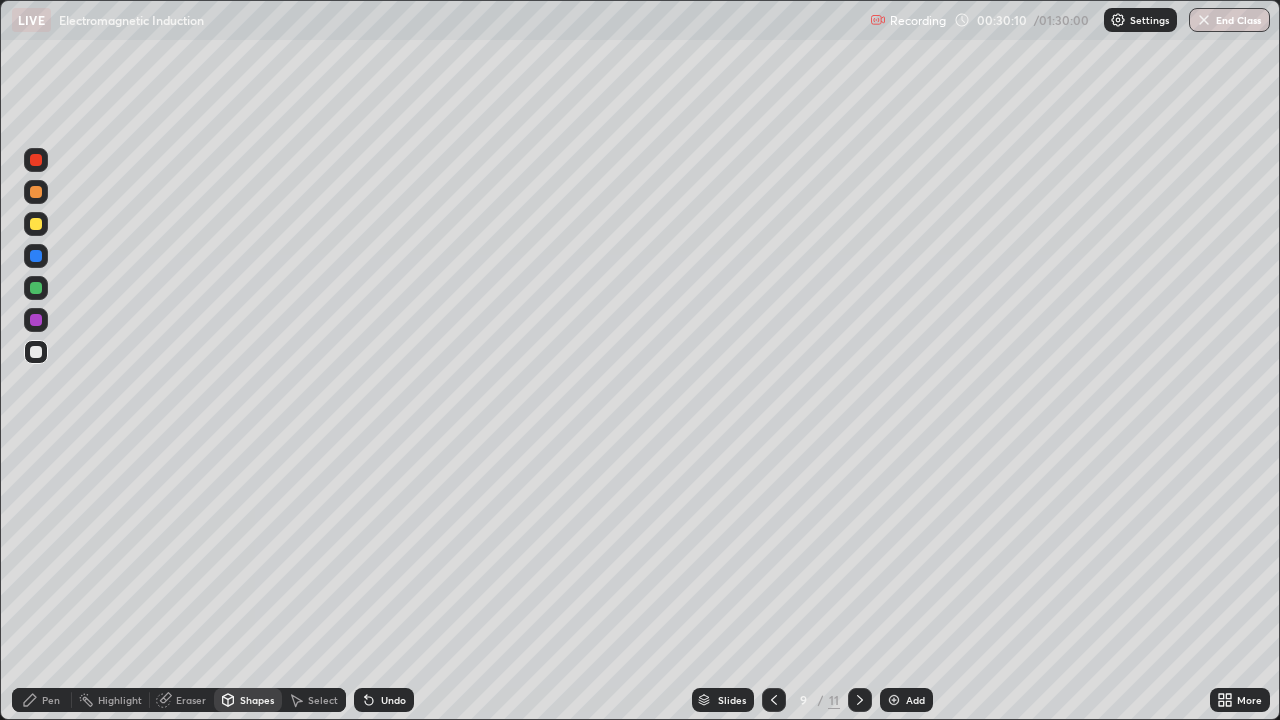 click at bounding box center [36, 224] 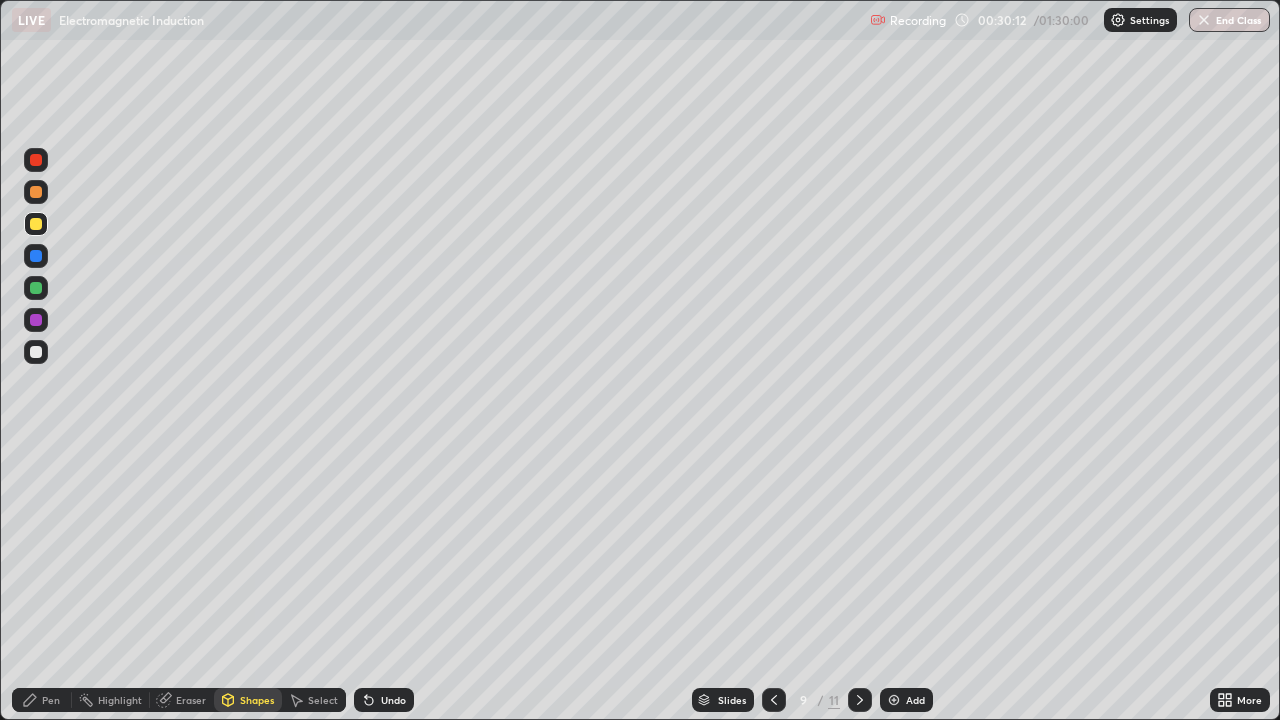 click on "Pen" at bounding box center (51, 700) 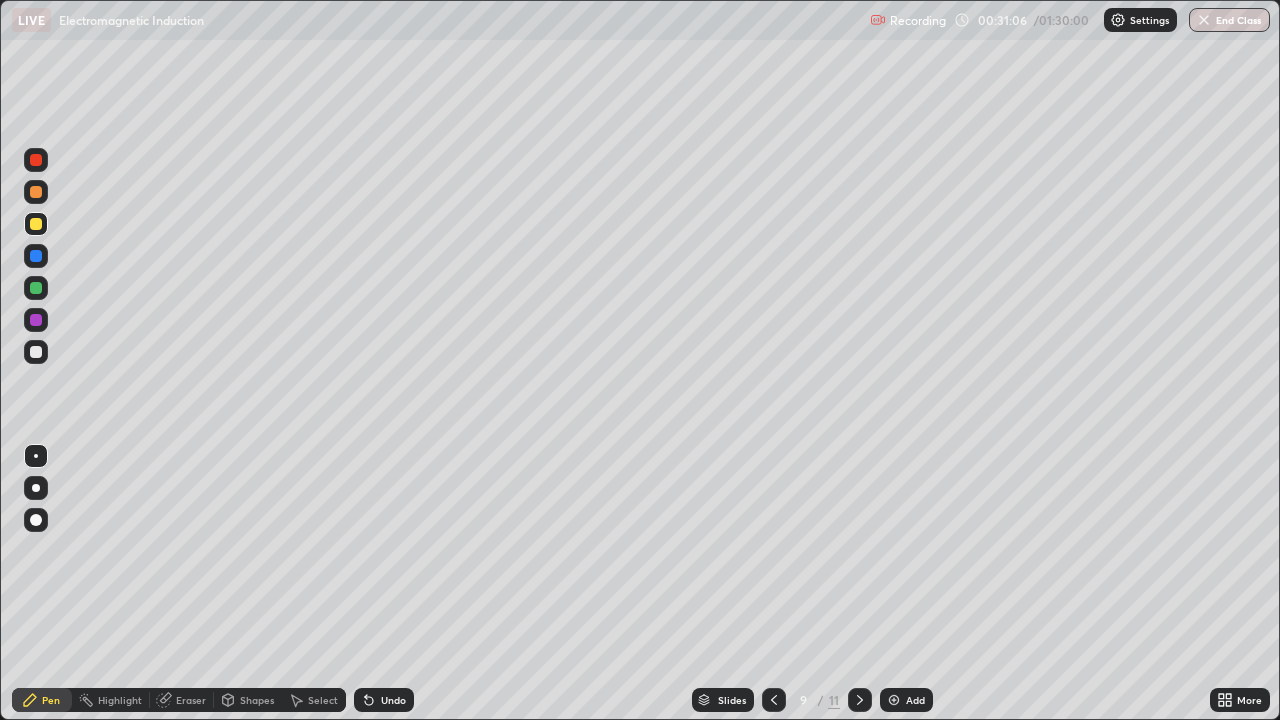 click at bounding box center [36, 352] 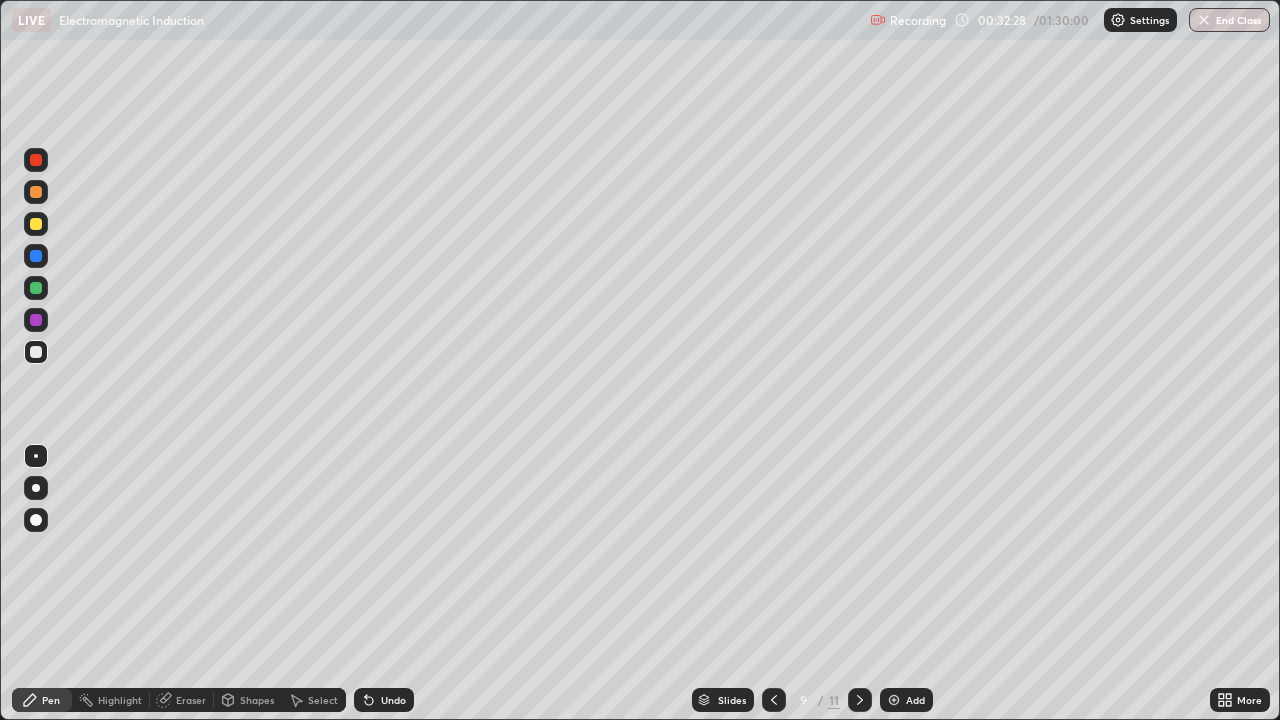 click 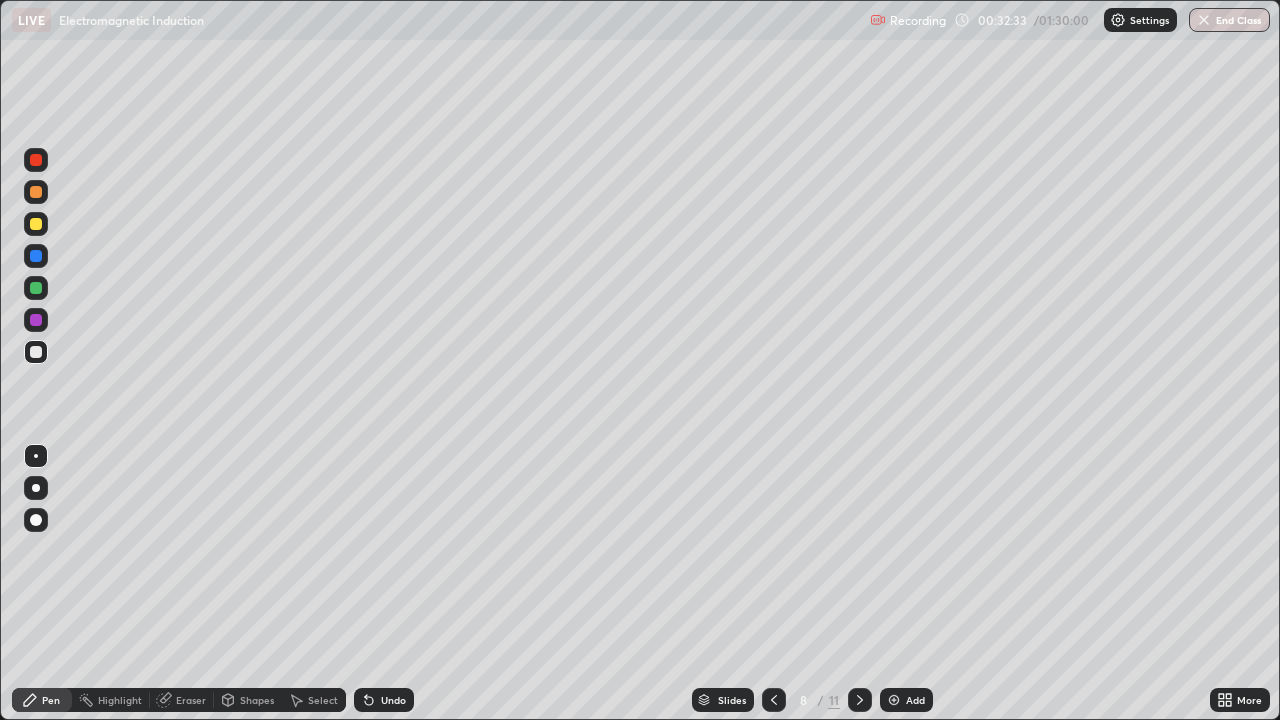 click at bounding box center [860, 700] 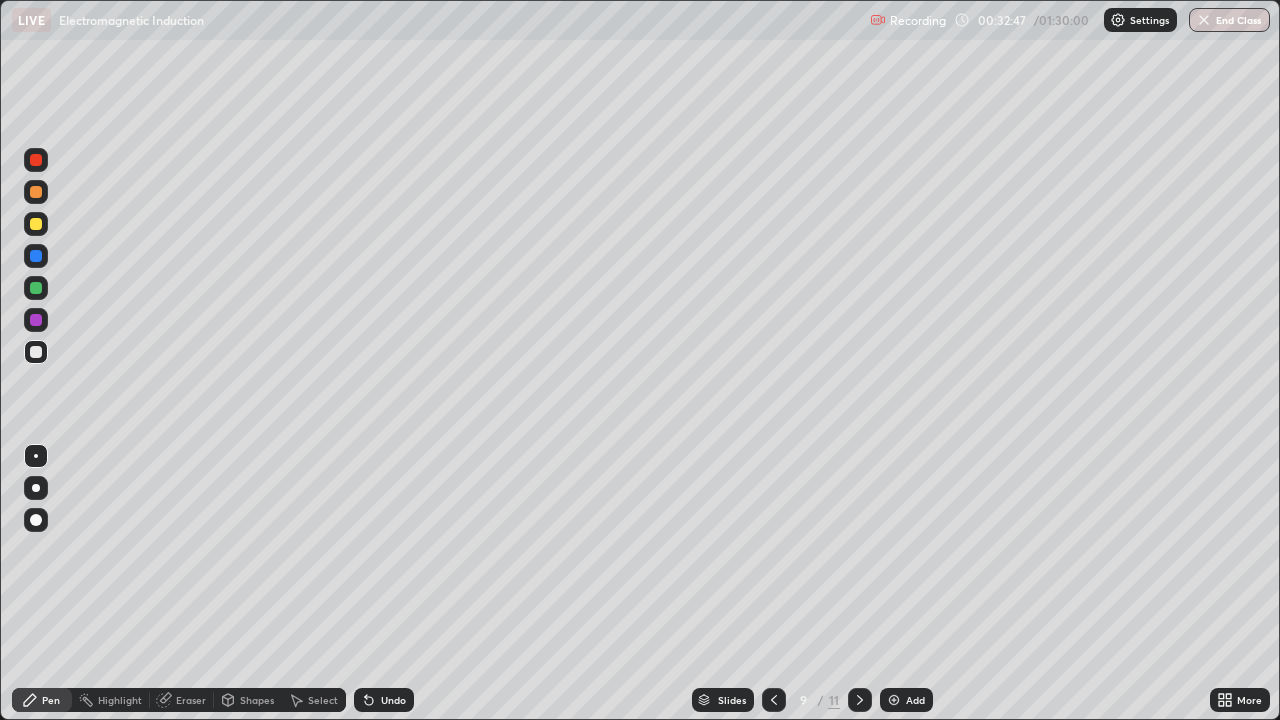 click on "Add" at bounding box center (915, 700) 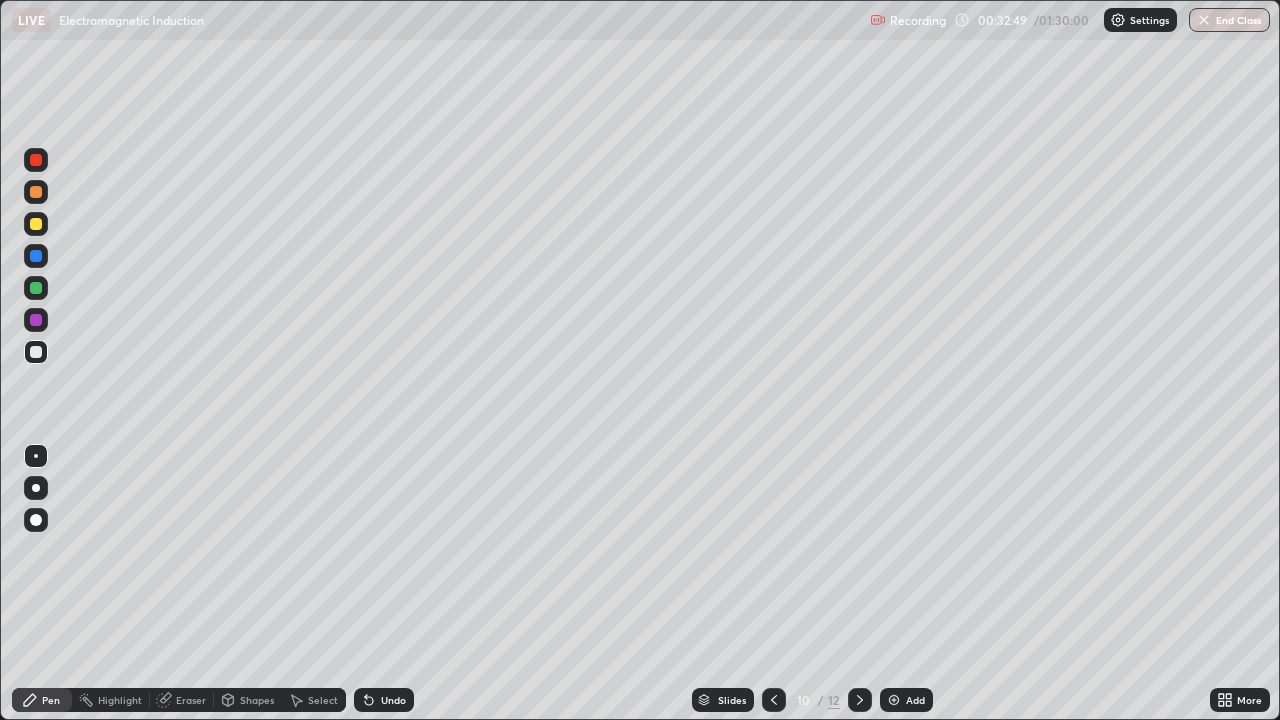click at bounding box center [36, 352] 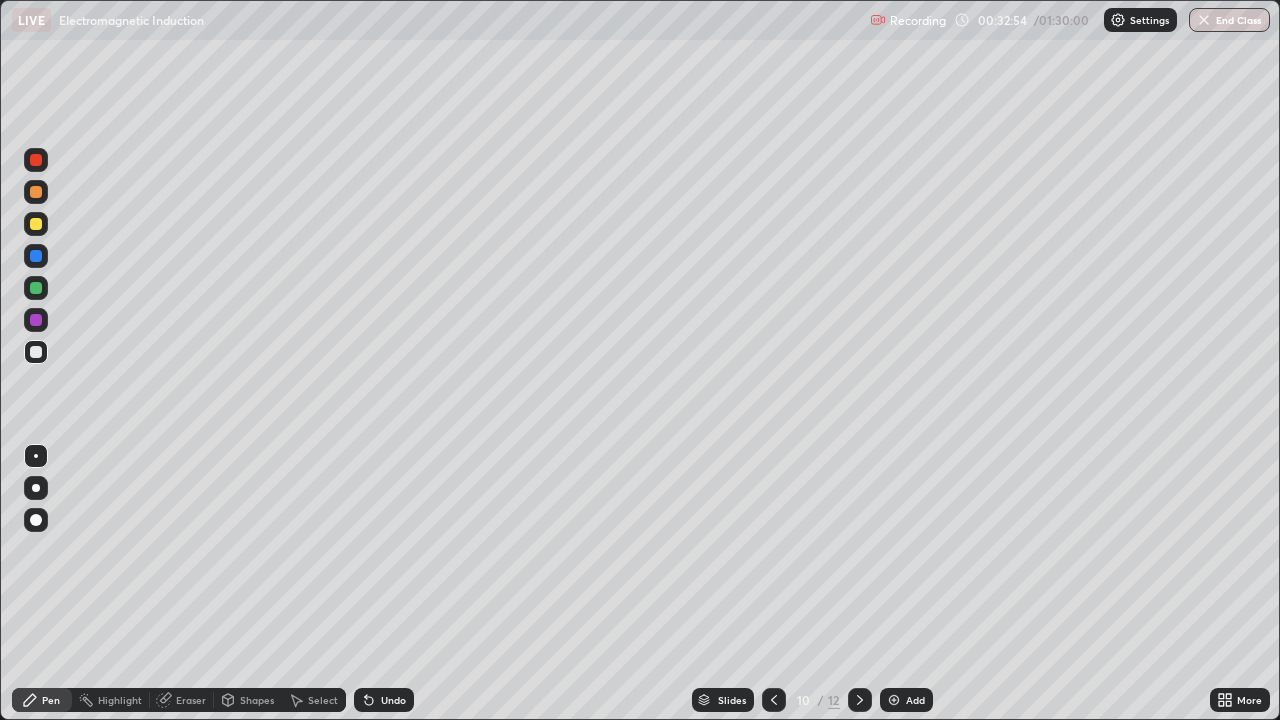 click on "Shapes" at bounding box center [257, 700] 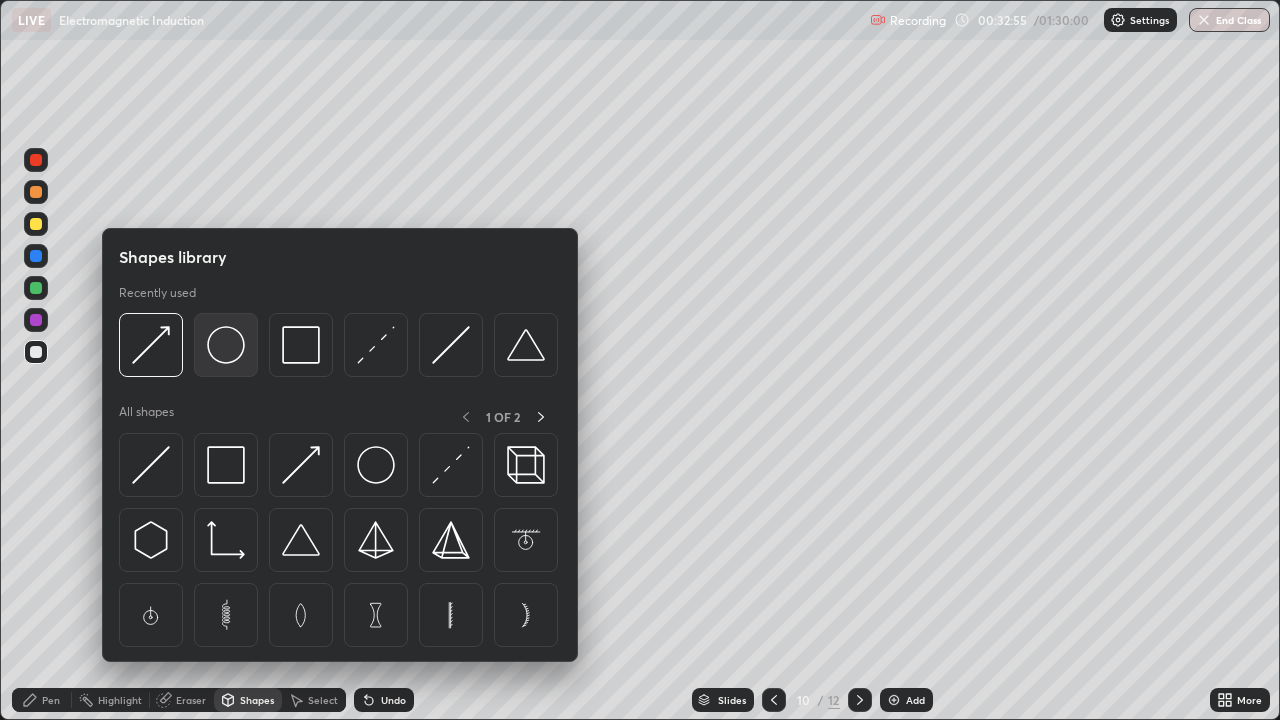 click at bounding box center (226, 345) 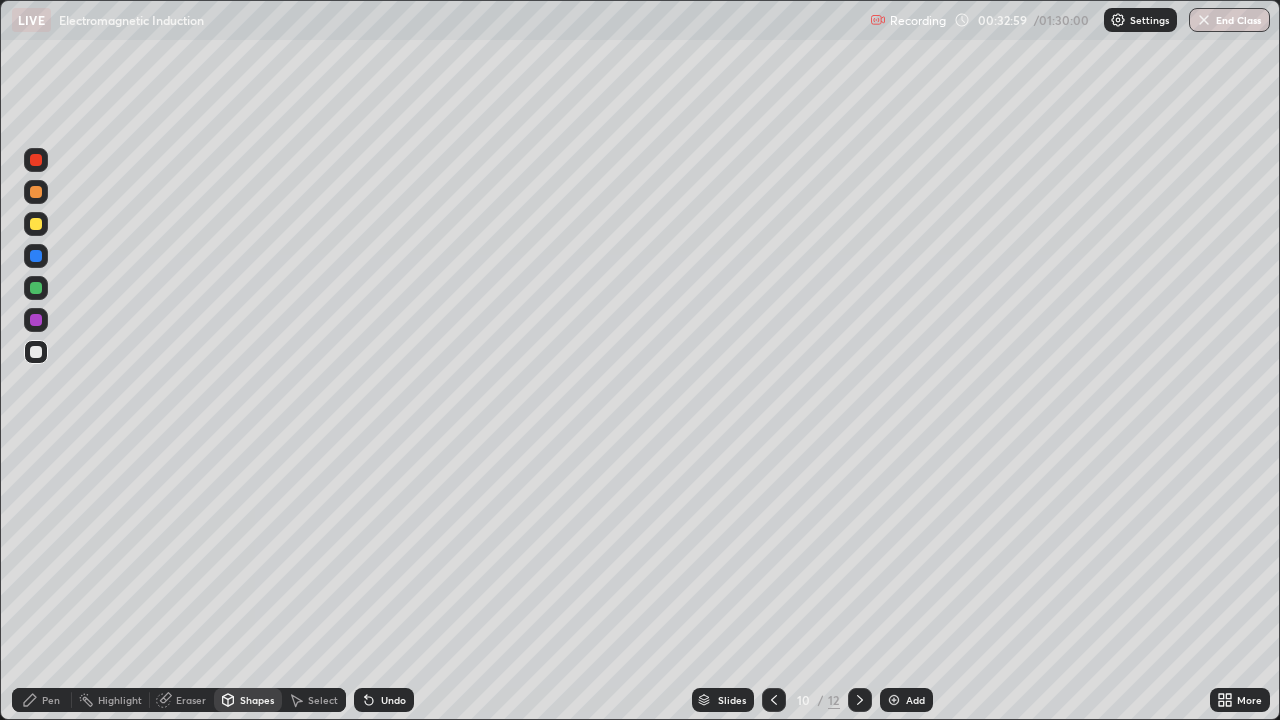 click on "Pen" at bounding box center (51, 700) 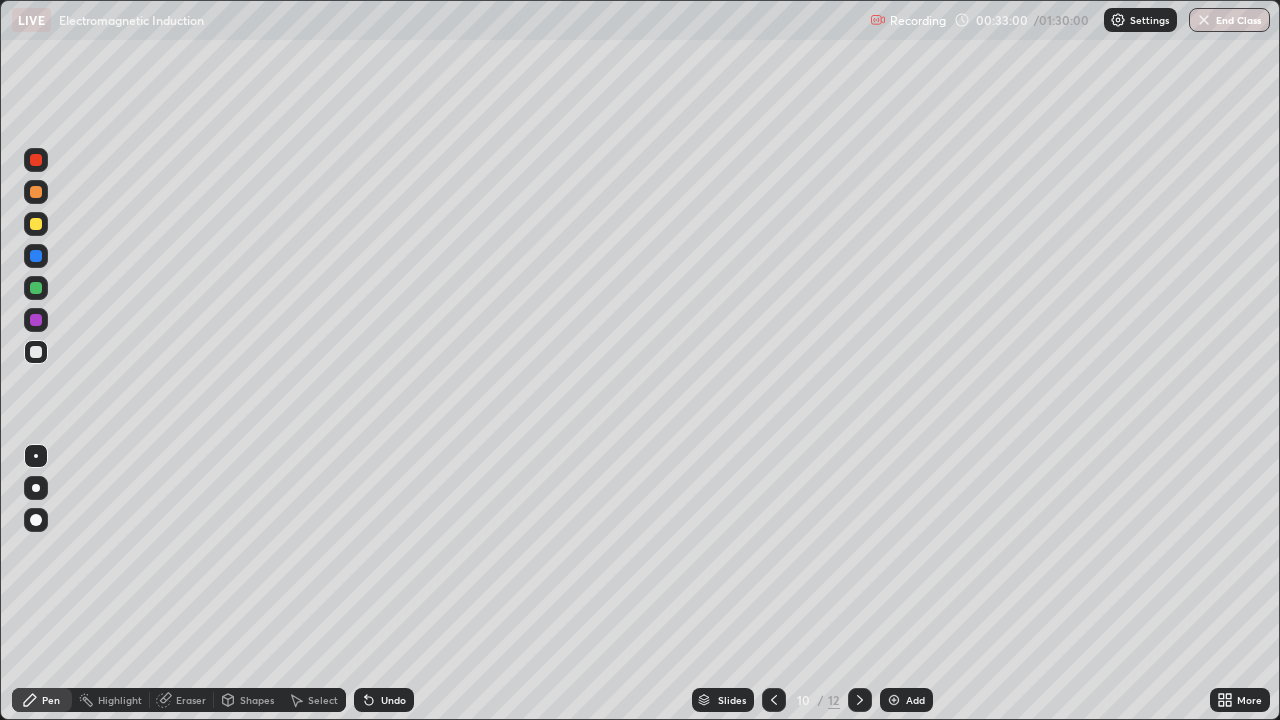 click on "Shapes" at bounding box center (257, 700) 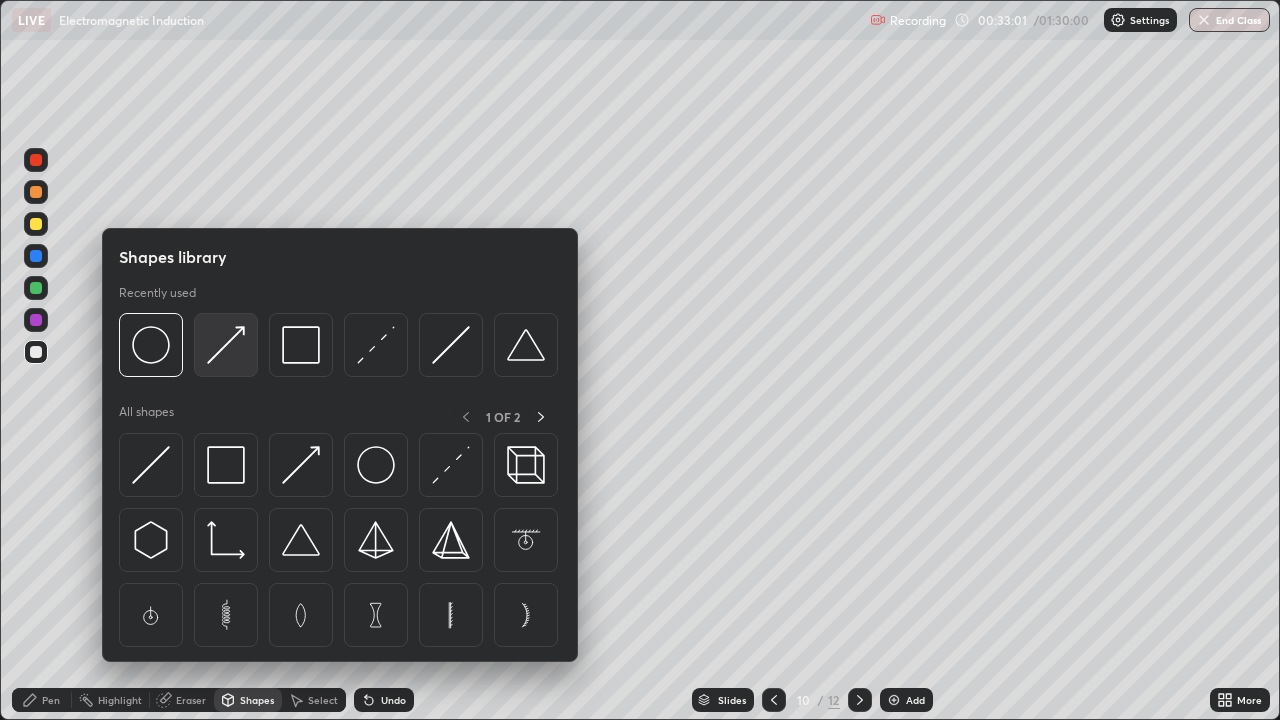 click at bounding box center [226, 345] 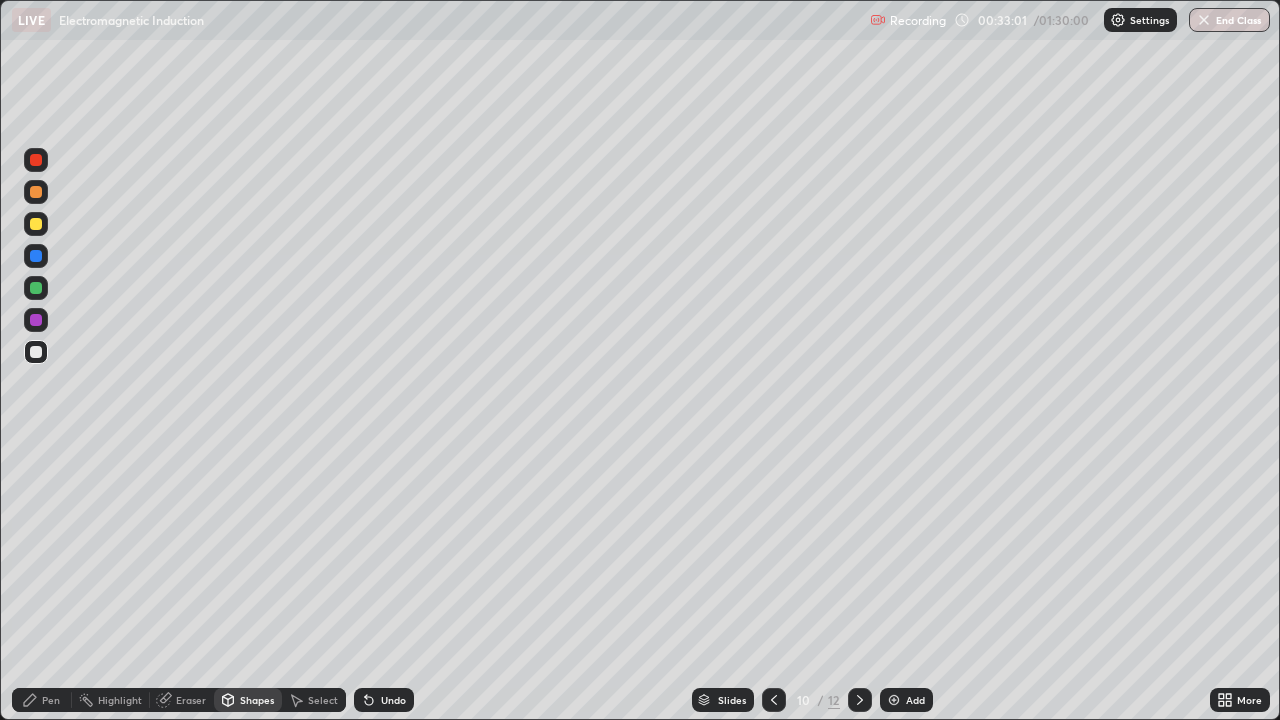 click at bounding box center [36, 224] 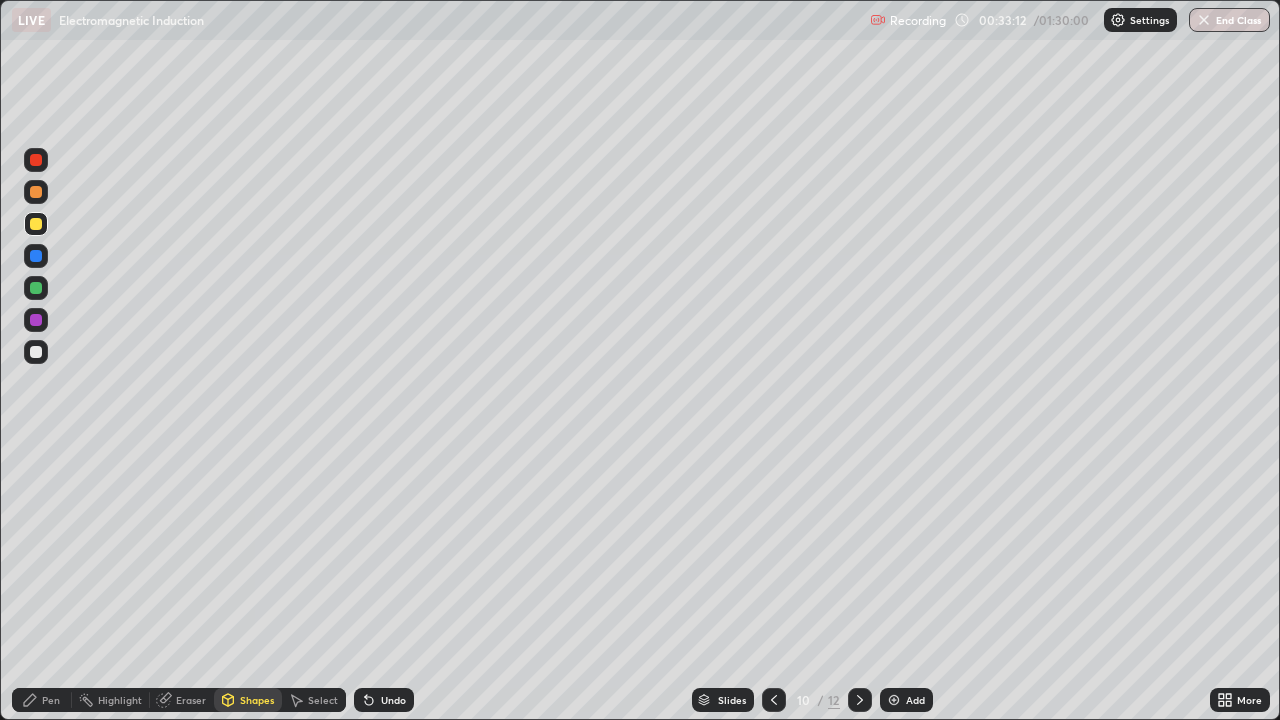 click on "Pen" at bounding box center [51, 700] 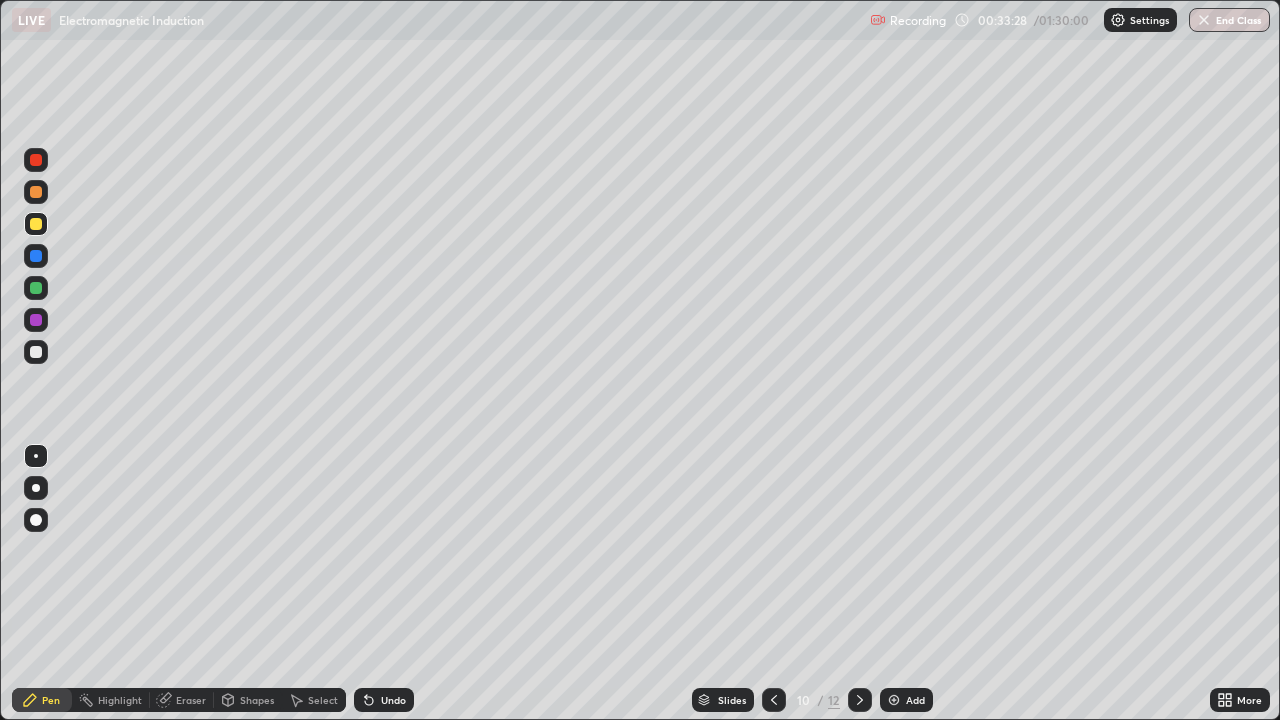 click on "Shapes" at bounding box center (257, 700) 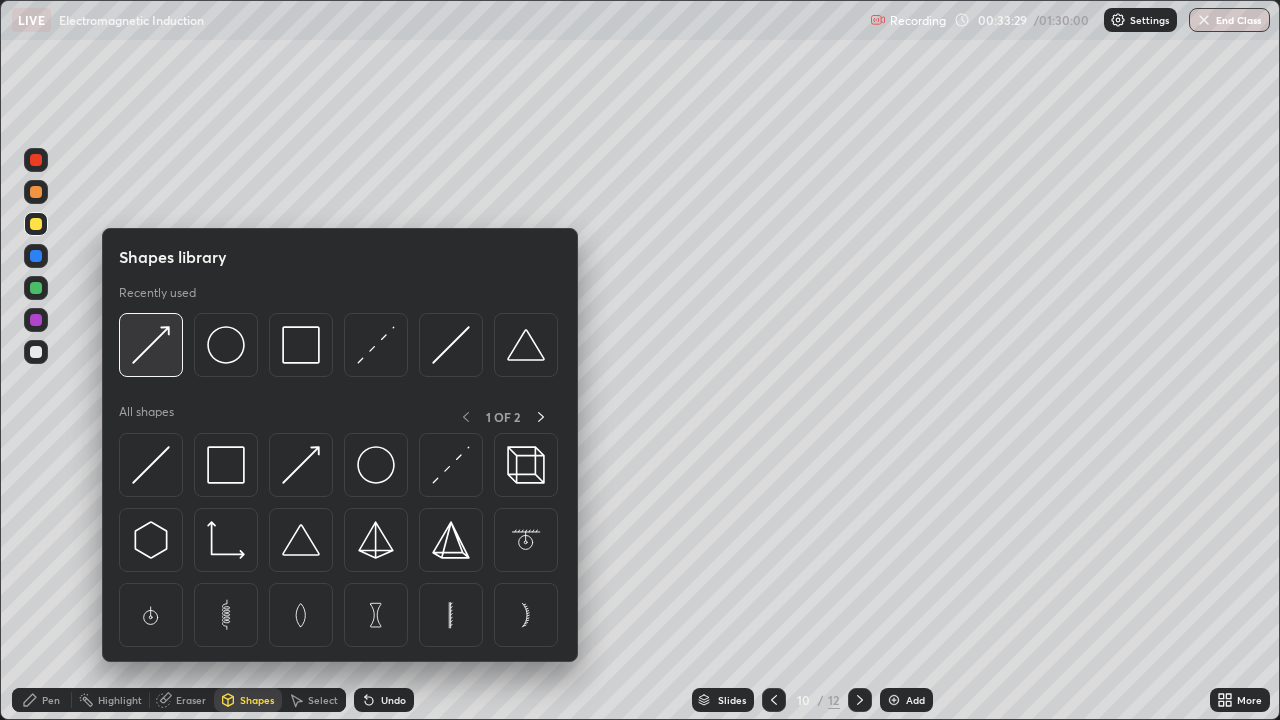 click at bounding box center [151, 345] 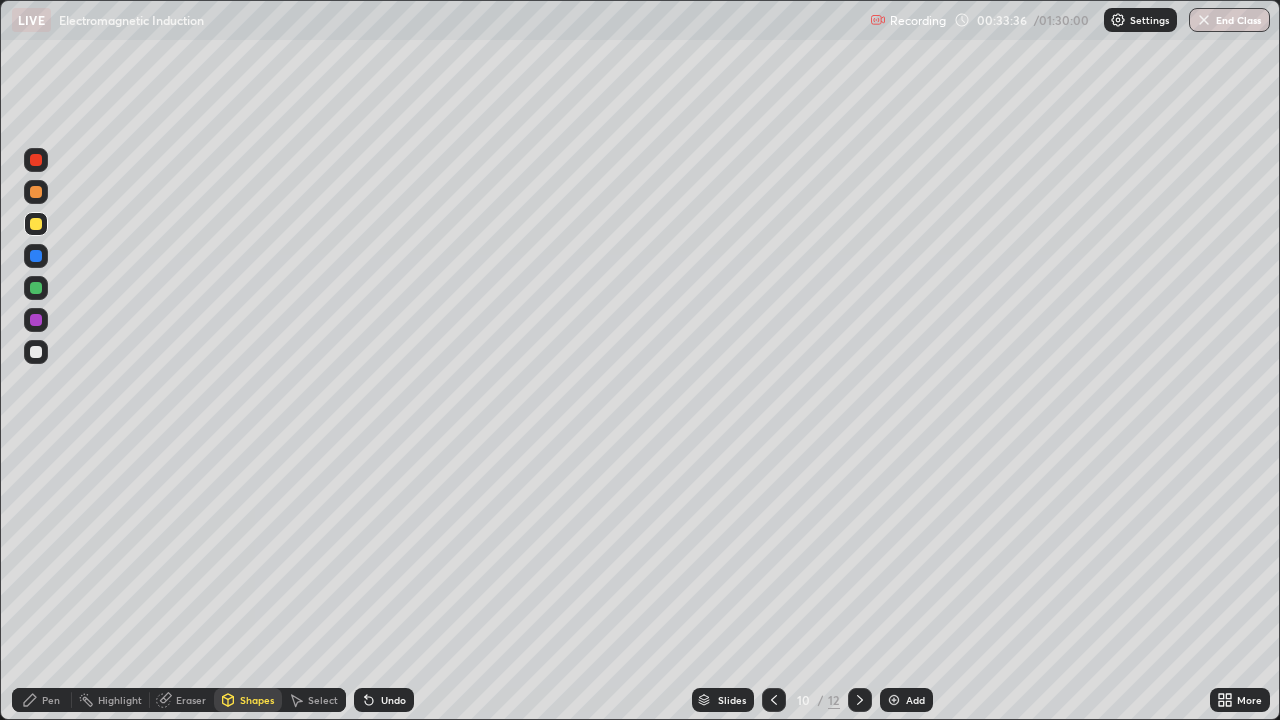 click on "Pen" at bounding box center [51, 700] 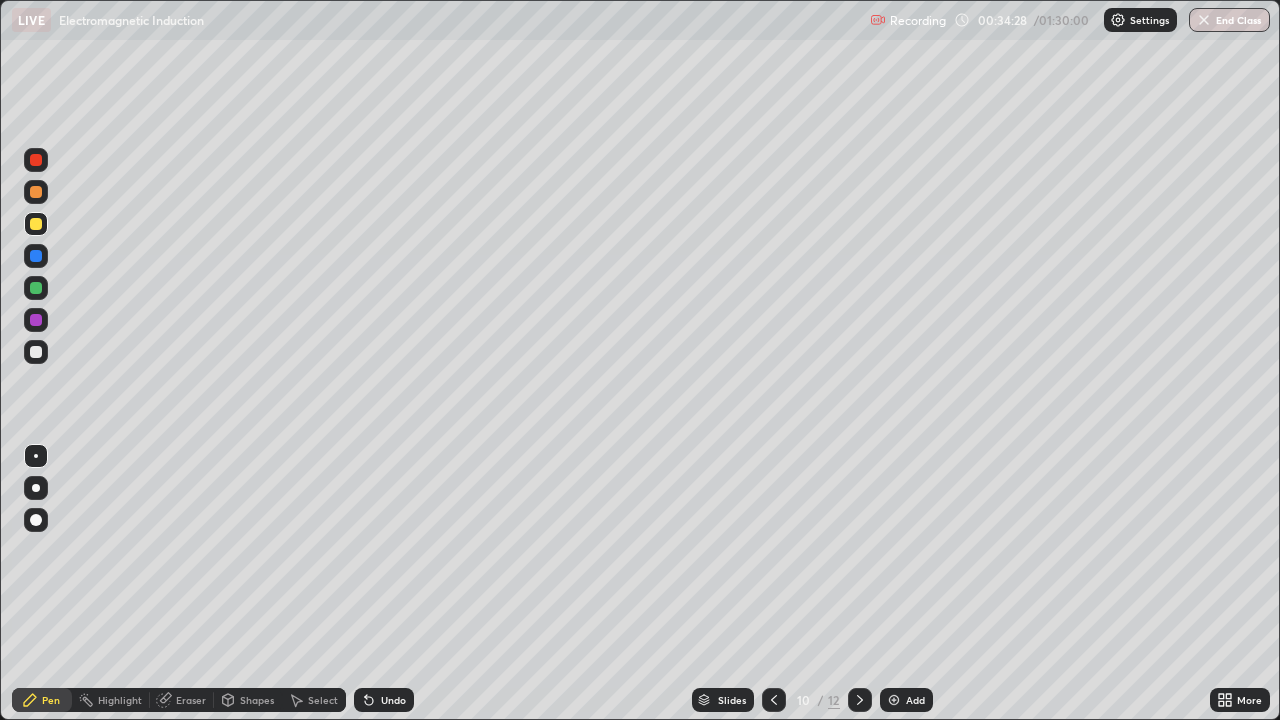 click at bounding box center (894, 700) 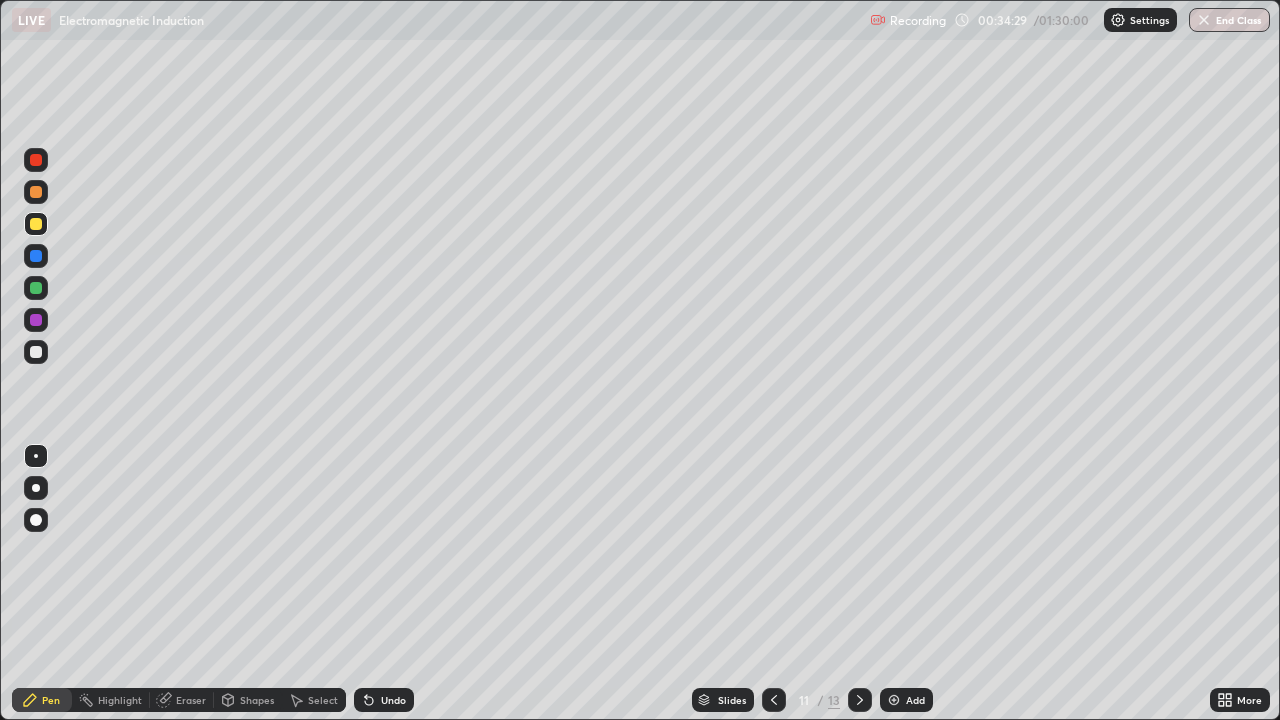 click at bounding box center [36, 352] 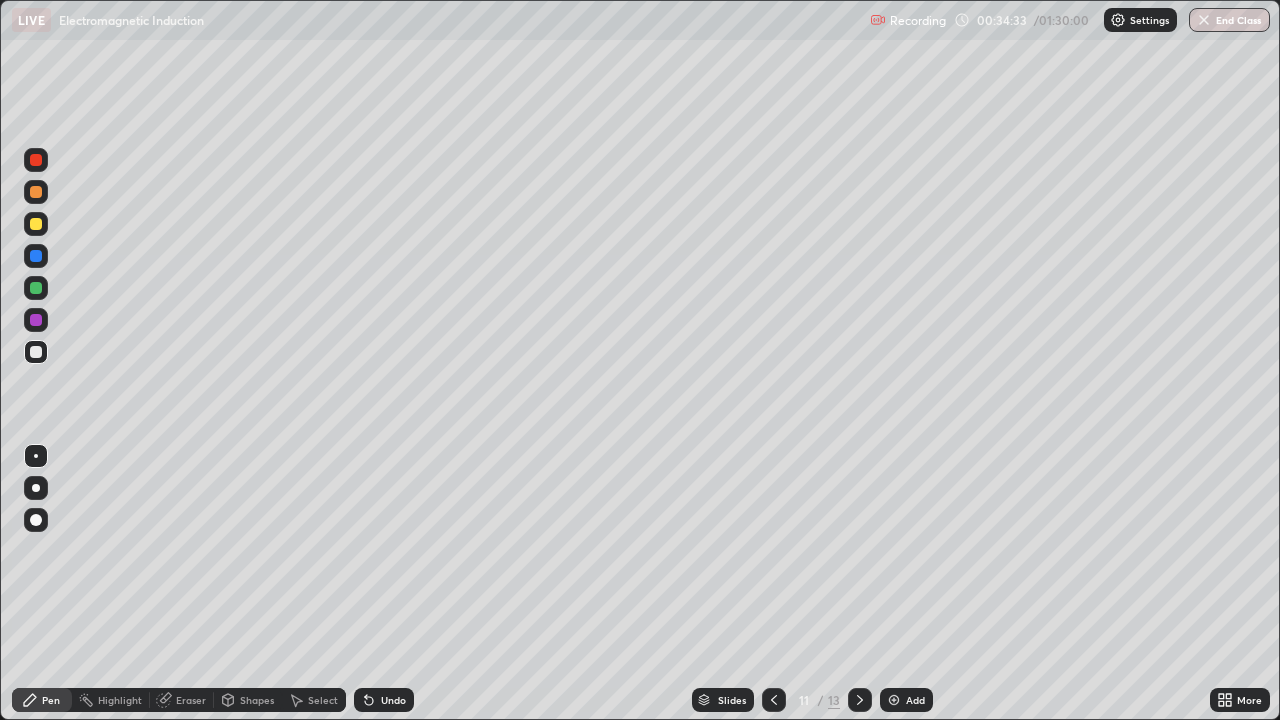 click on "Shapes" at bounding box center (257, 700) 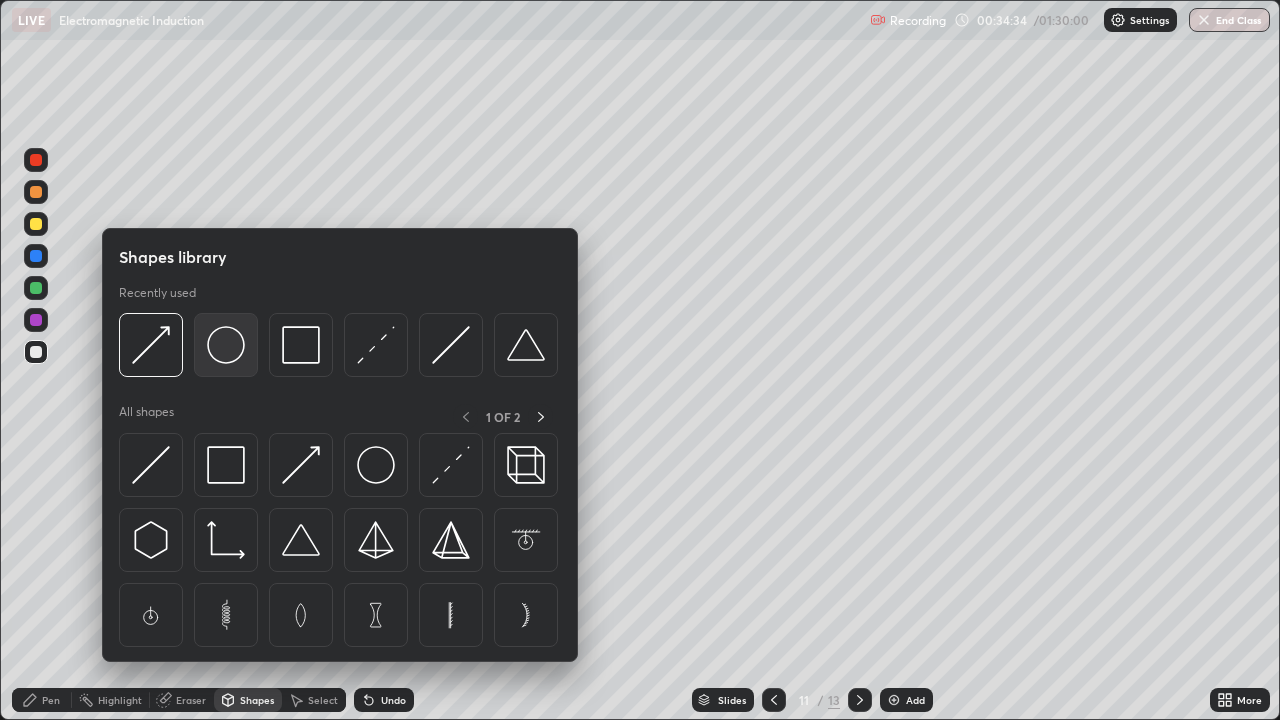 click at bounding box center (226, 345) 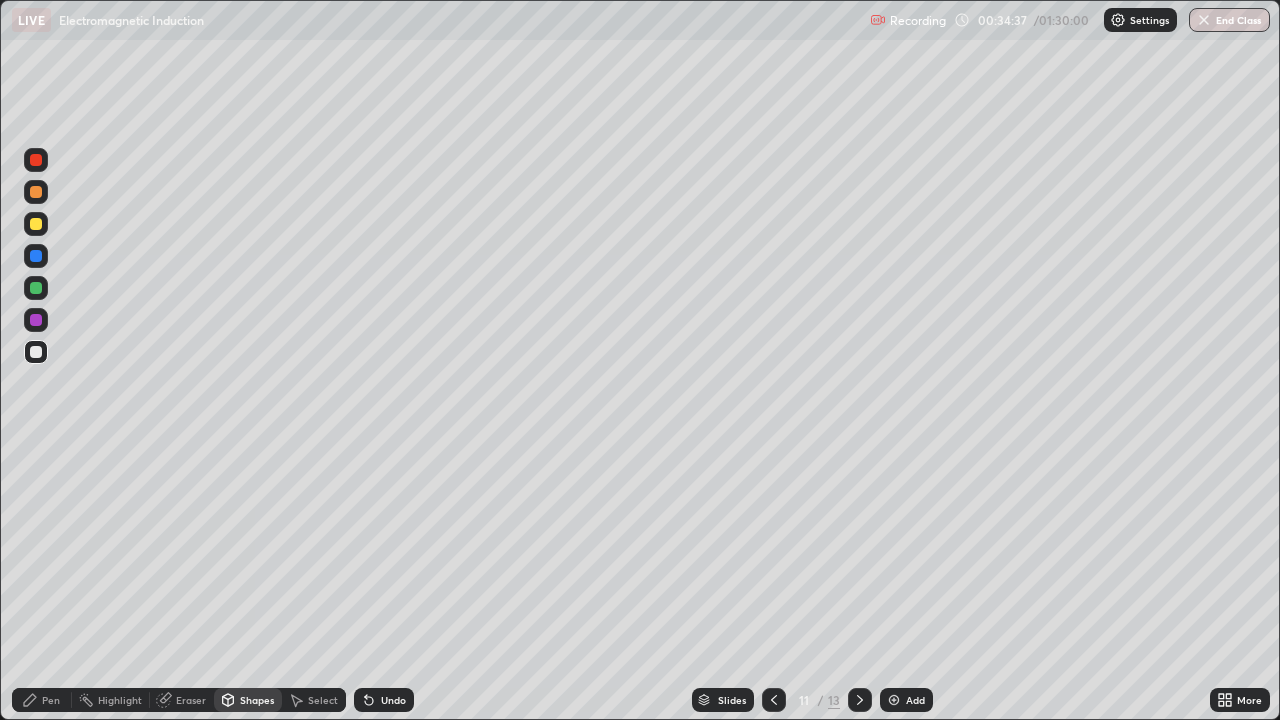 click on "Shapes" at bounding box center (248, 700) 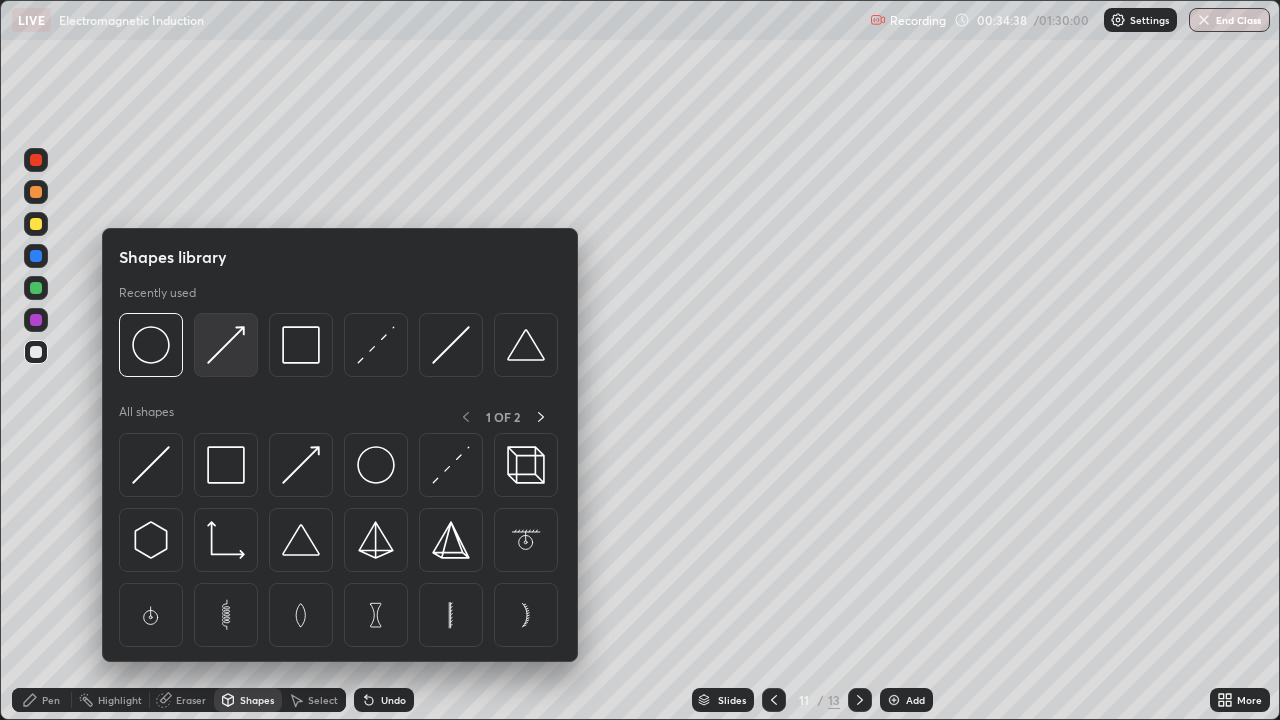 click at bounding box center (226, 345) 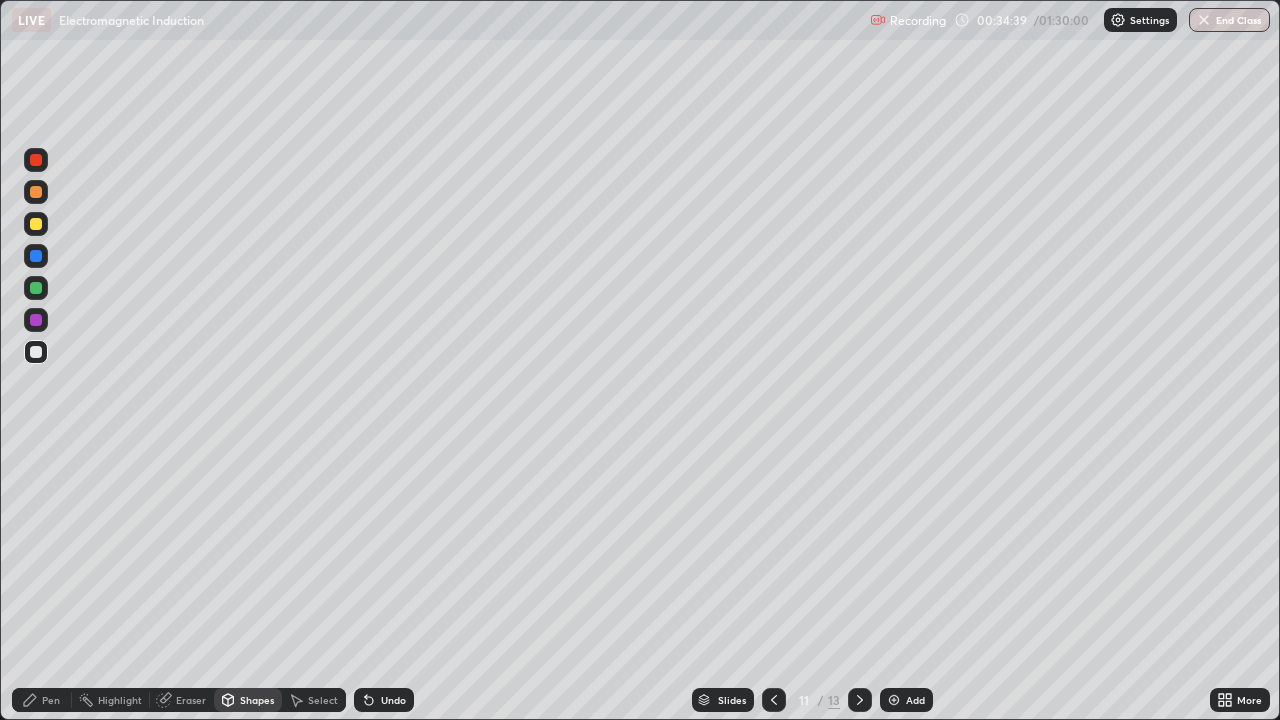 click at bounding box center (36, 224) 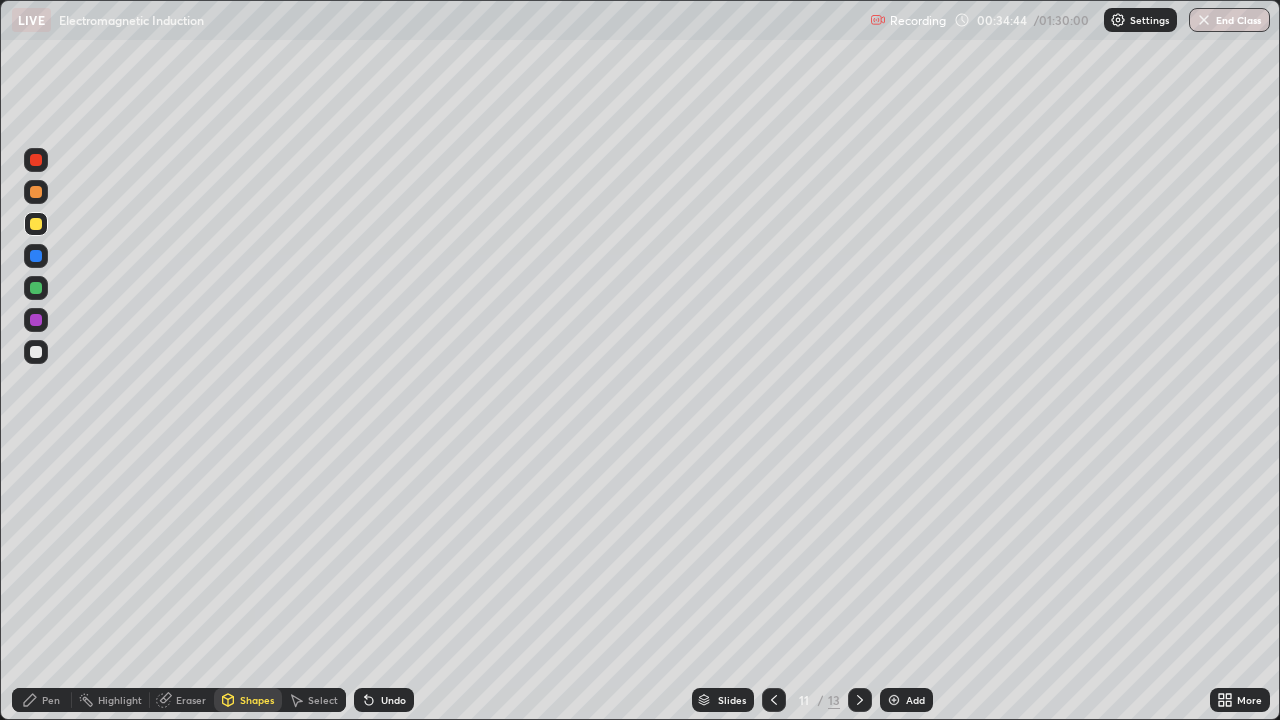 click on "Undo" at bounding box center [393, 700] 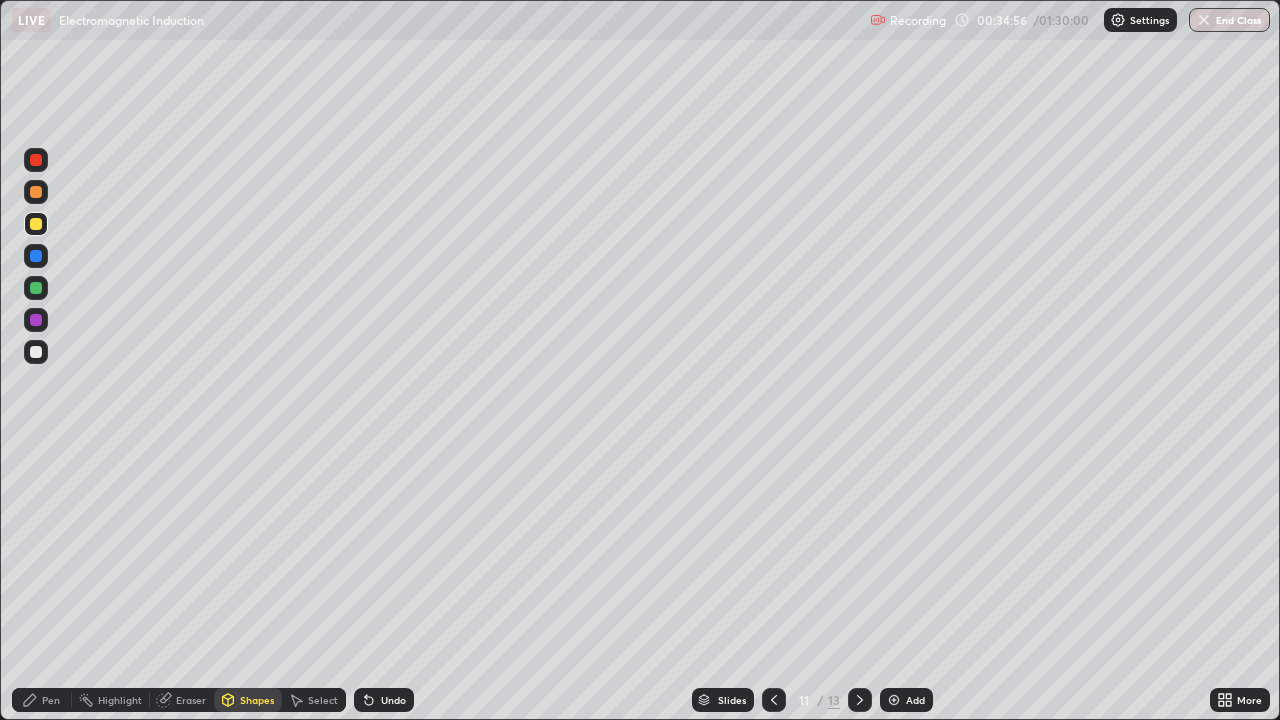 click on "Shapes" at bounding box center [257, 700] 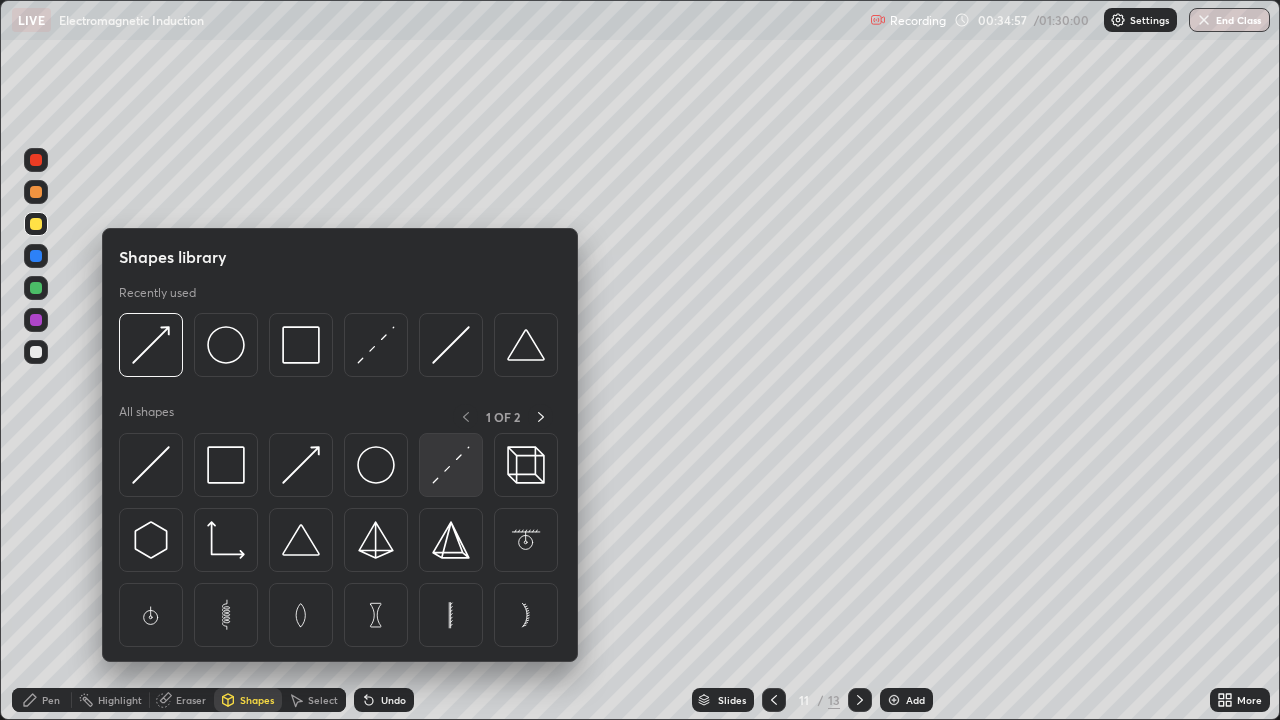 click at bounding box center [451, 465] 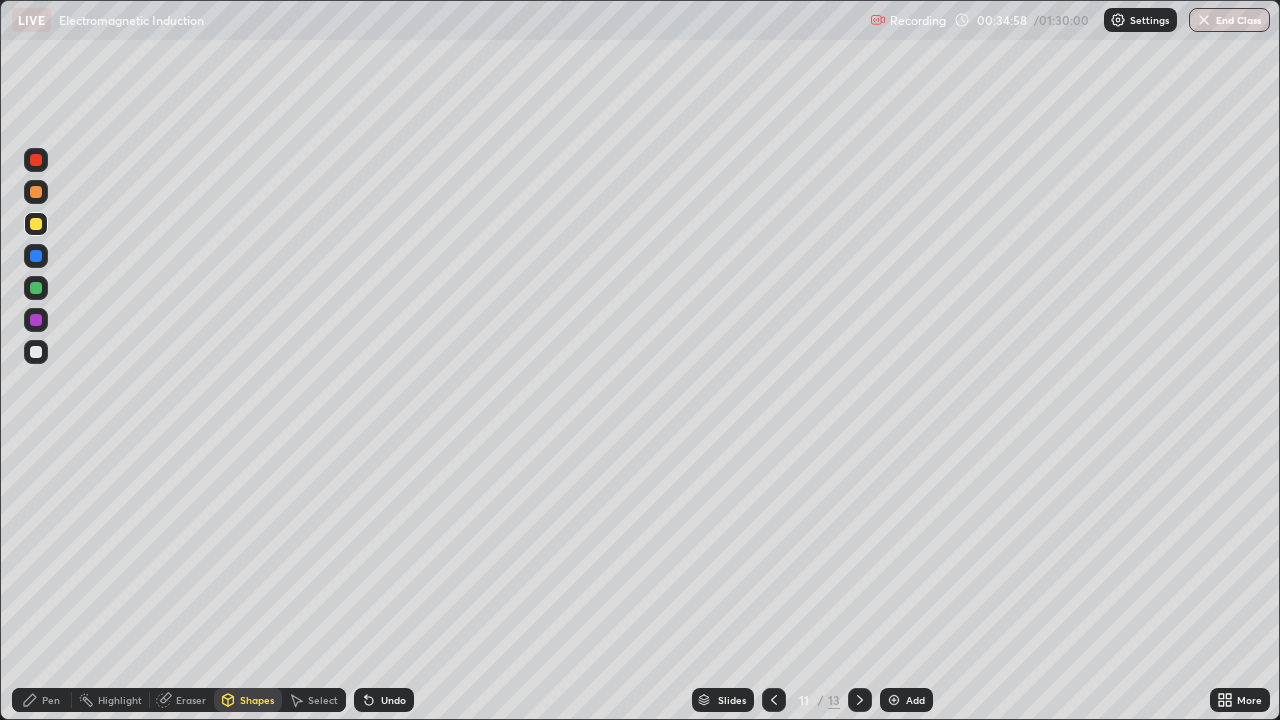 click at bounding box center [36, 352] 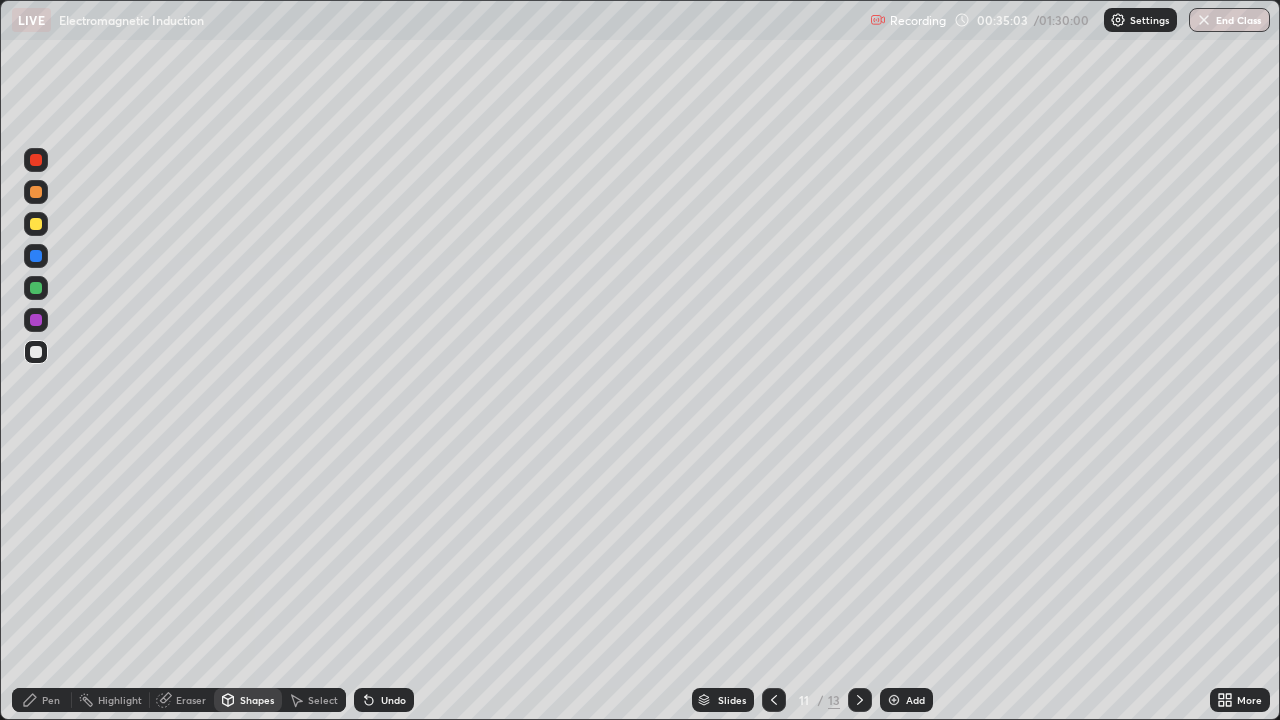 click on "Pen" at bounding box center [42, 700] 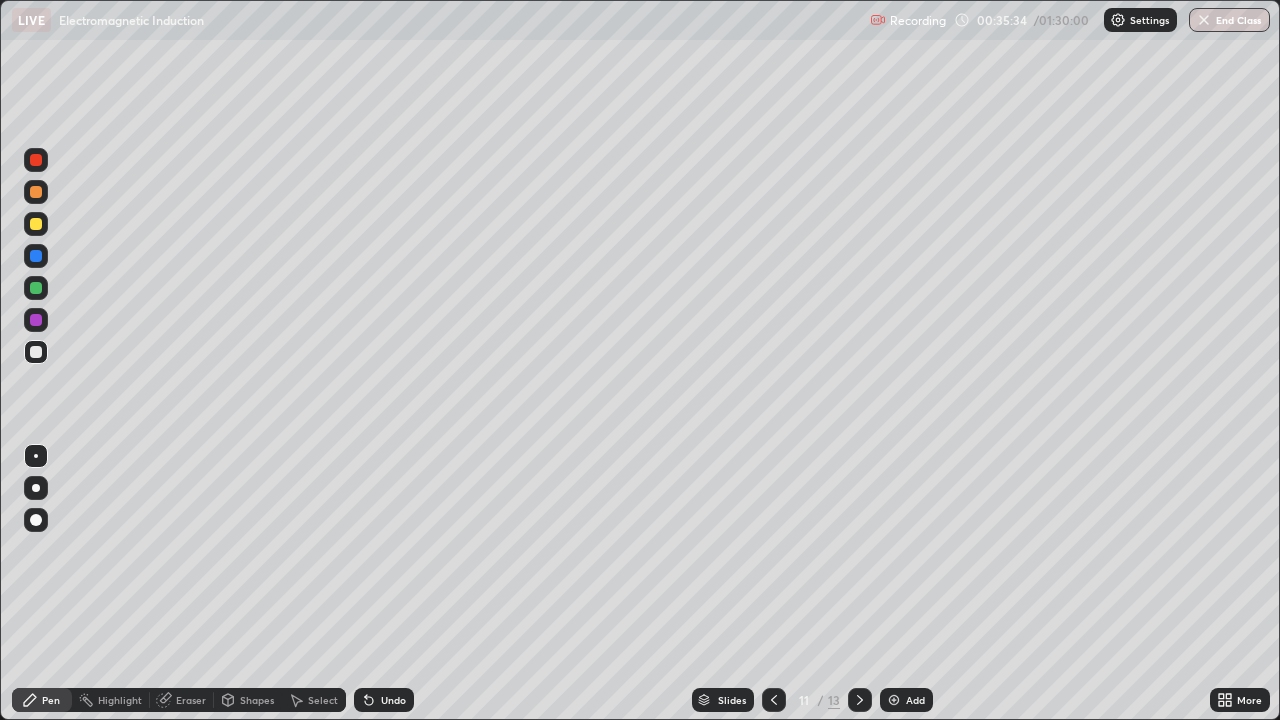 click 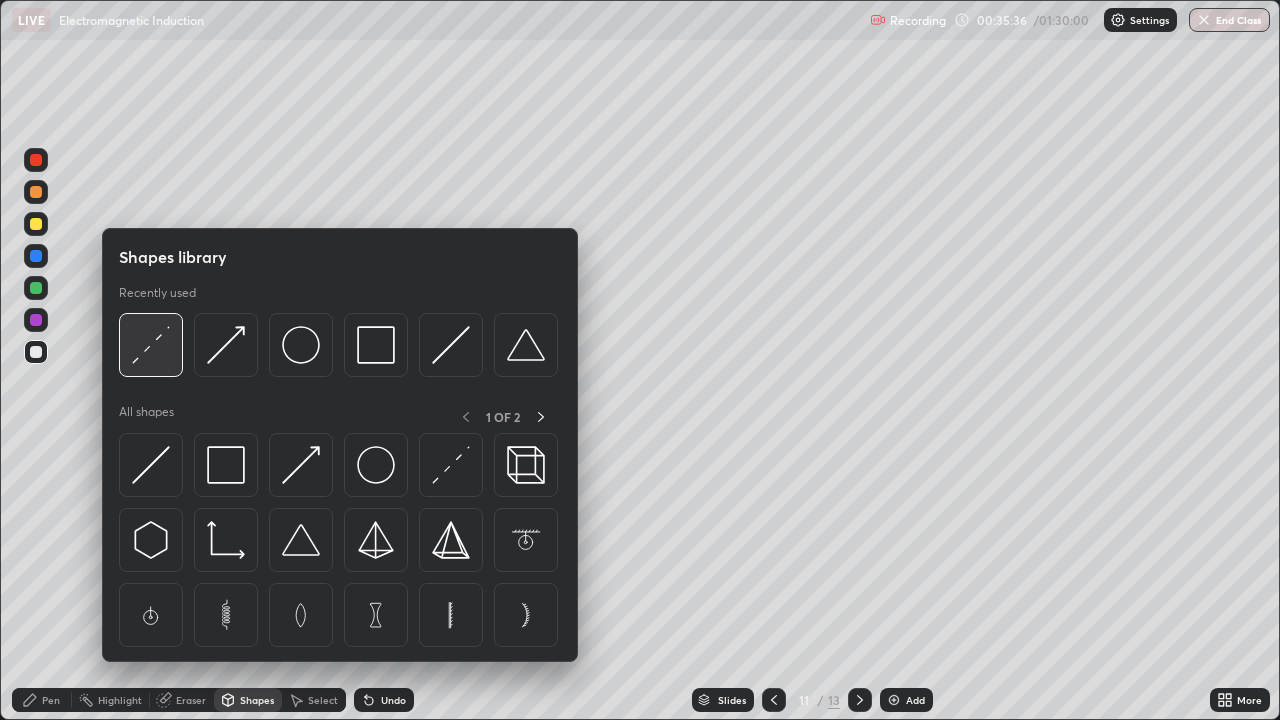 click at bounding box center (151, 345) 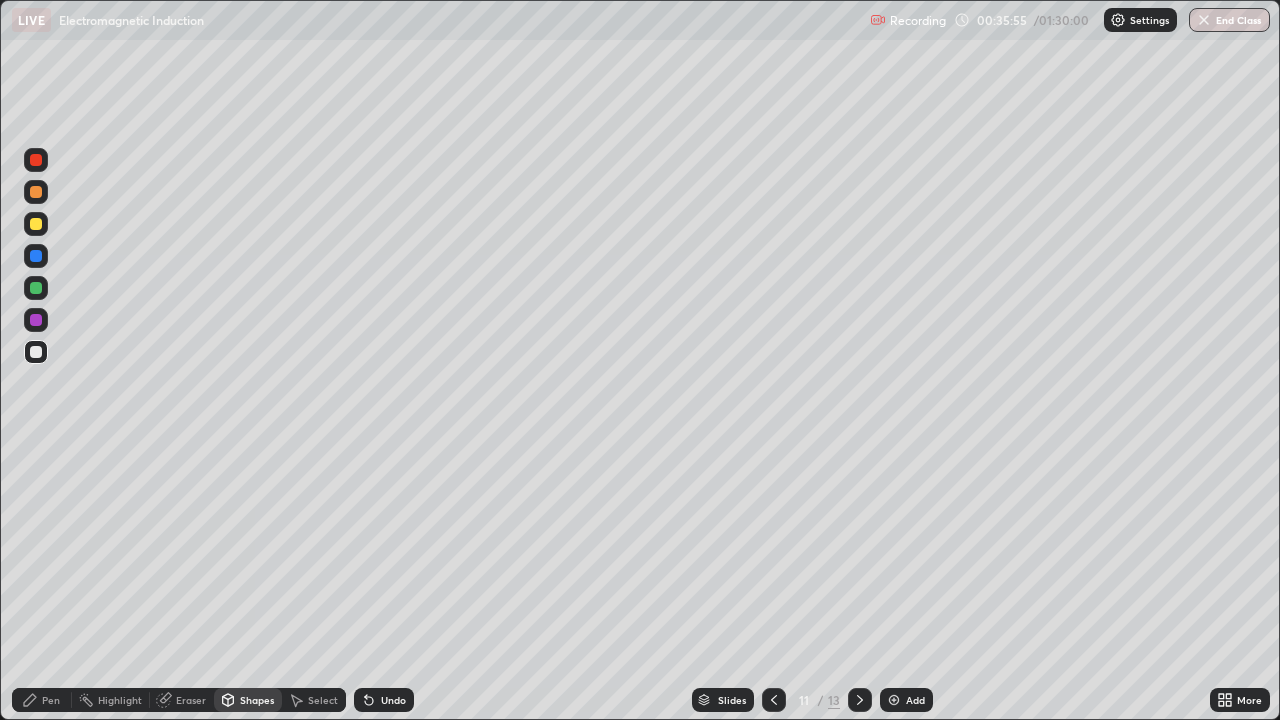 click on "Pen" at bounding box center [42, 700] 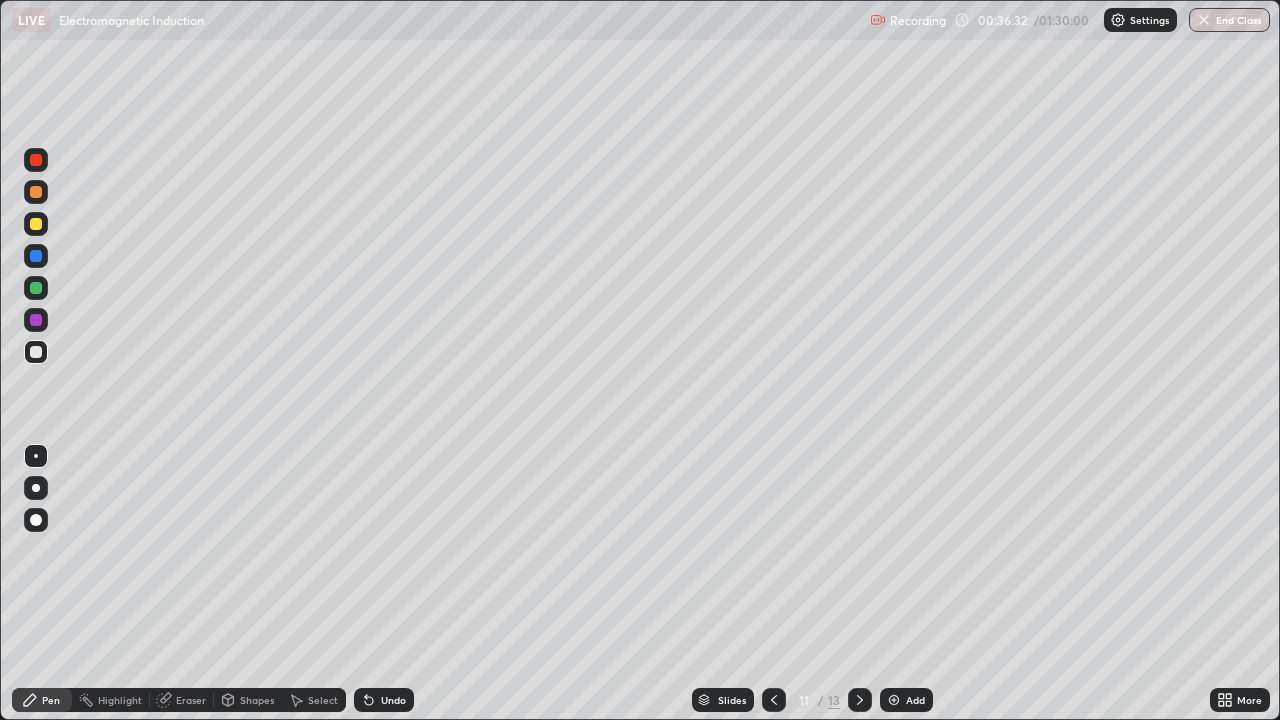click 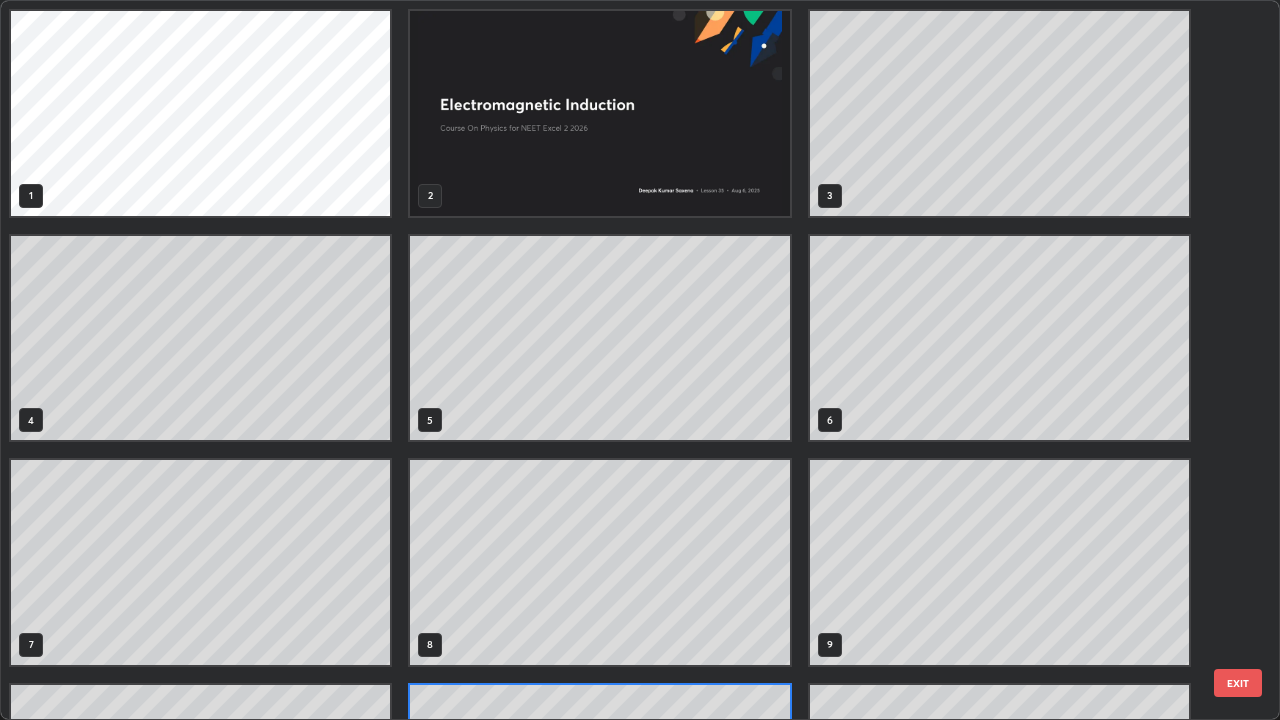 scroll, scrollTop: 180, scrollLeft: 0, axis: vertical 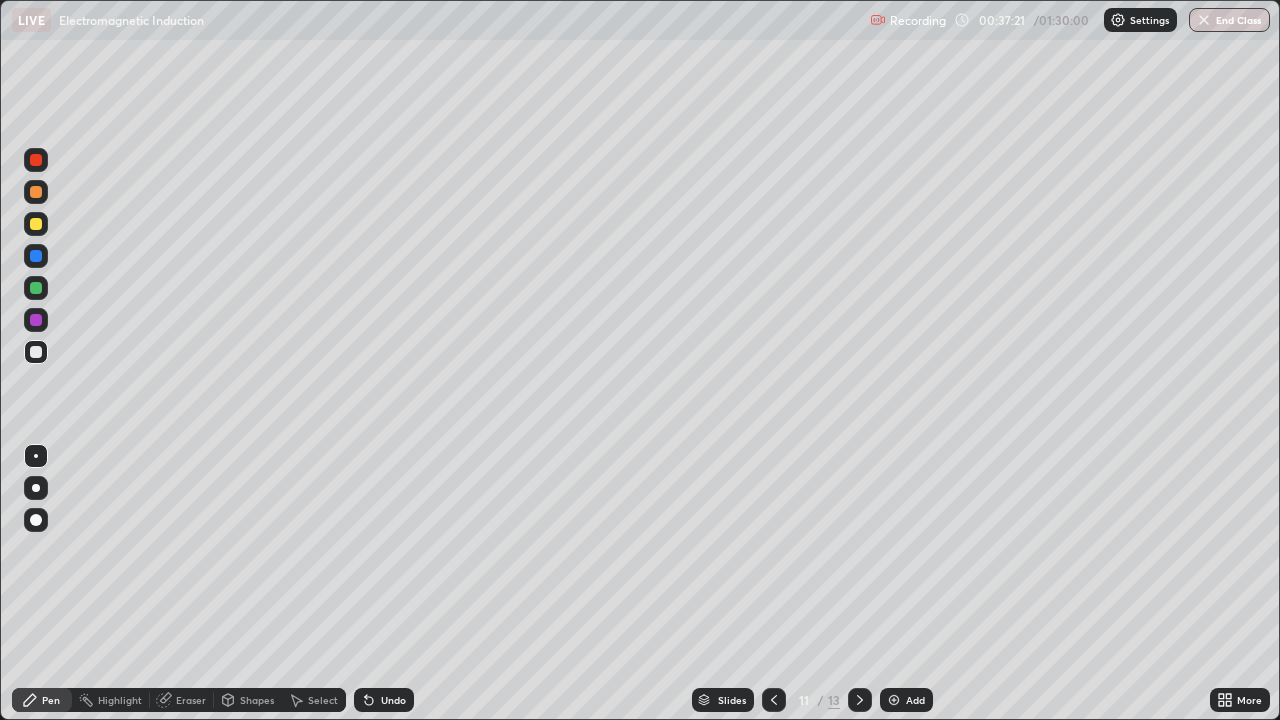 click on "Pen" at bounding box center [51, 700] 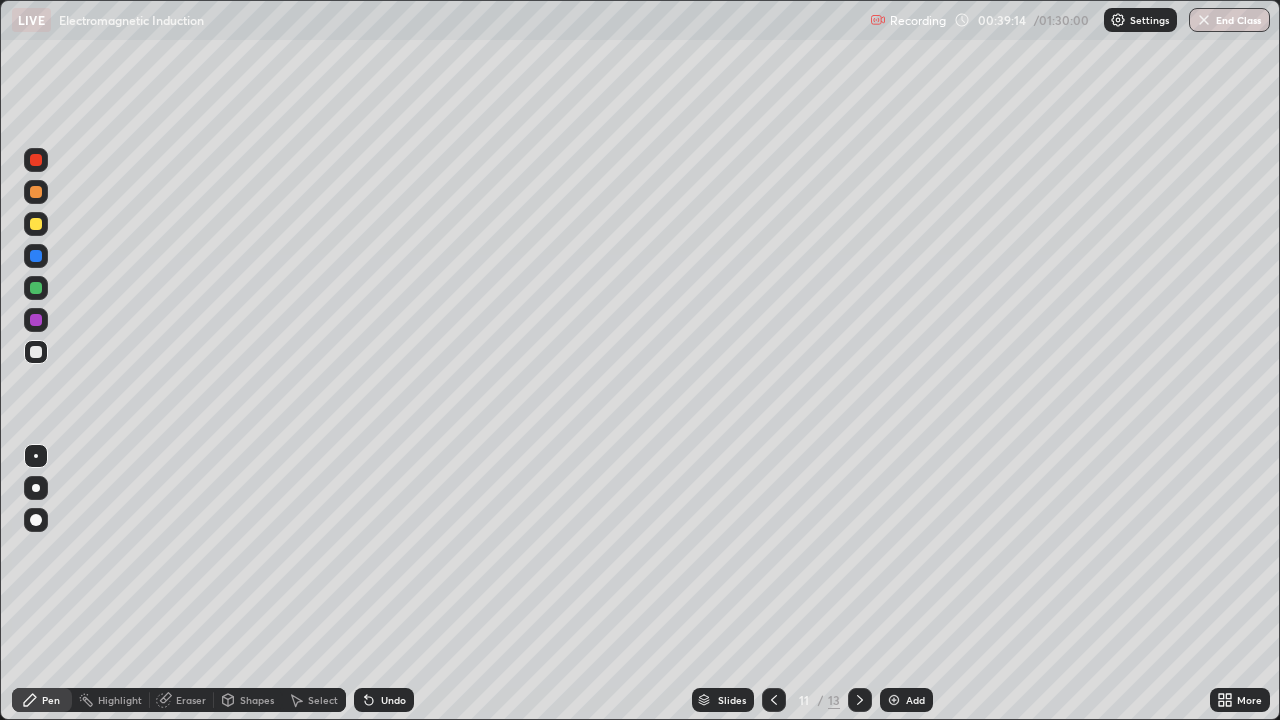 click at bounding box center [774, 700] 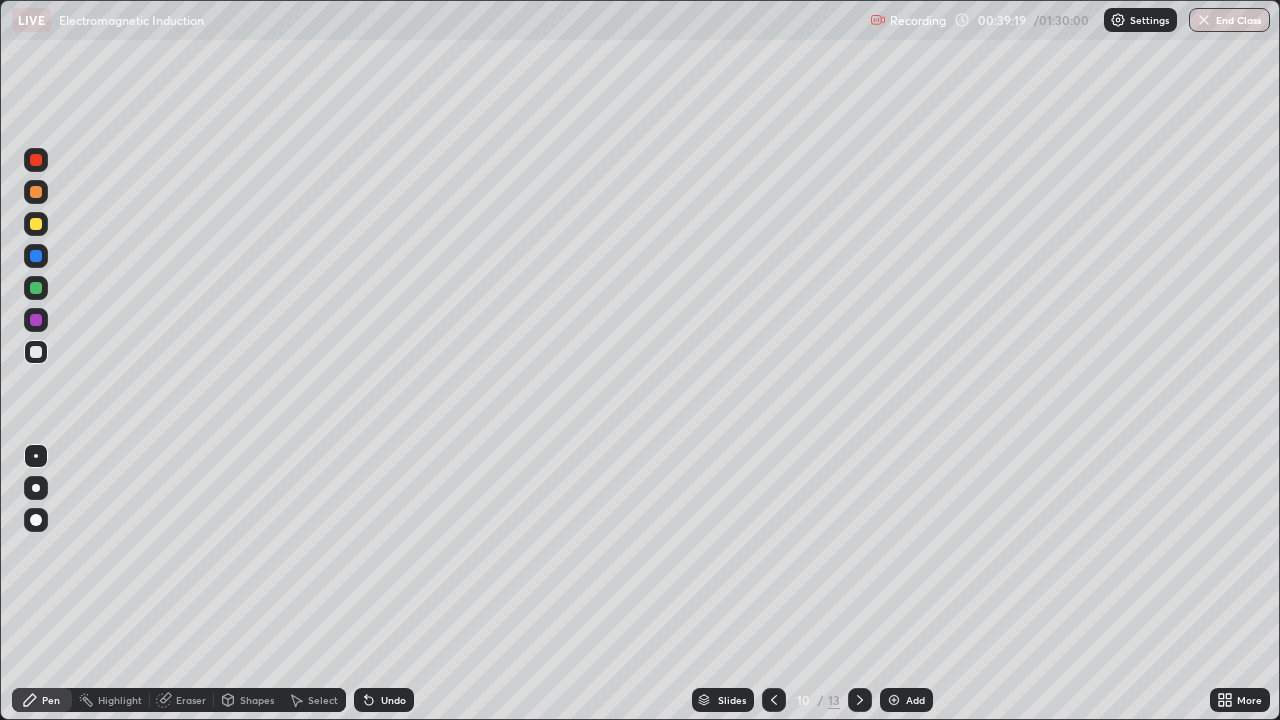 click 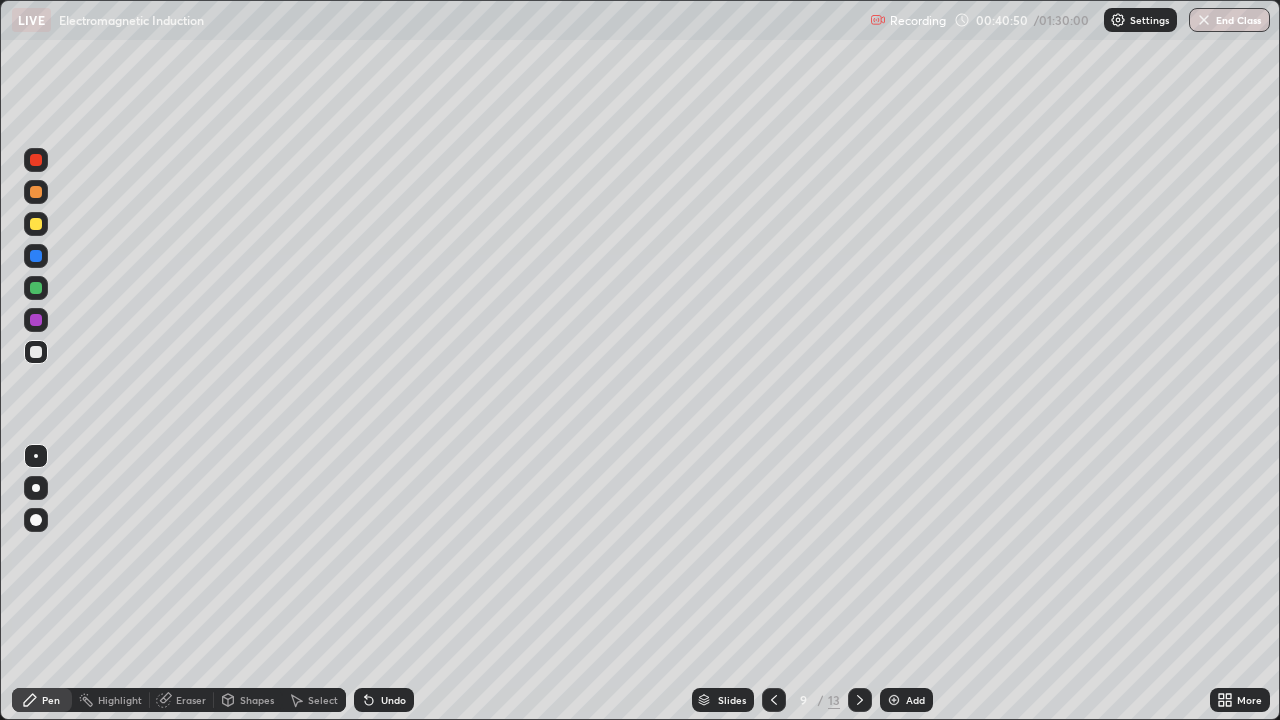 click 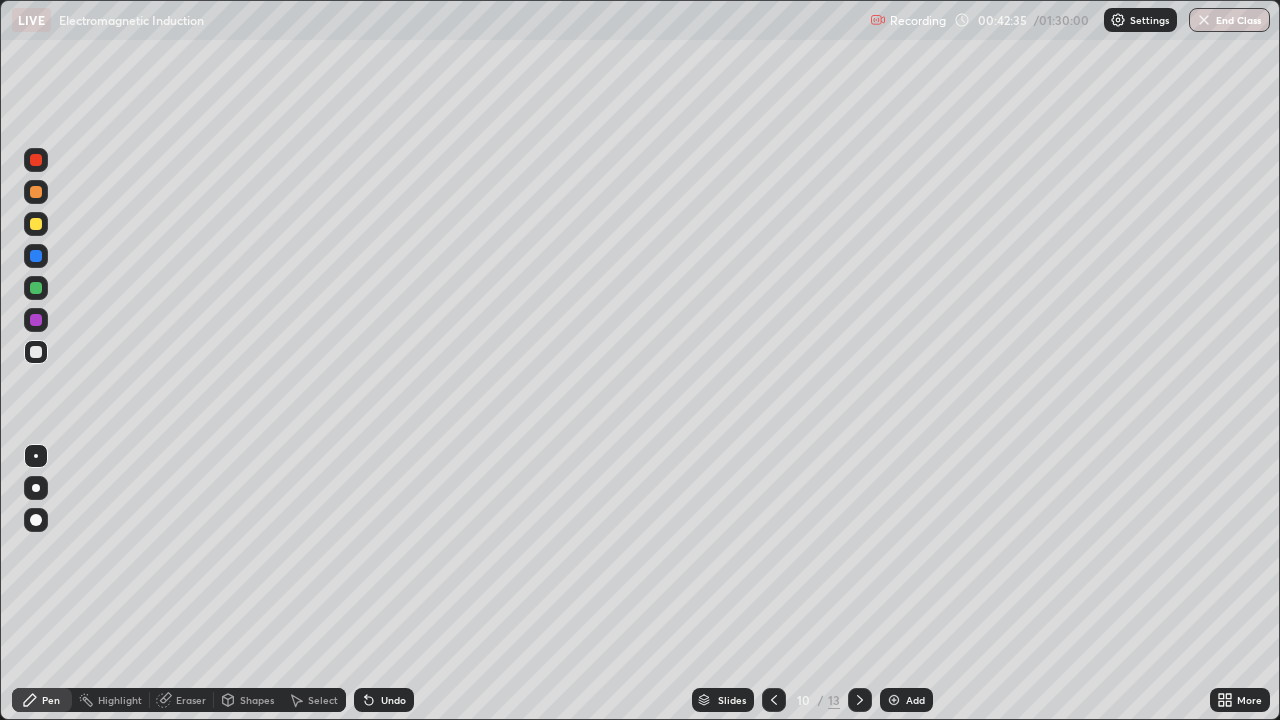 click 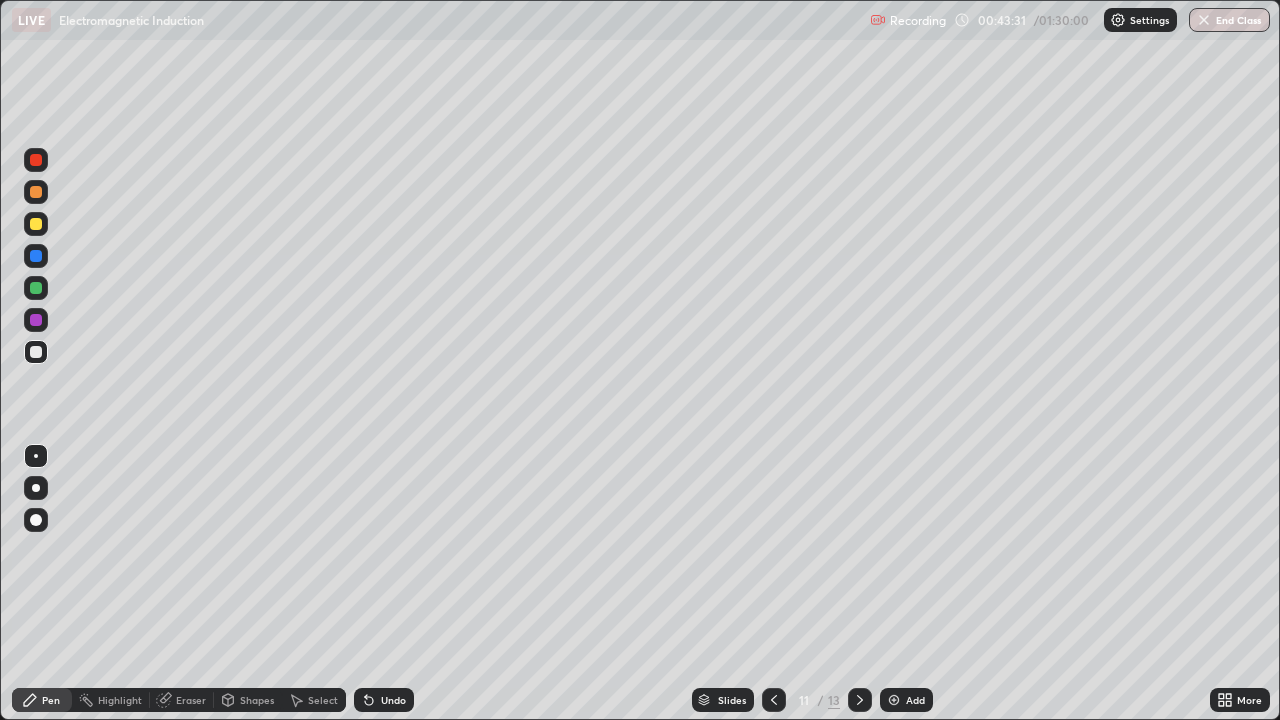 click on "Add" at bounding box center [915, 700] 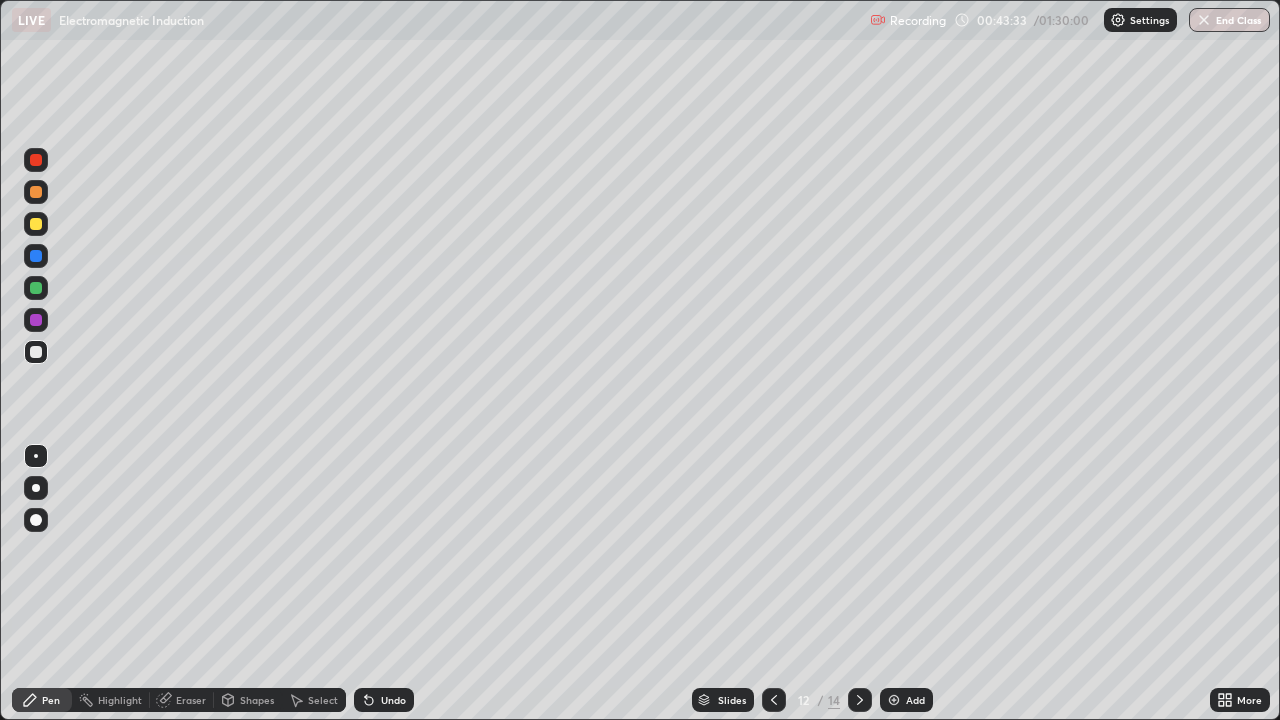 click at bounding box center (36, 224) 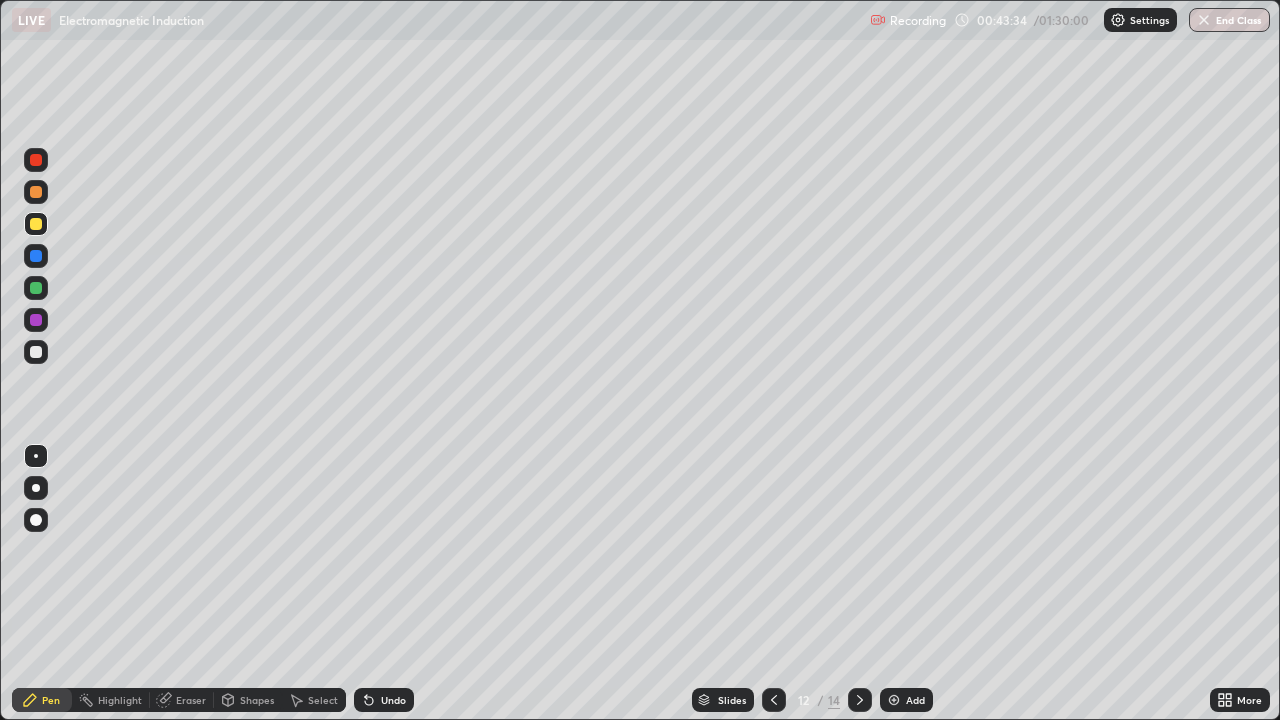 click on "Pen" at bounding box center [42, 700] 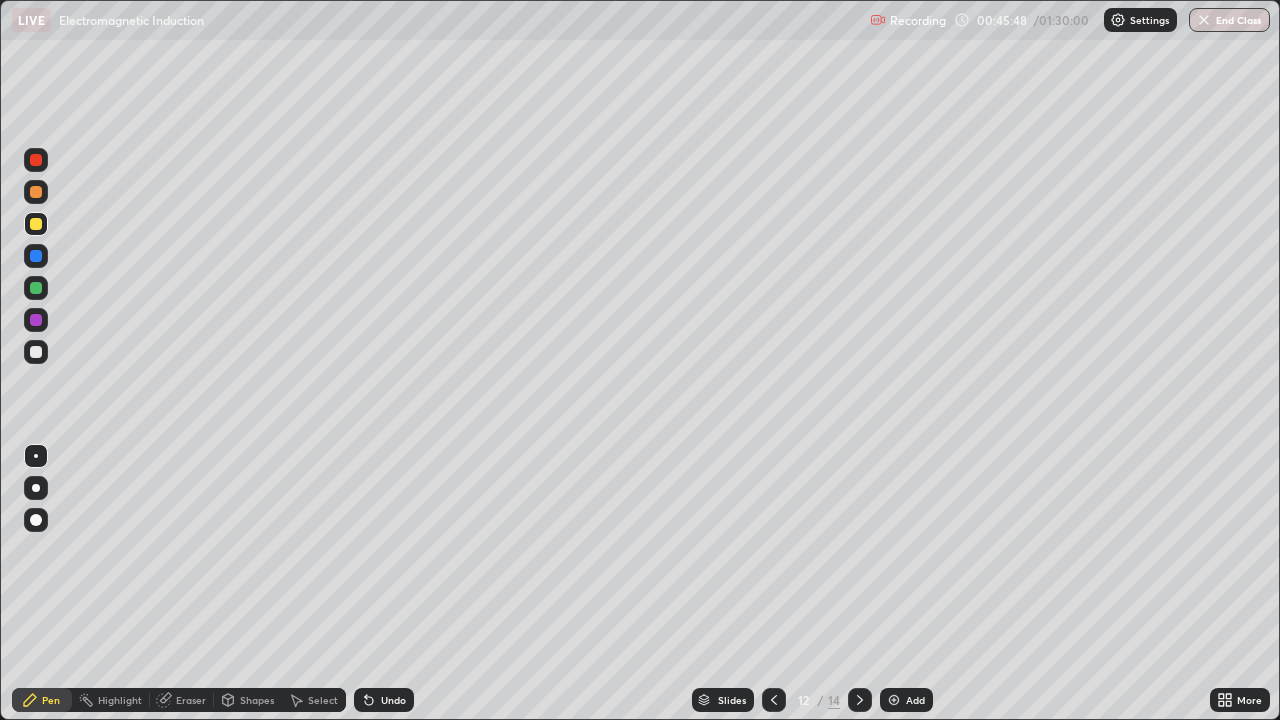 click 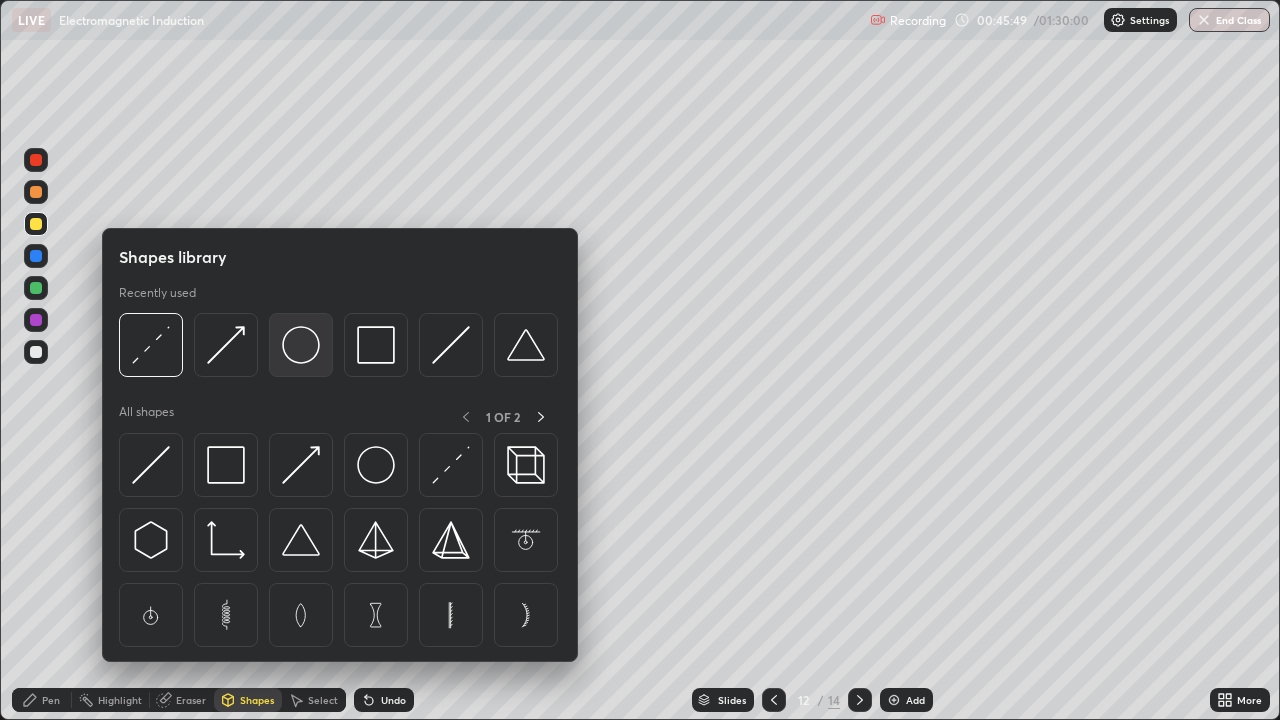 click at bounding box center [301, 345] 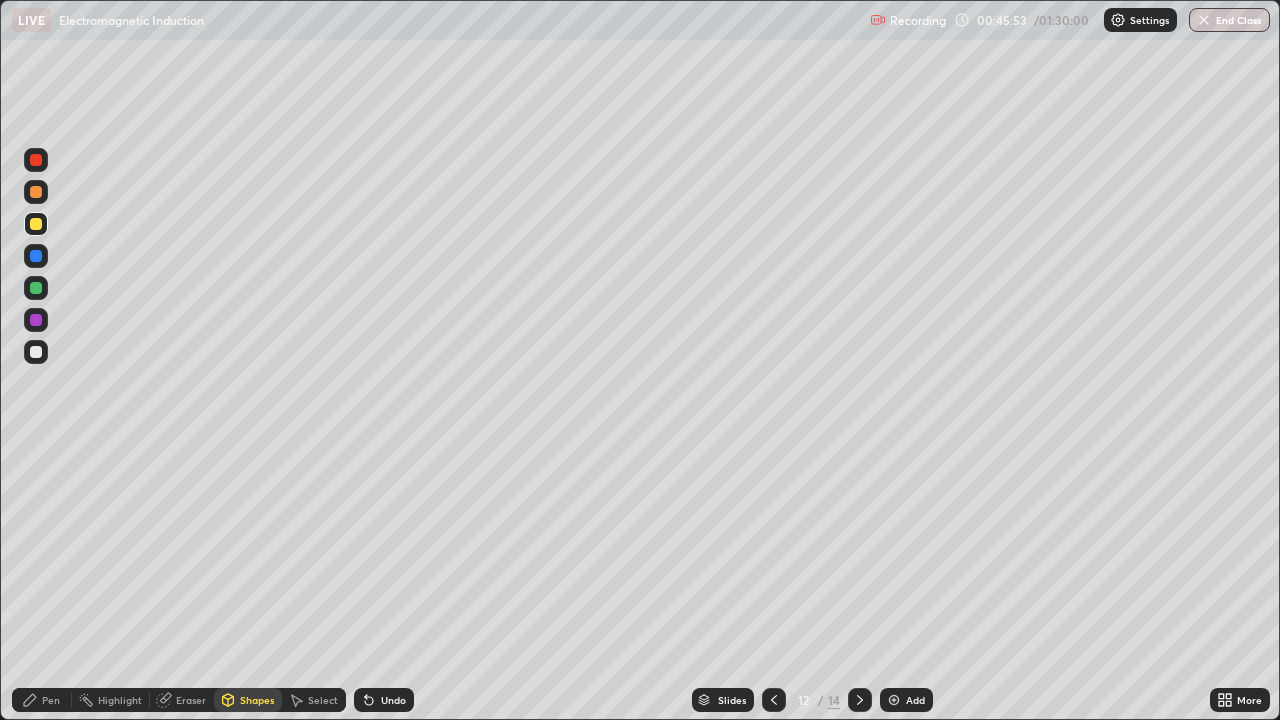 click on "Pen" at bounding box center (51, 700) 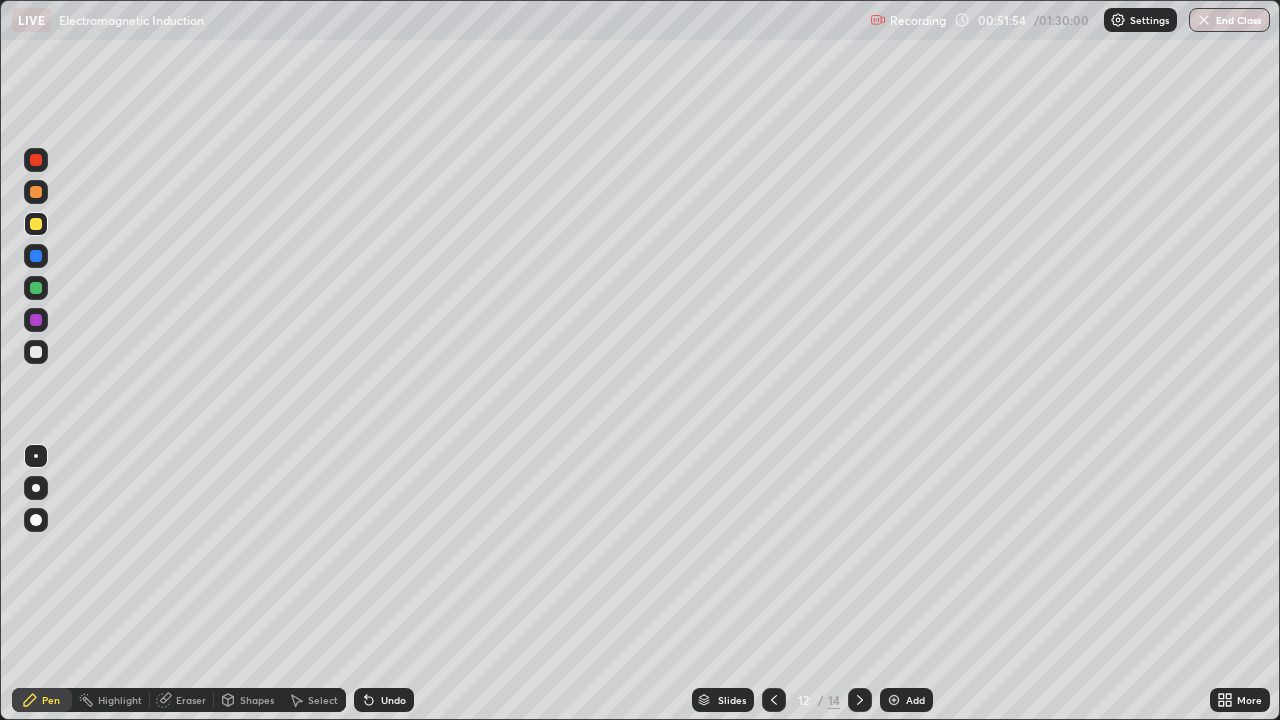 click on "Add" at bounding box center [915, 700] 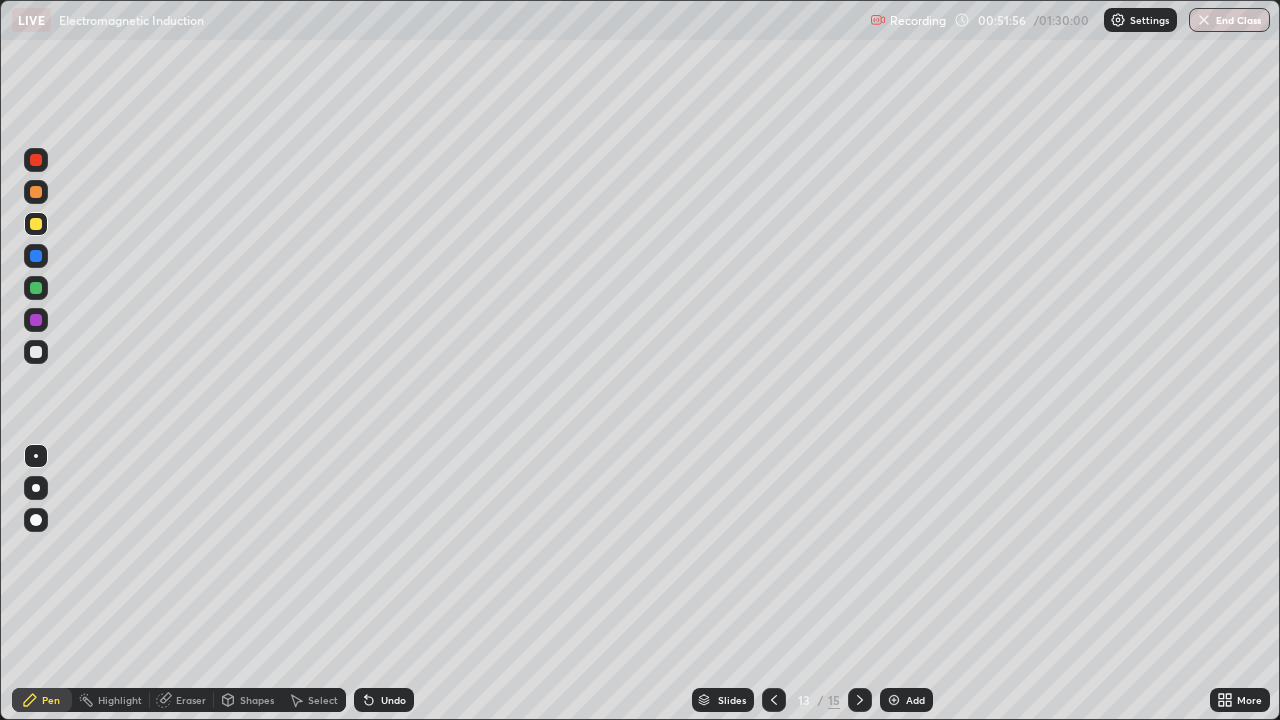 click at bounding box center [36, 352] 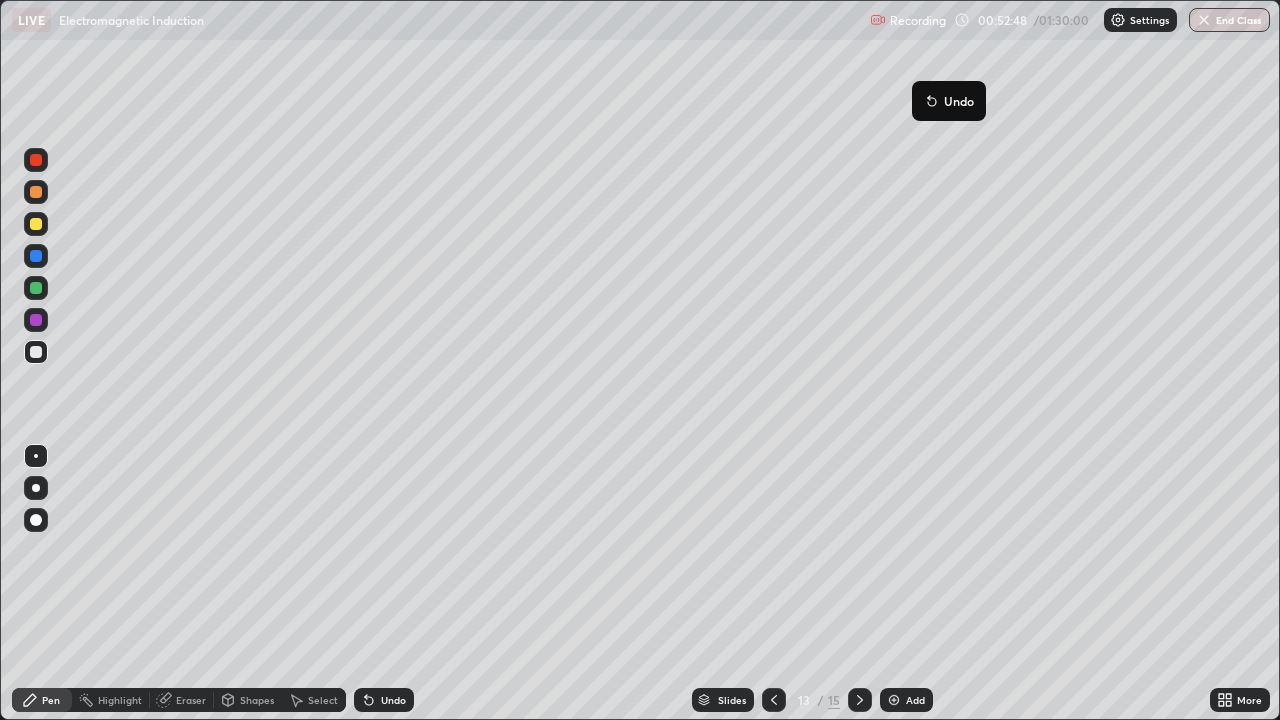 click on "Undo" at bounding box center [949, 101] 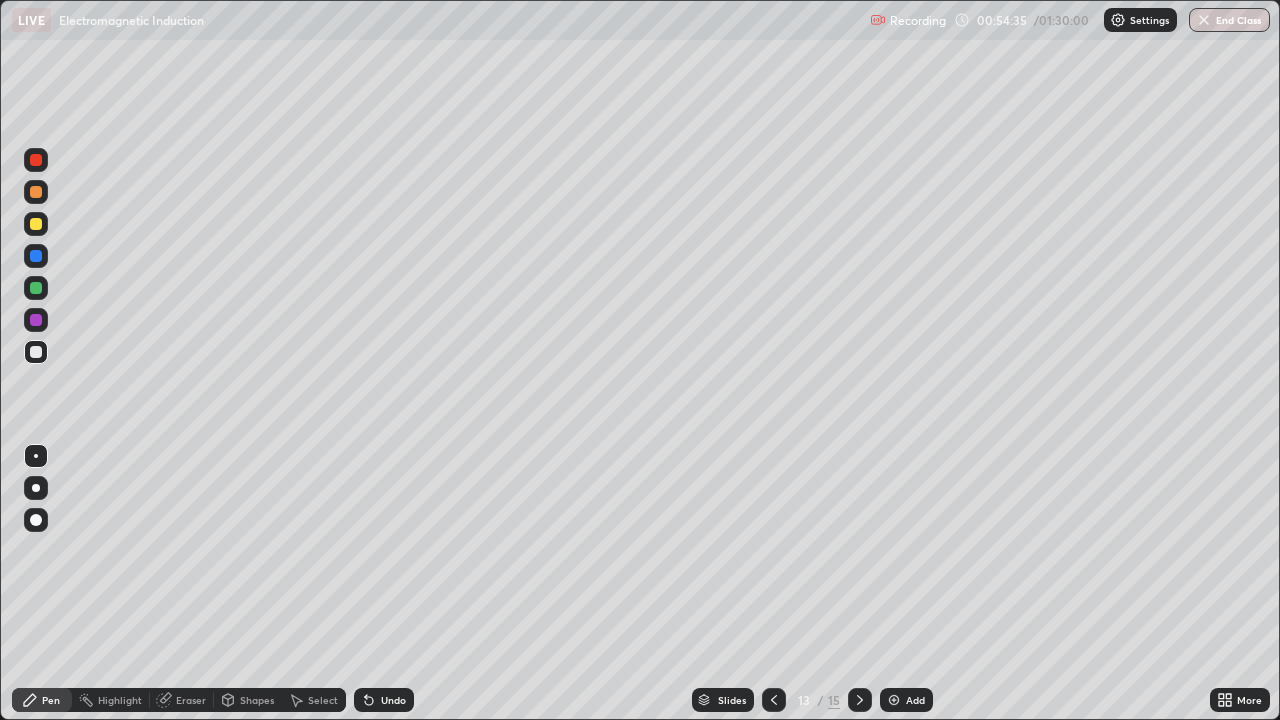click at bounding box center [894, 700] 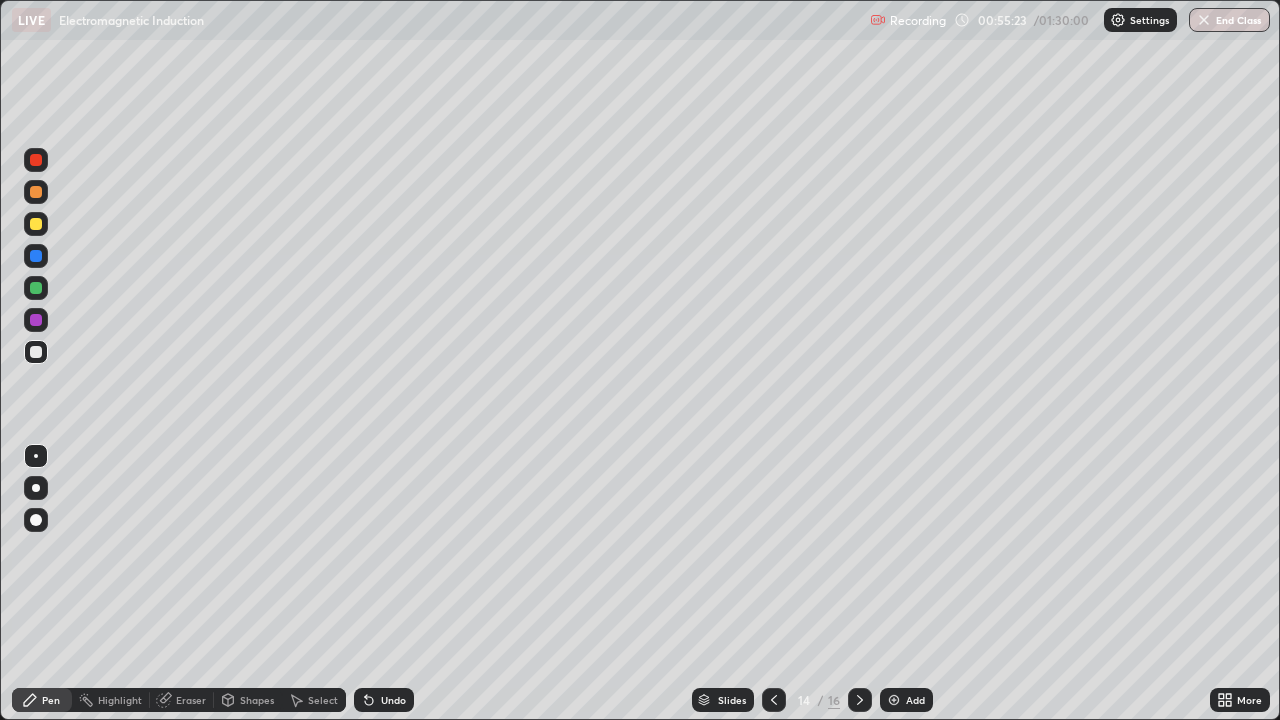 click 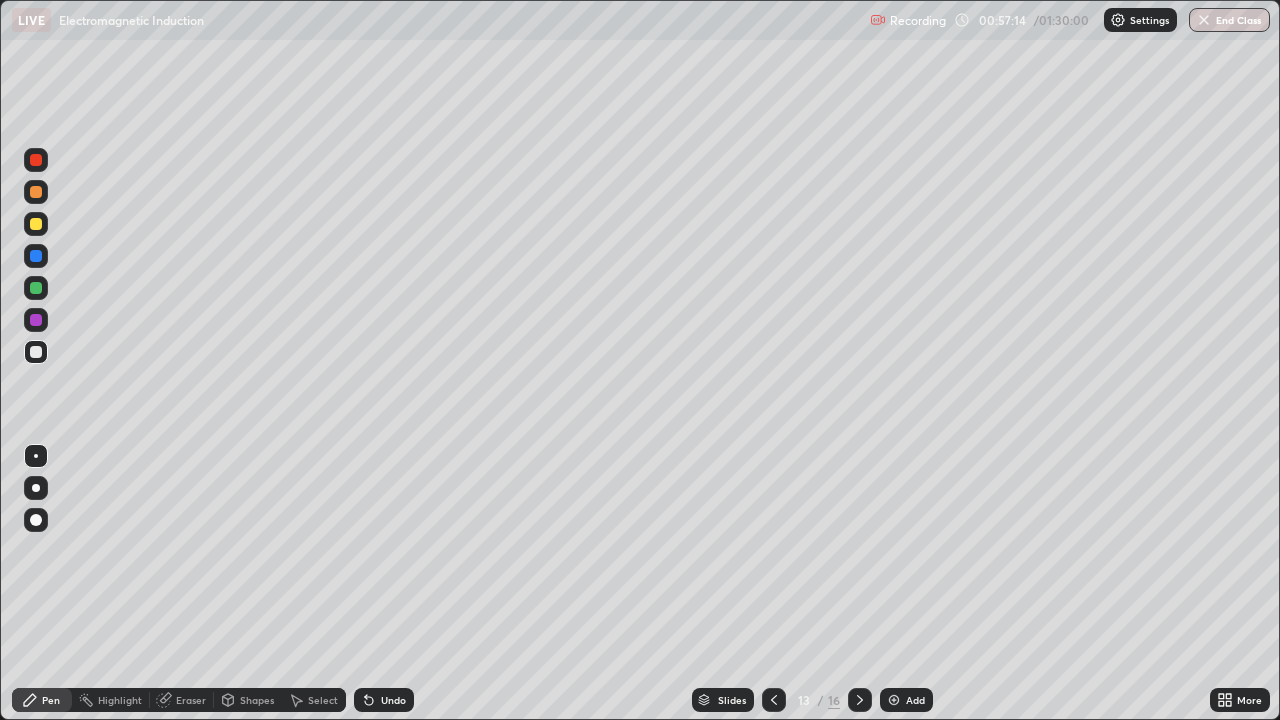 click on "Add" at bounding box center [915, 700] 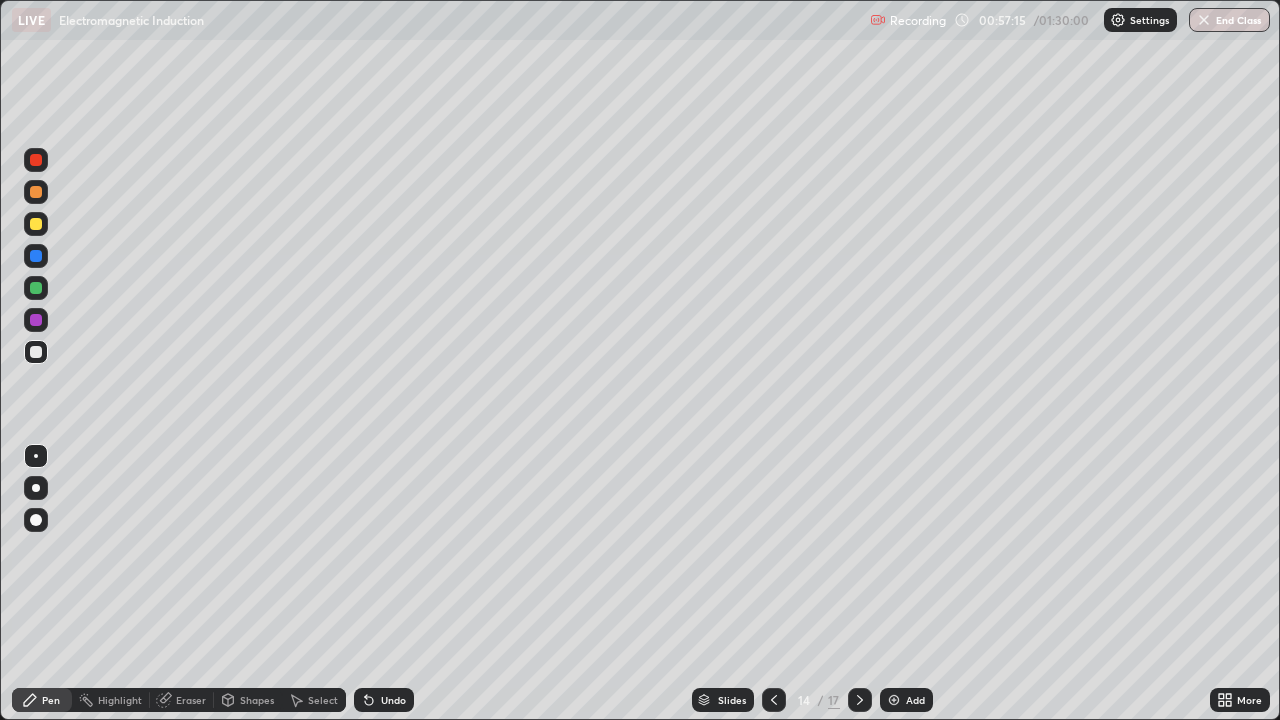 click on "Shapes" at bounding box center [248, 700] 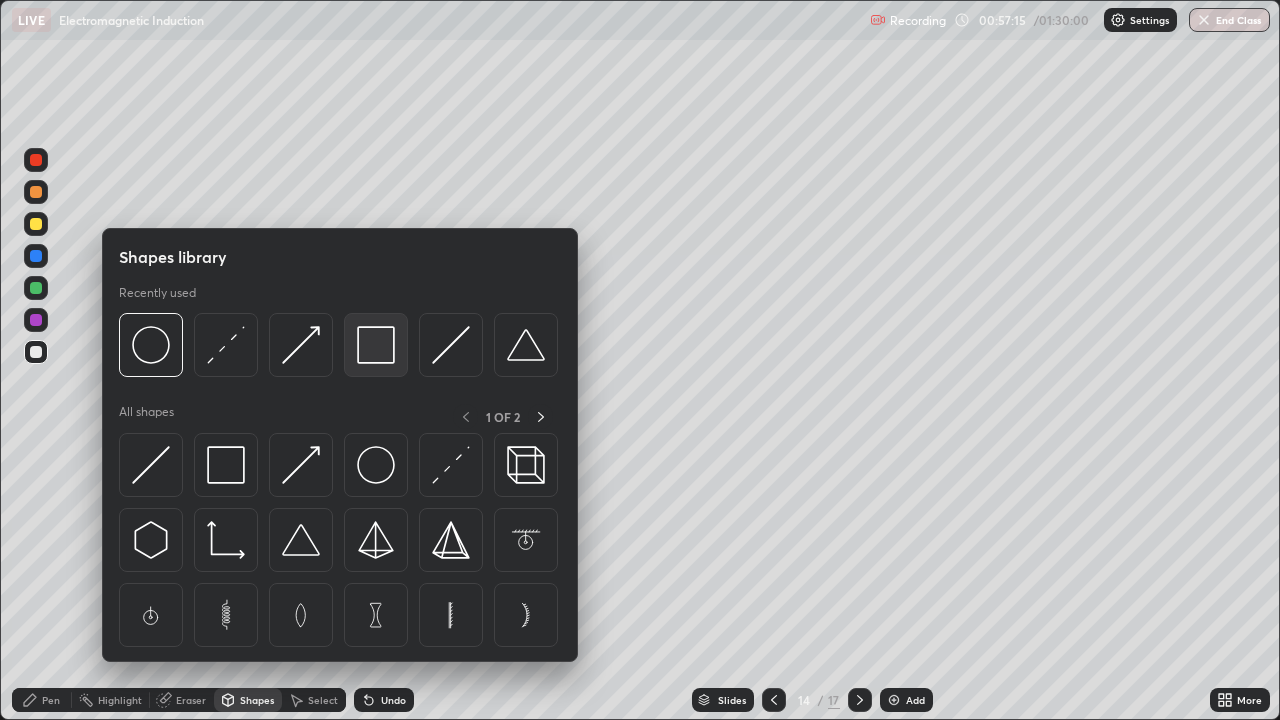 click at bounding box center (376, 345) 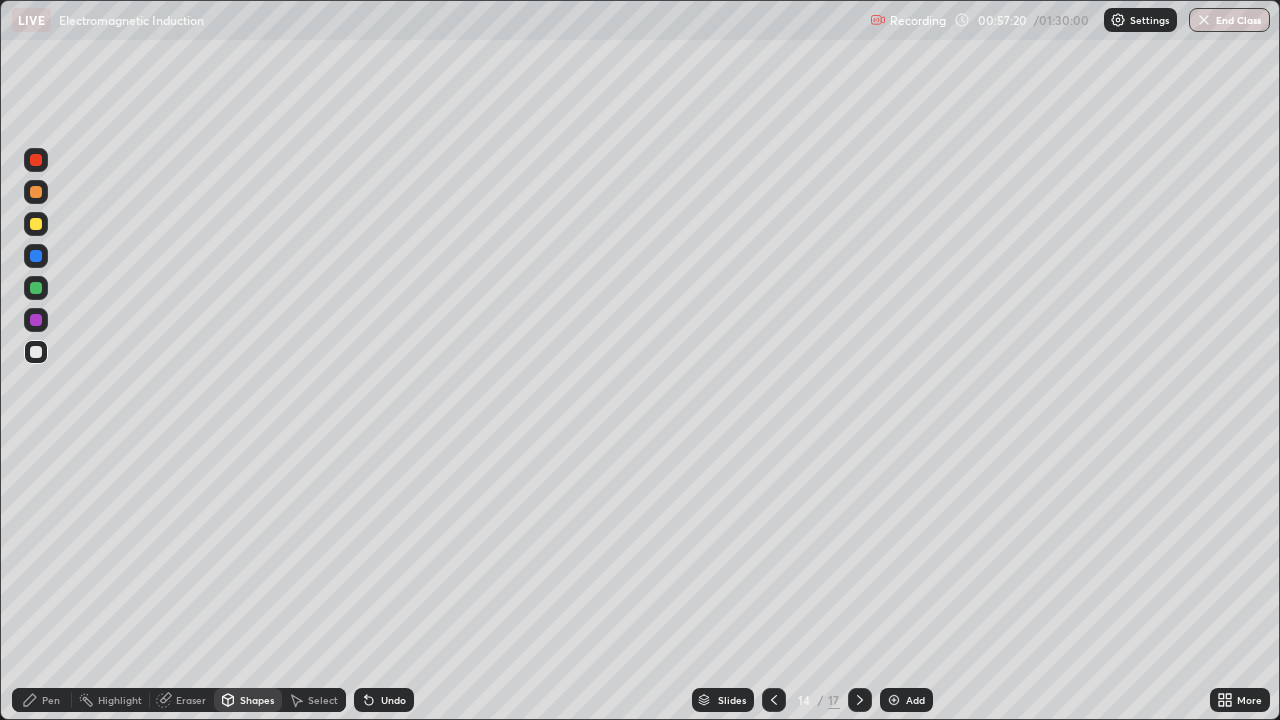 click on "Shapes" at bounding box center [257, 700] 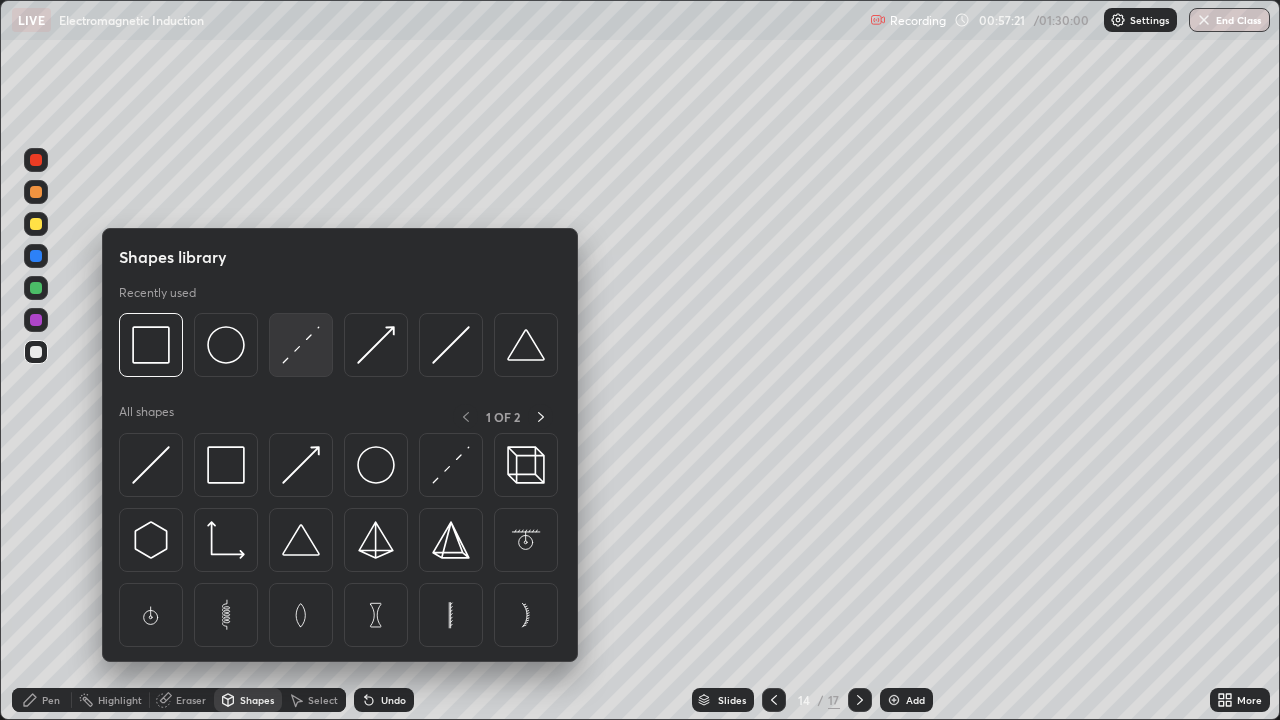 click at bounding box center (301, 345) 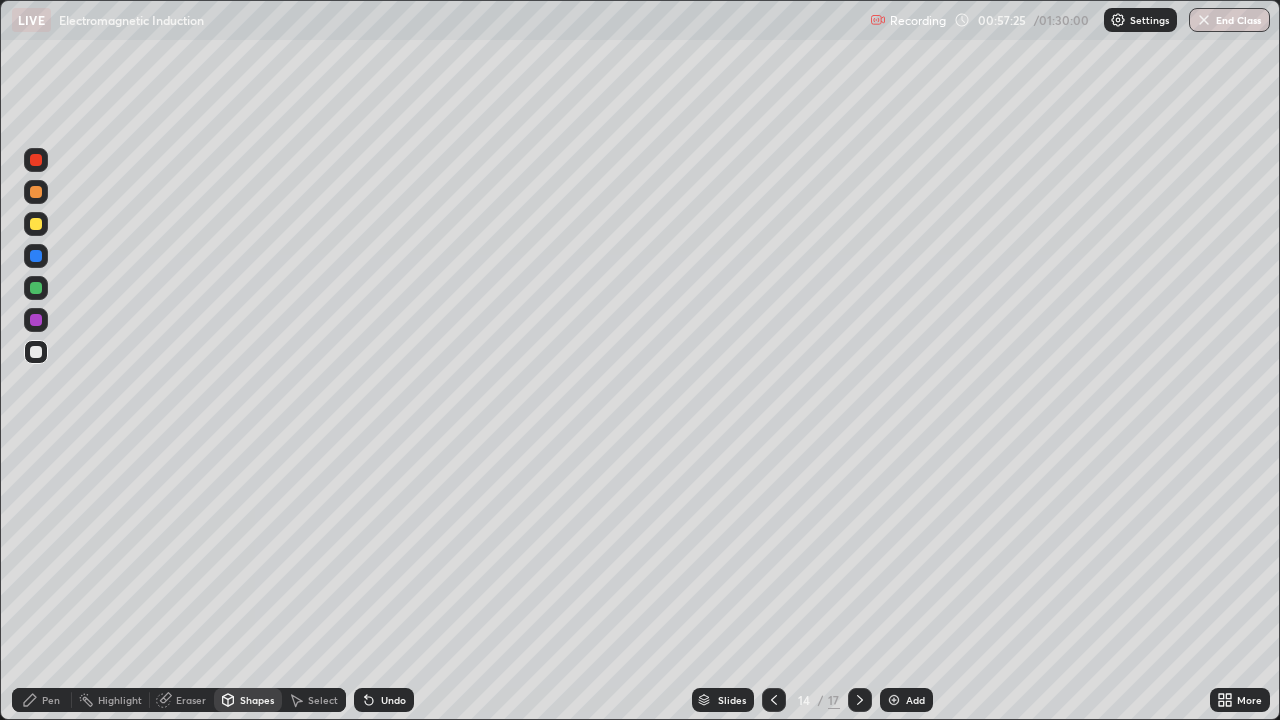 click on "Pen" at bounding box center (51, 700) 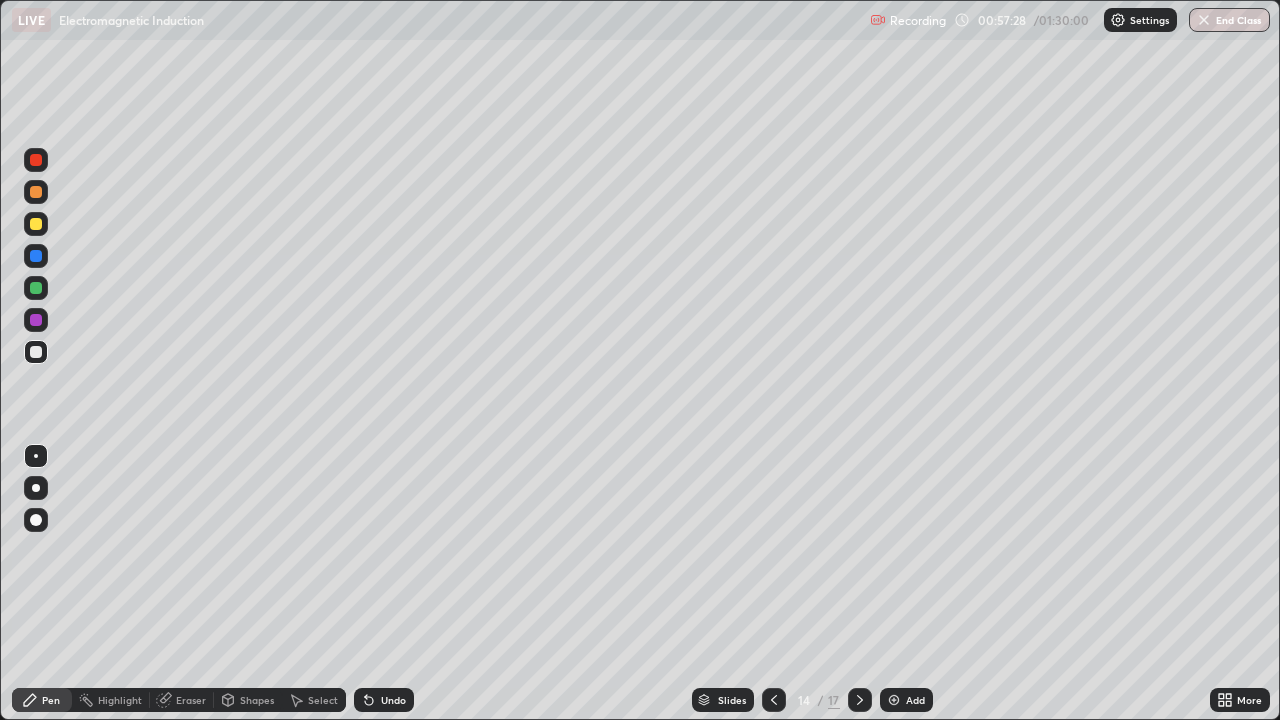 click on "Shapes" at bounding box center [257, 700] 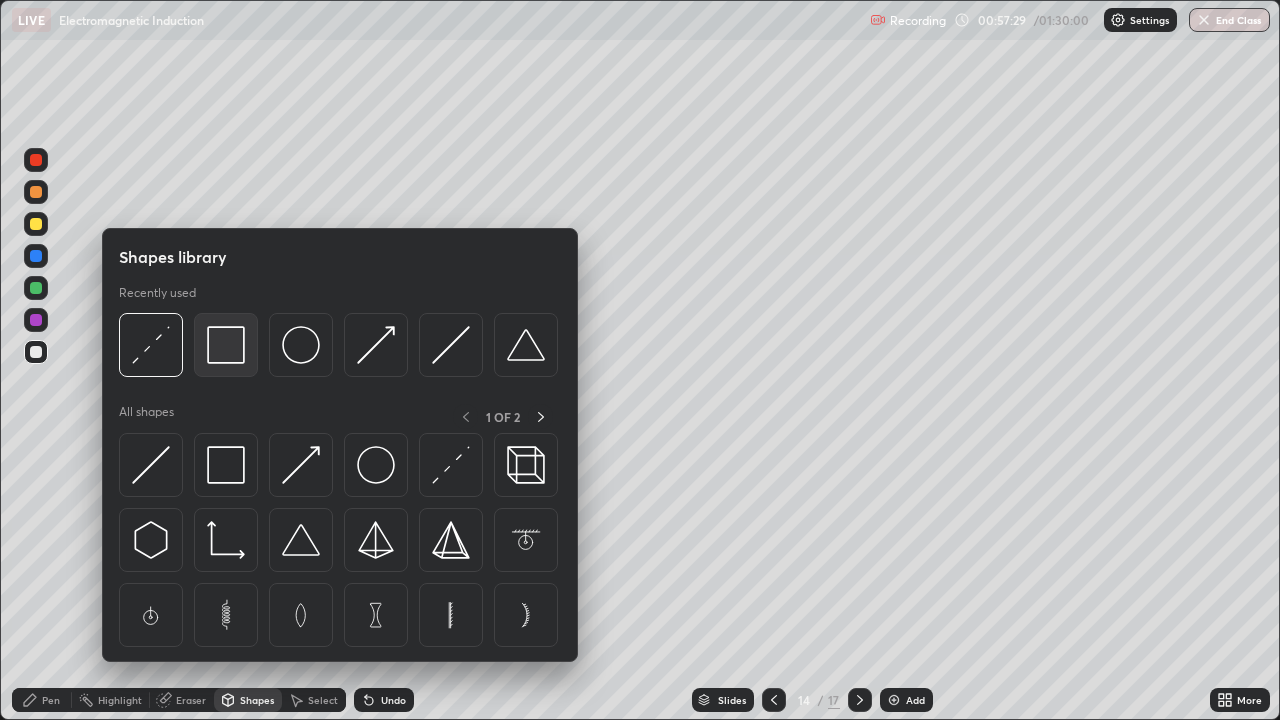 click at bounding box center [226, 345] 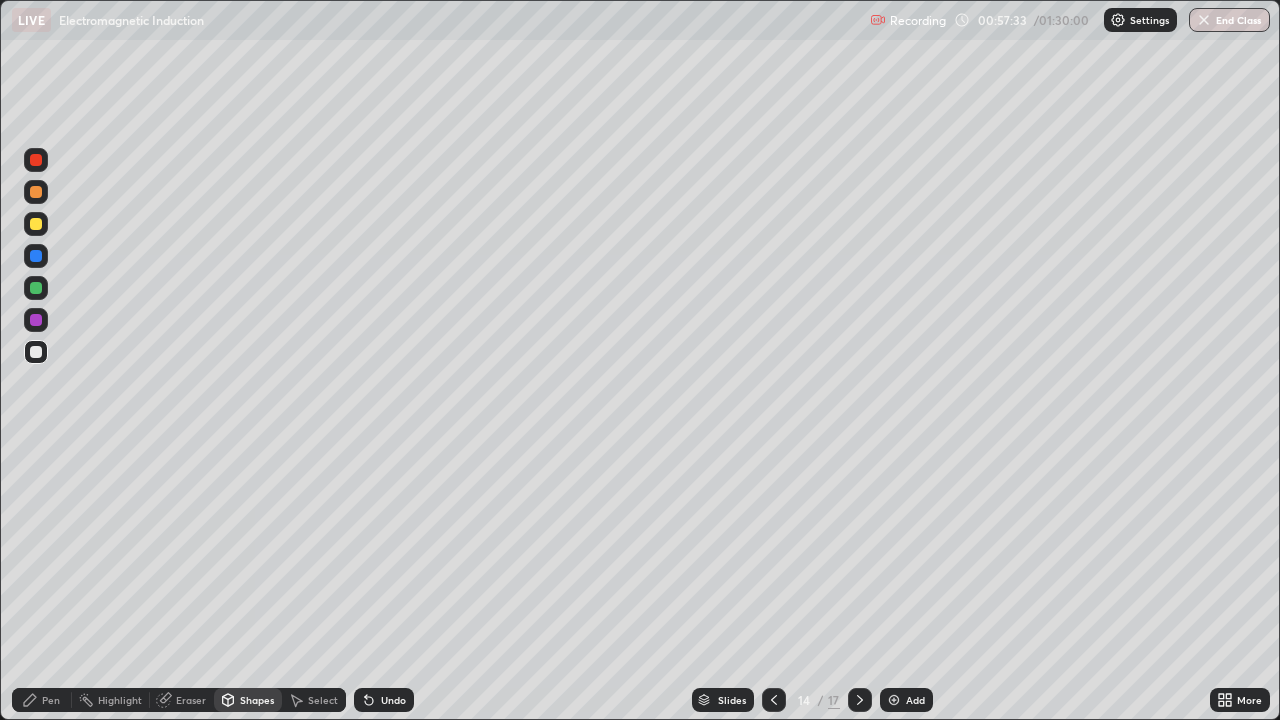 click on "Pen" at bounding box center [42, 700] 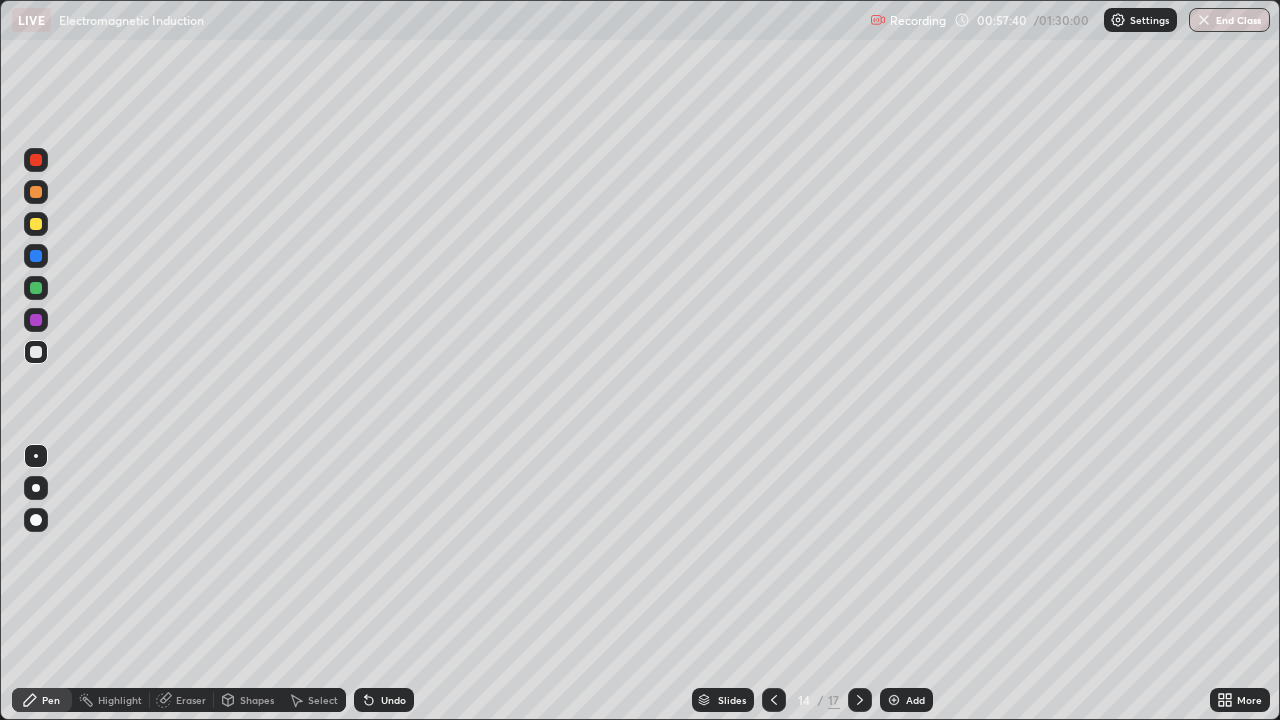 click at bounding box center [36, 224] 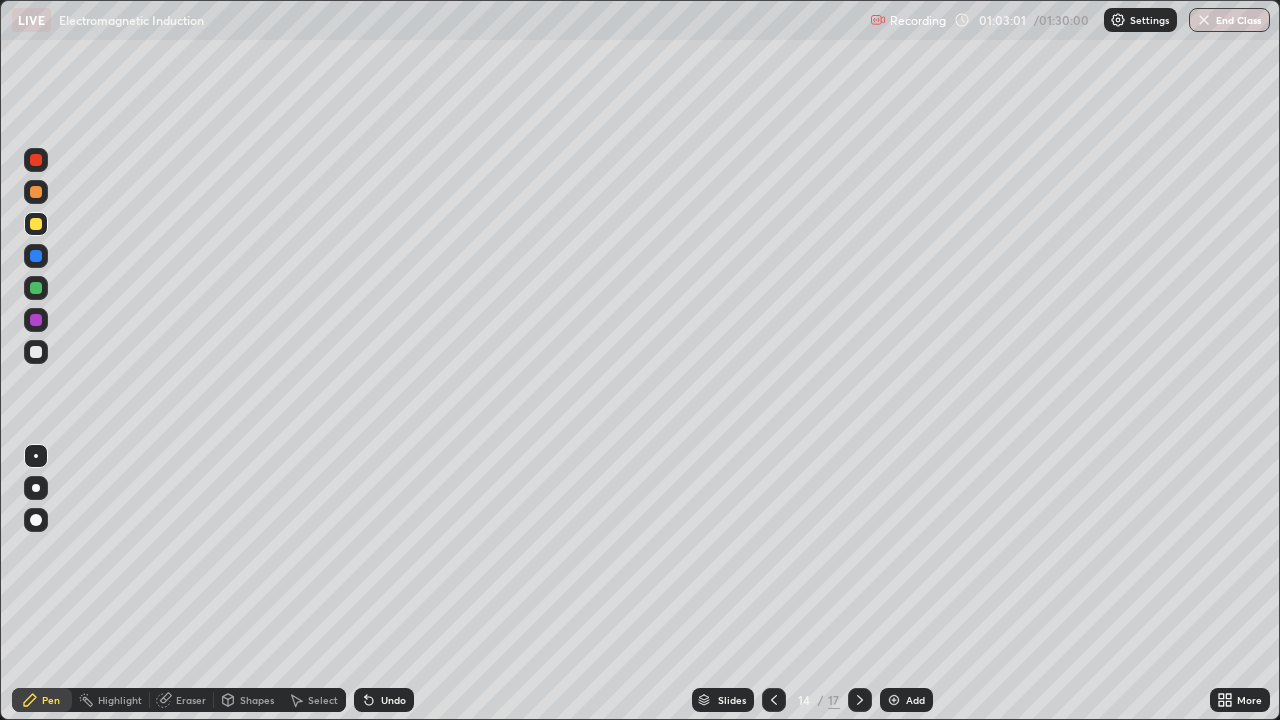 click on "Shapes" at bounding box center (257, 700) 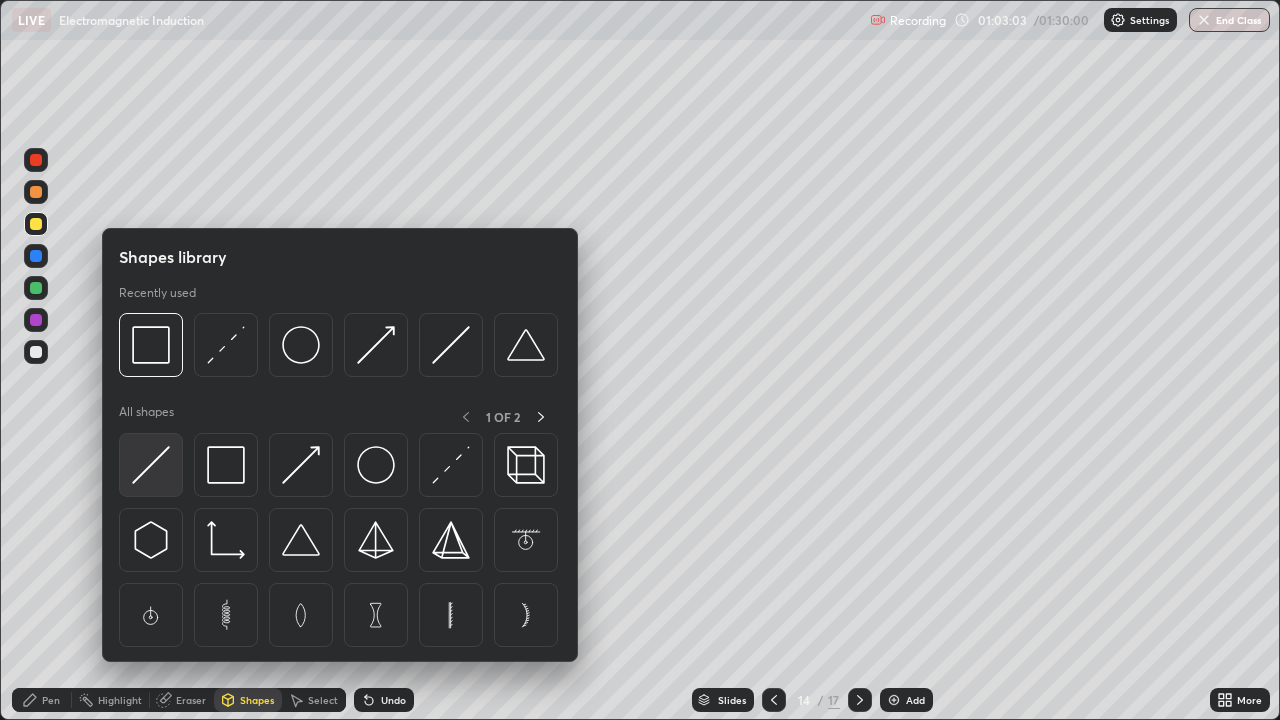 click at bounding box center (151, 465) 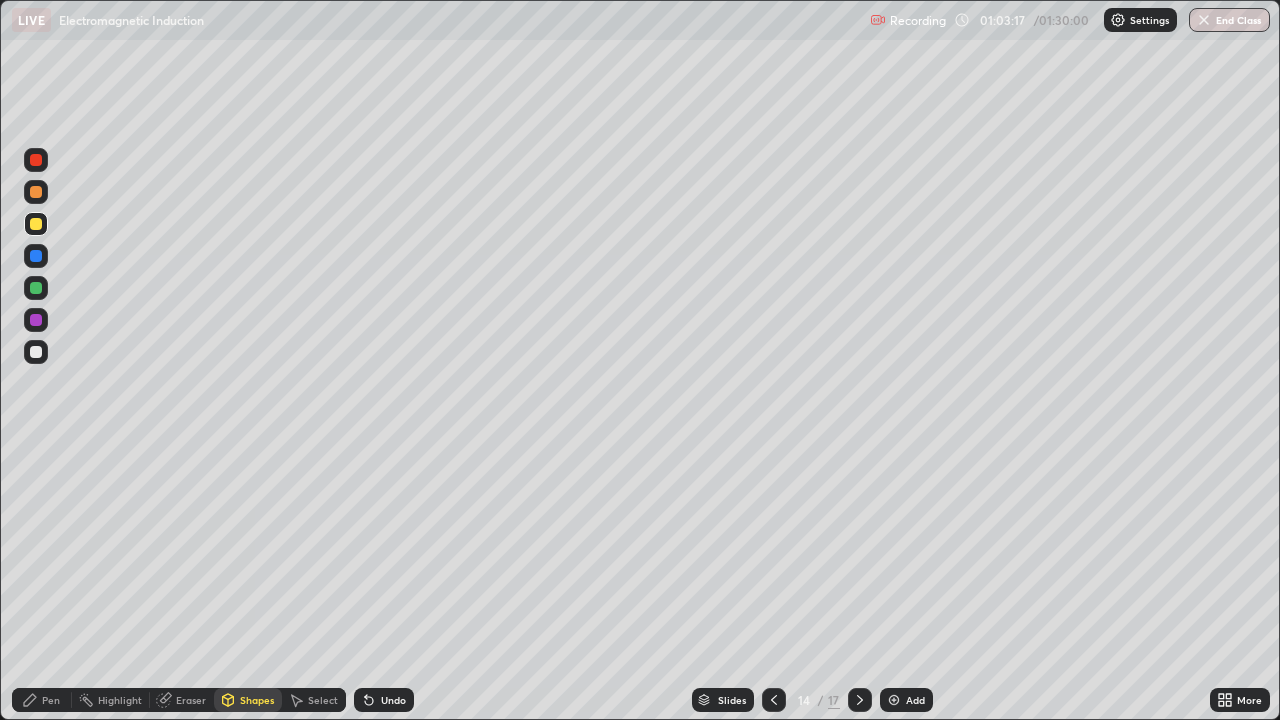 click on "Shapes" at bounding box center [248, 700] 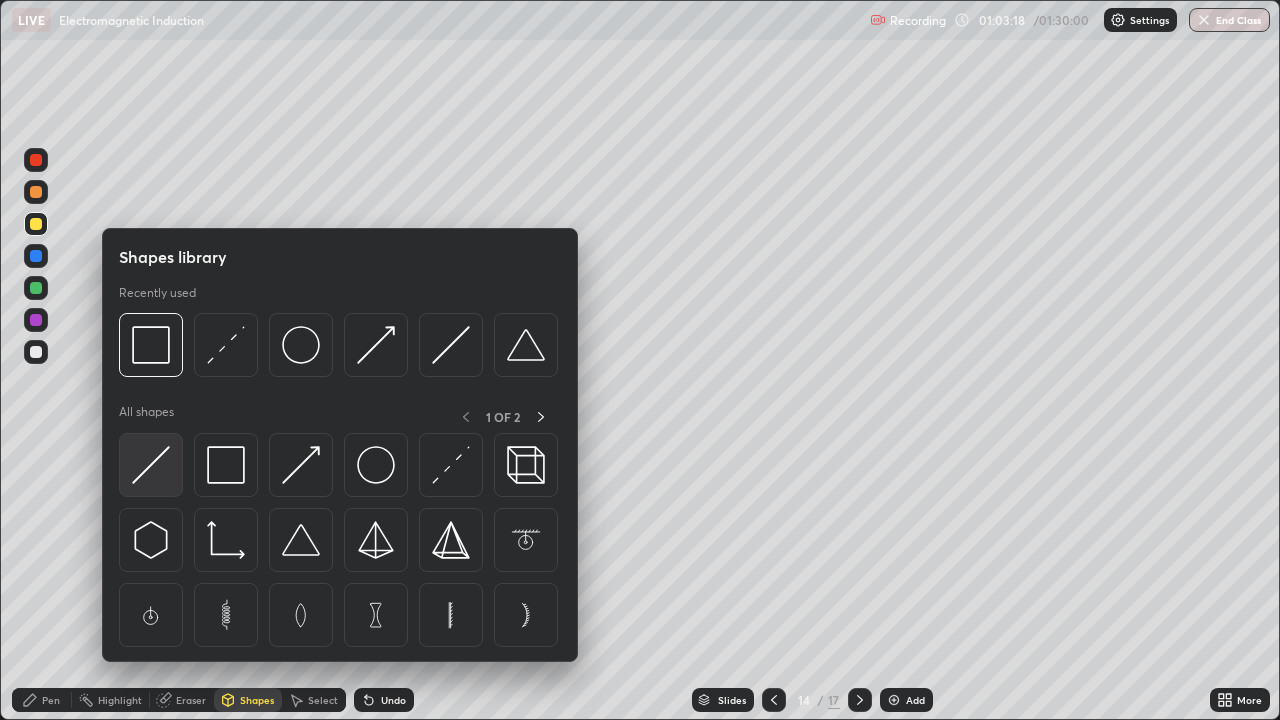 click at bounding box center [151, 465] 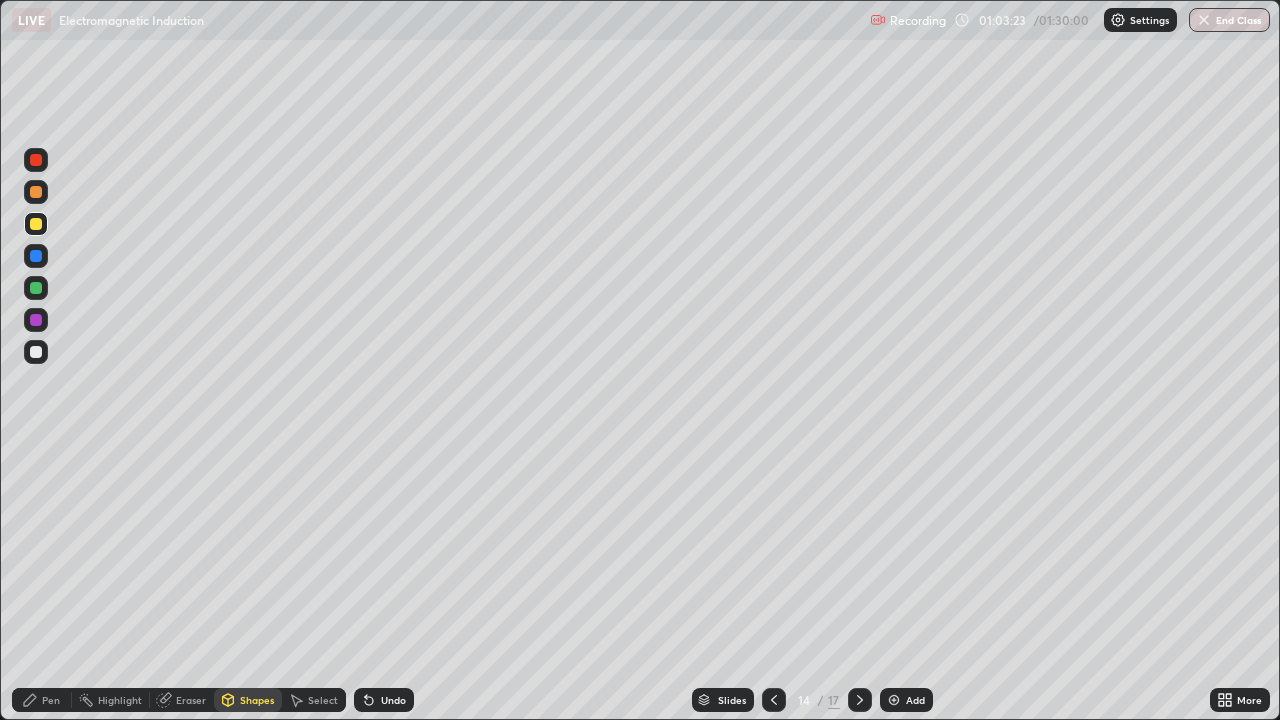 click on "Pen" at bounding box center [51, 700] 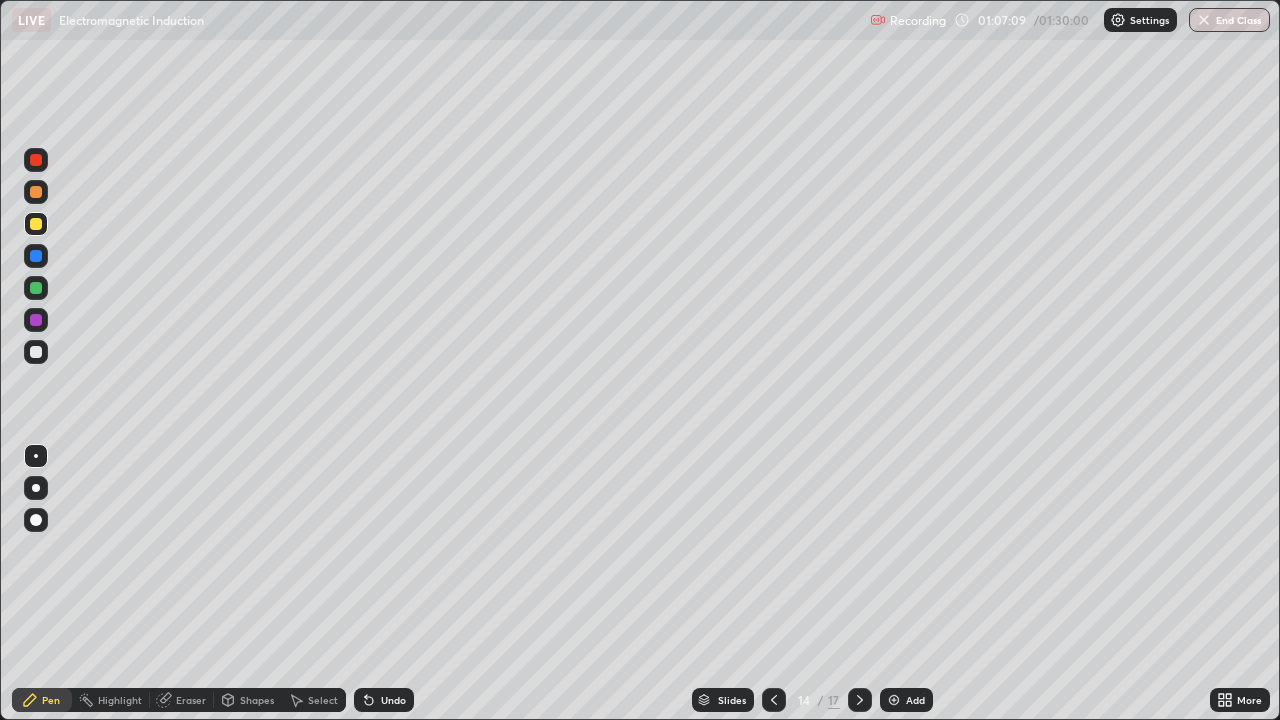 click at bounding box center [36, 352] 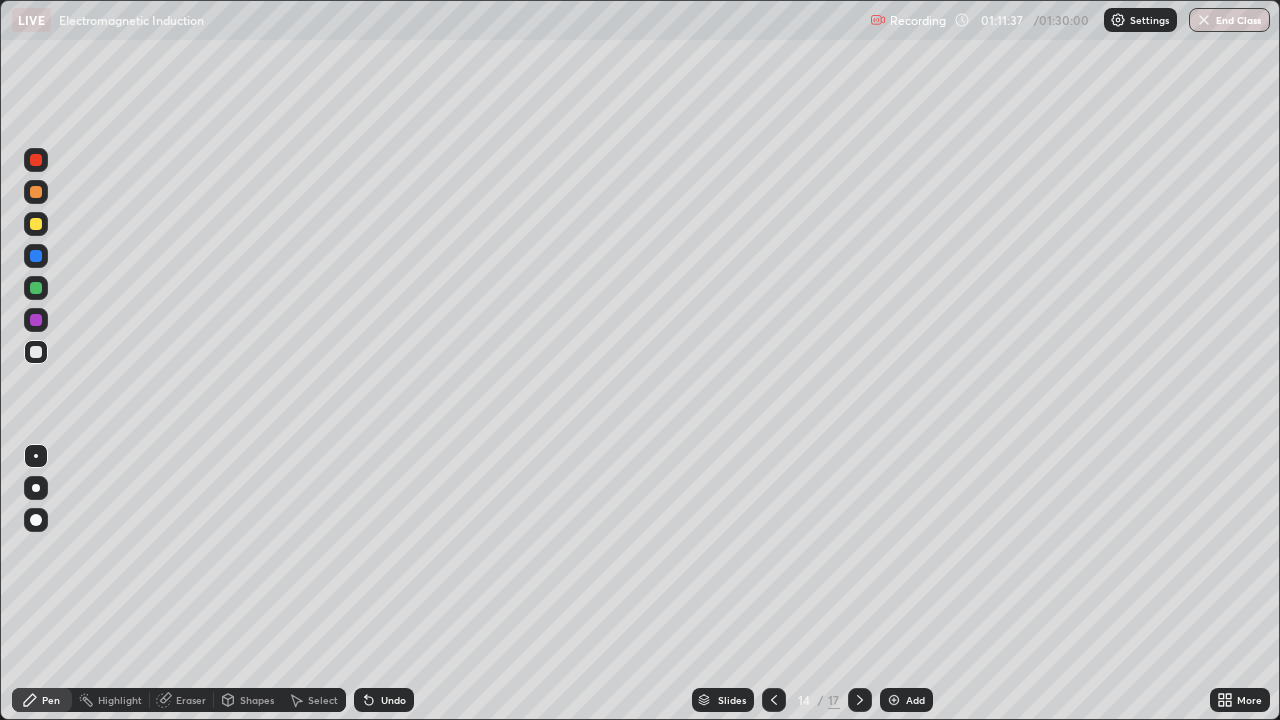 click on "Add" at bounding box center (915, 700) 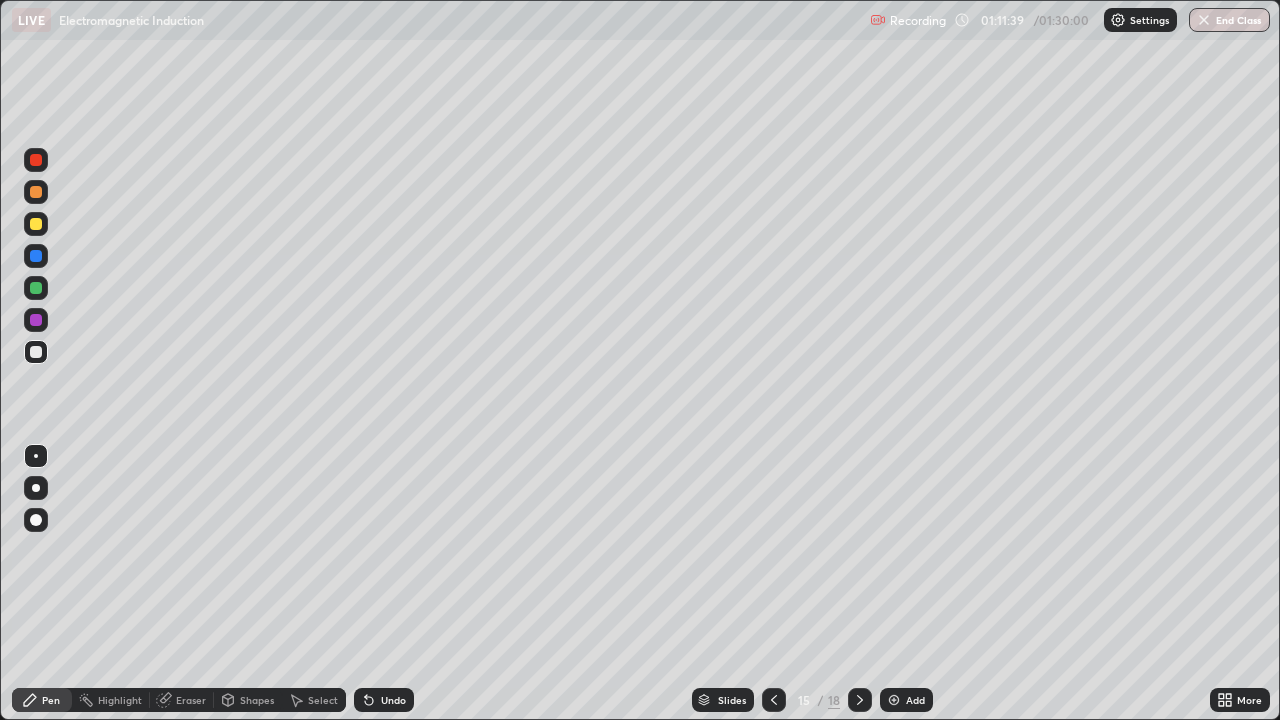 click at bounding box center [774, 700] 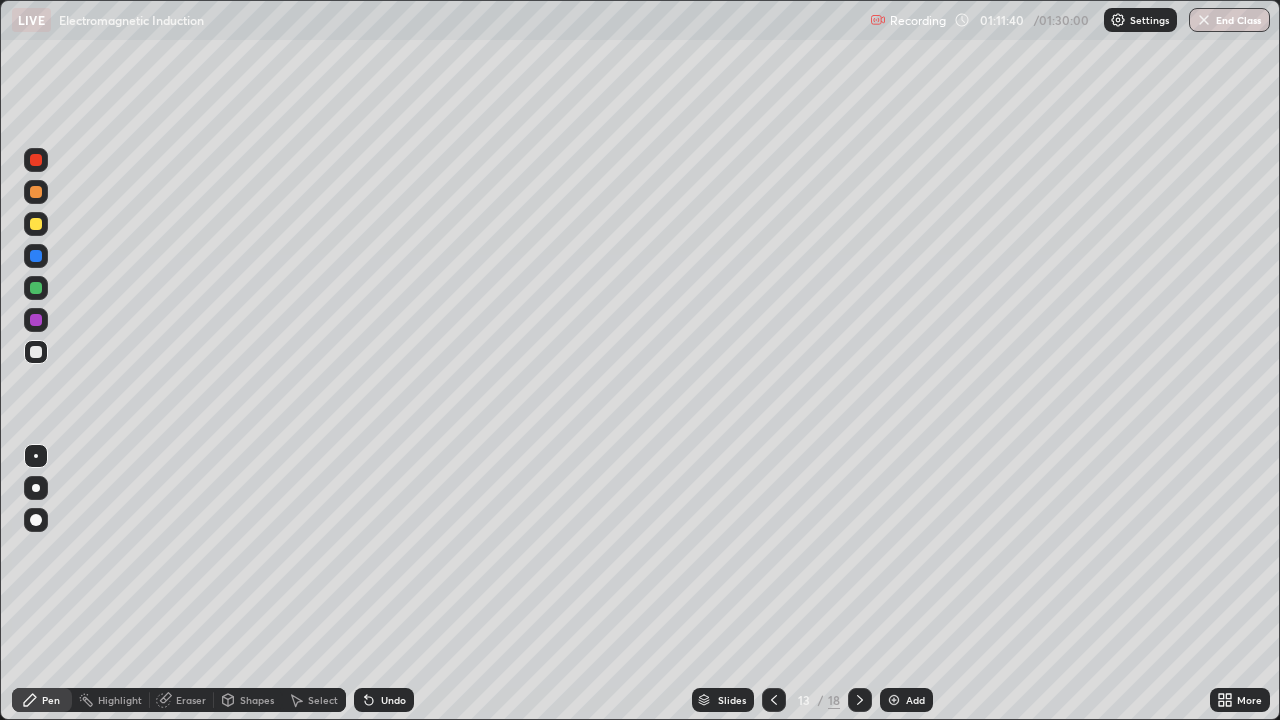 click 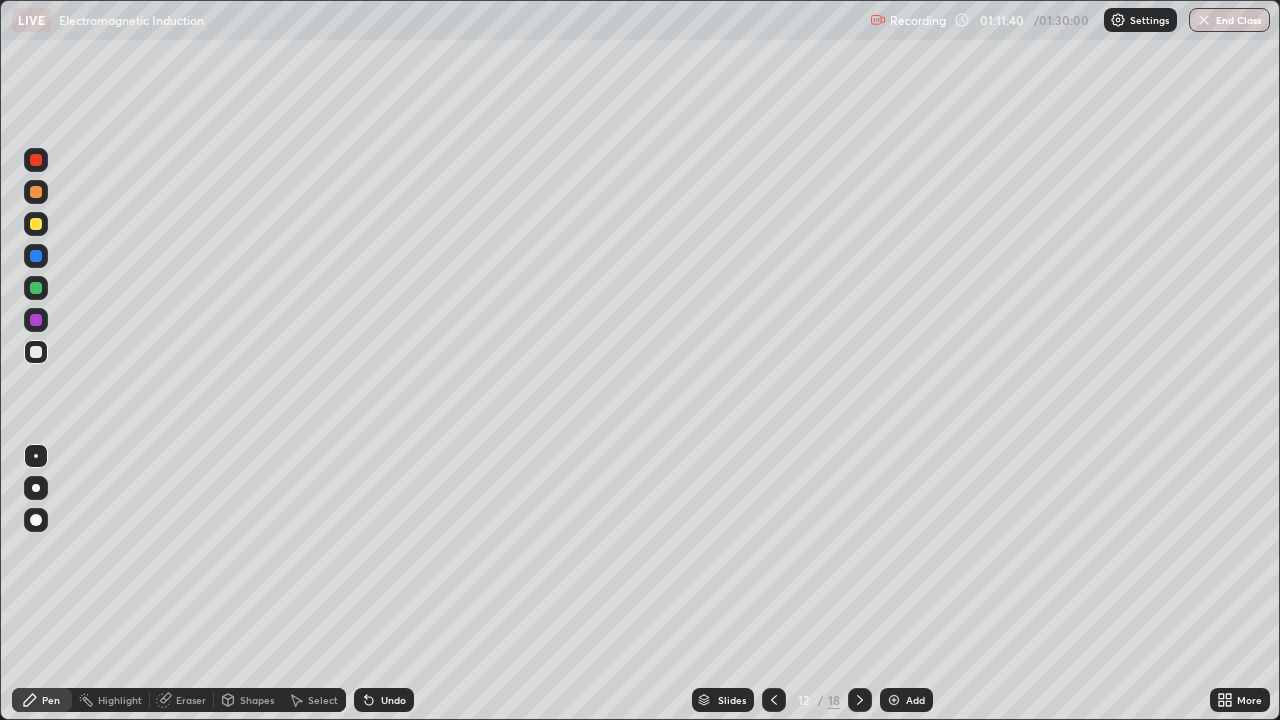 click 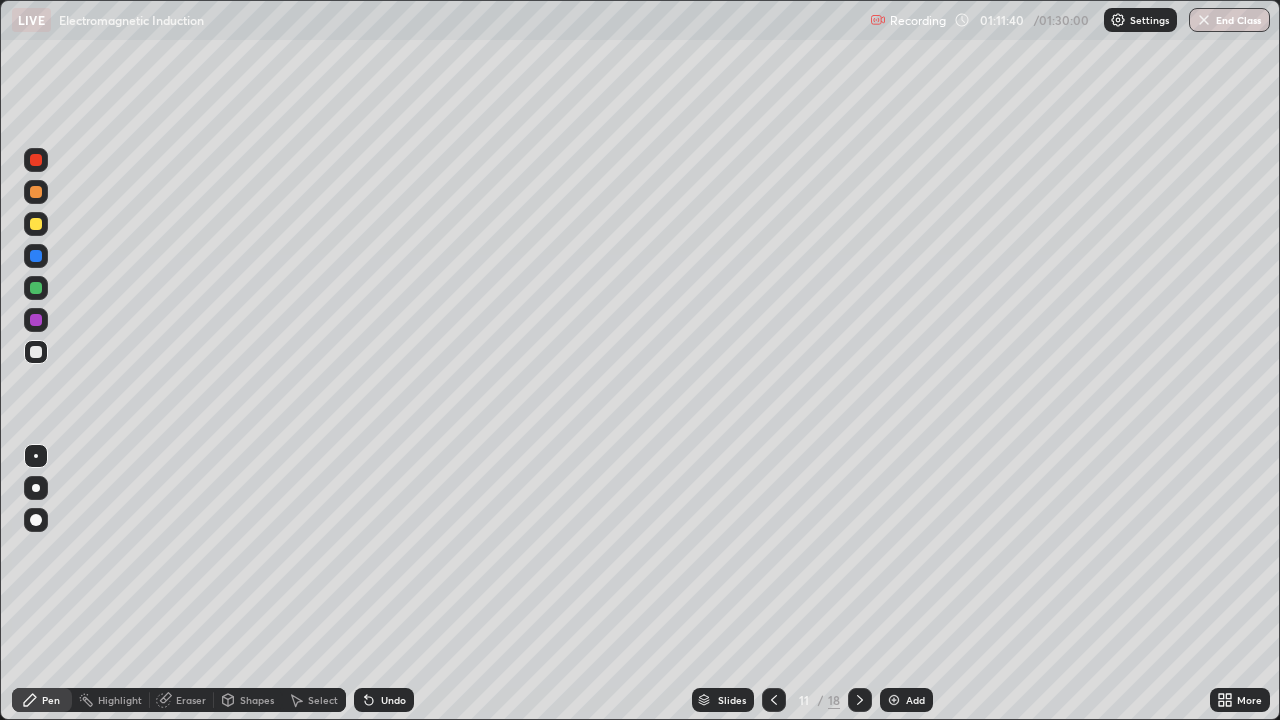 click 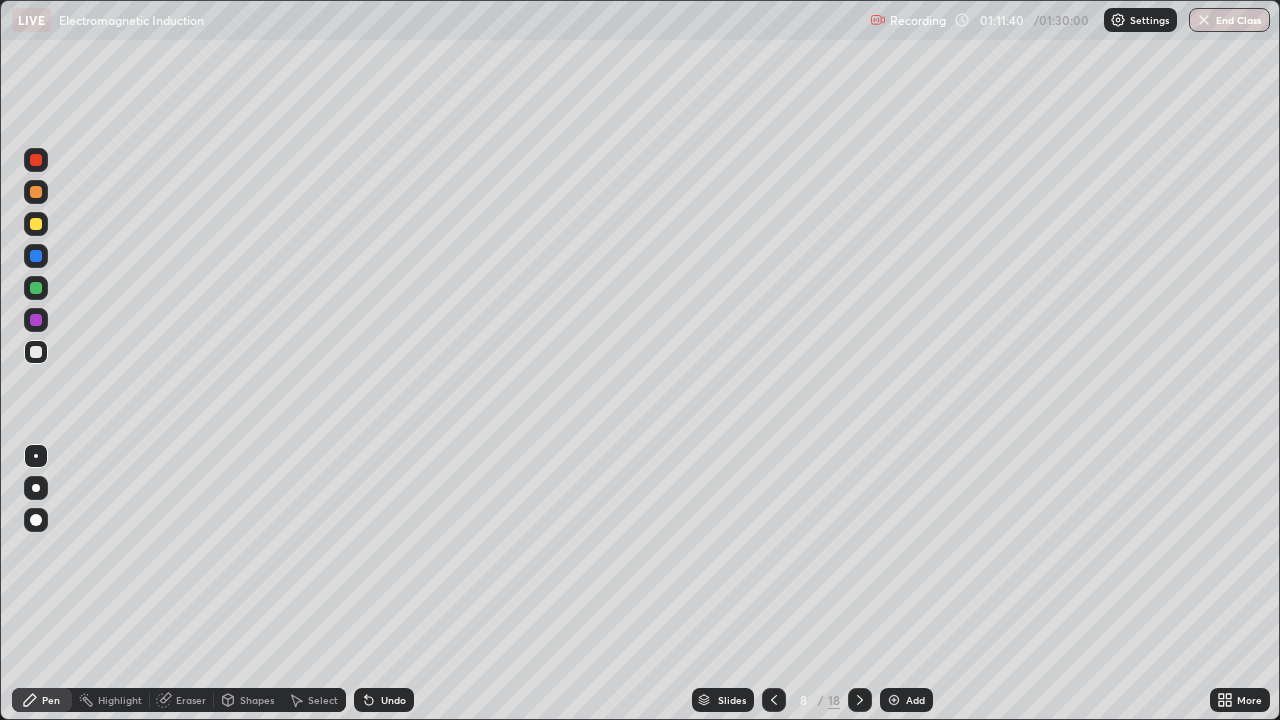 click 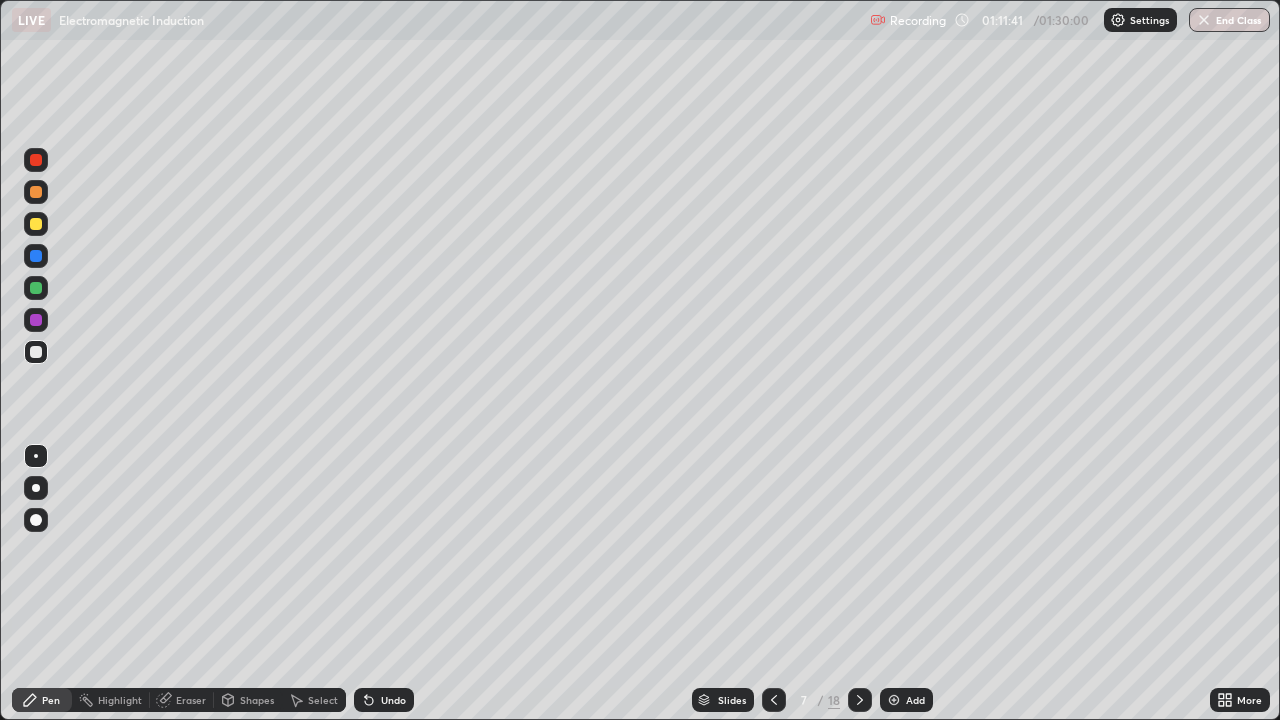 click 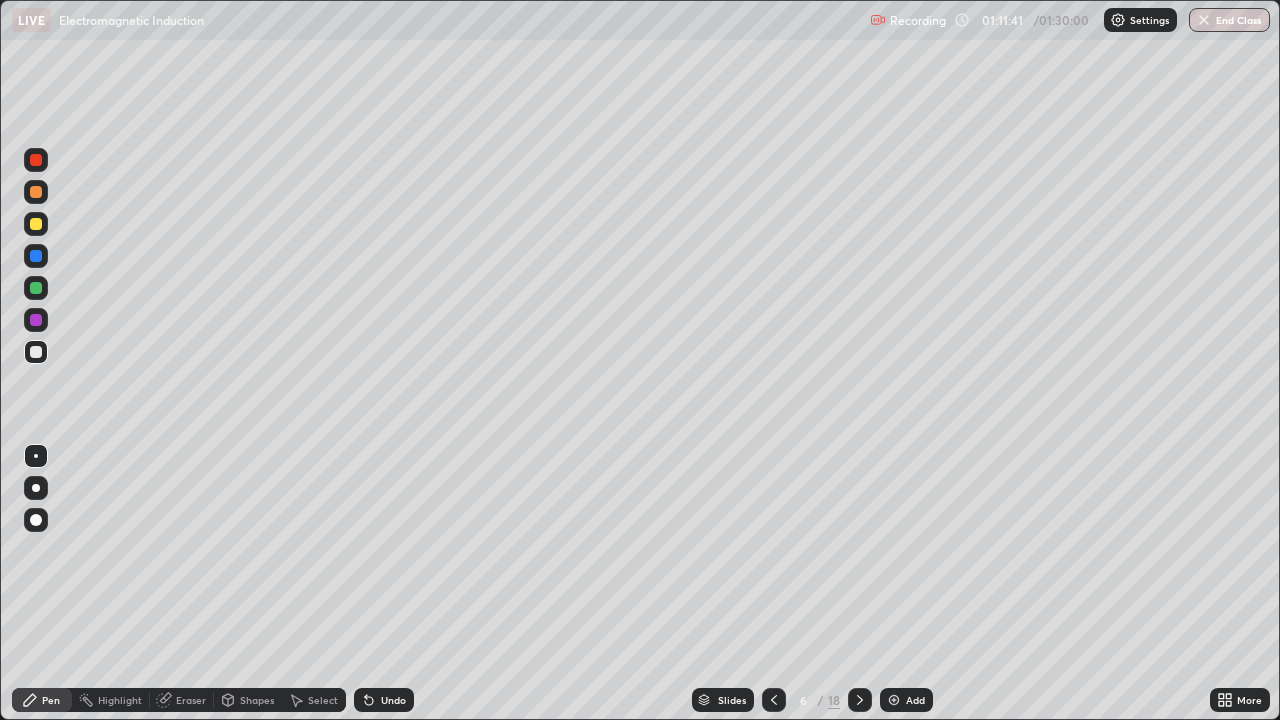click at bounding box center [774, 700] 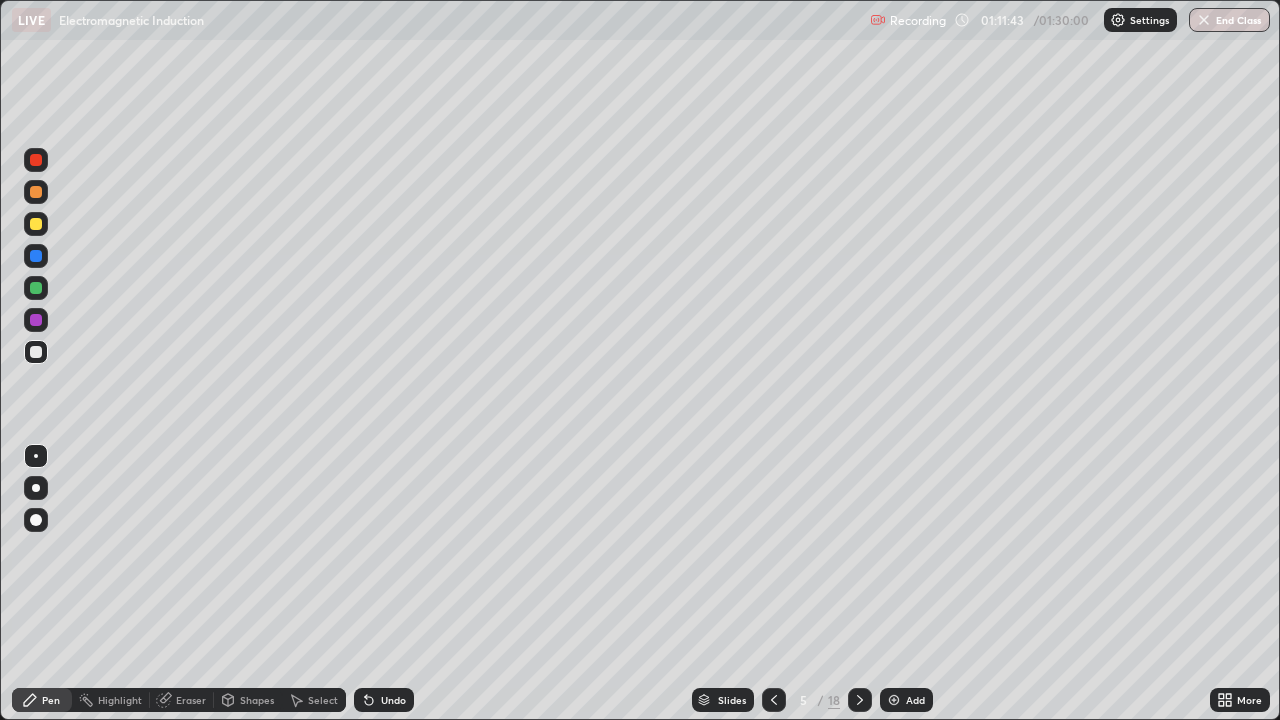click 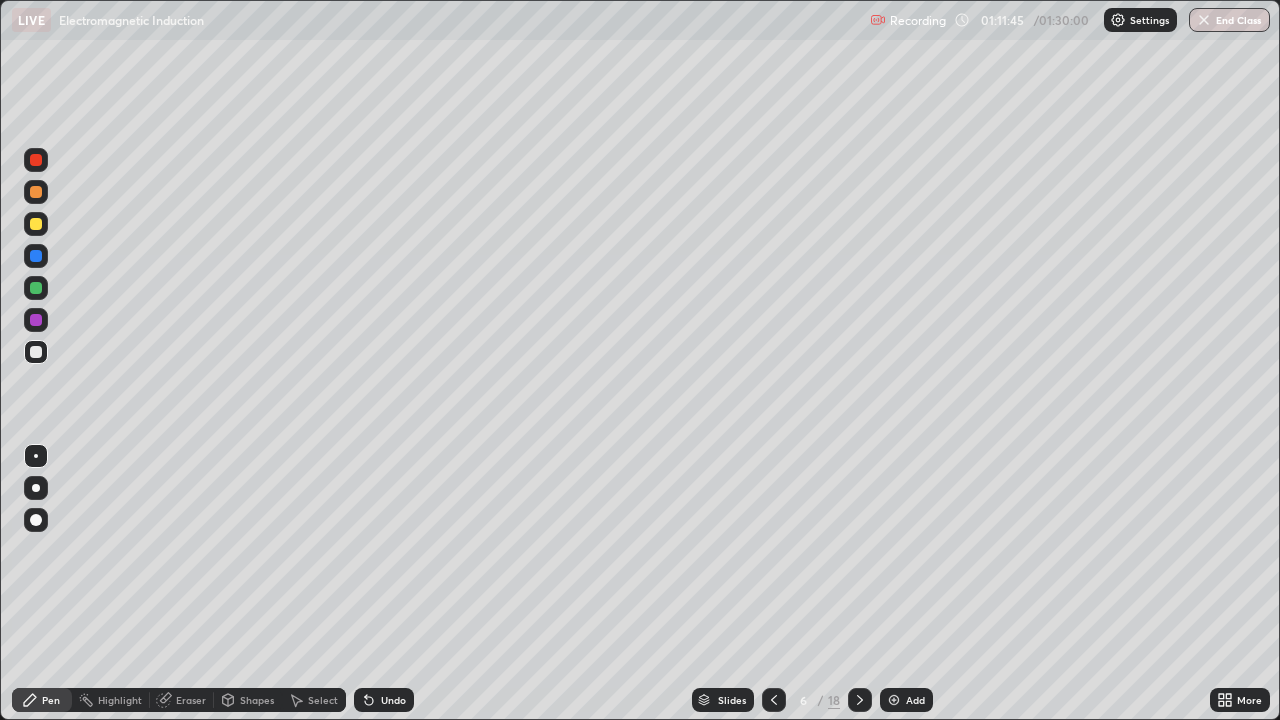 click 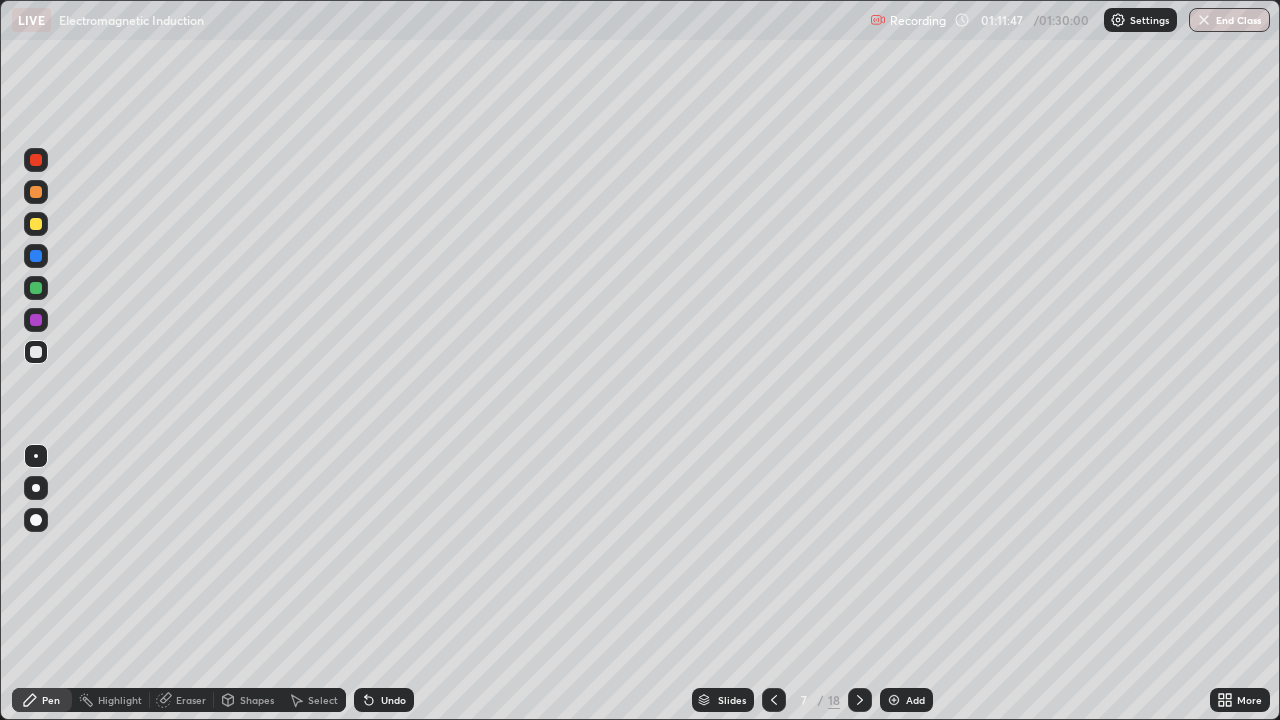 click 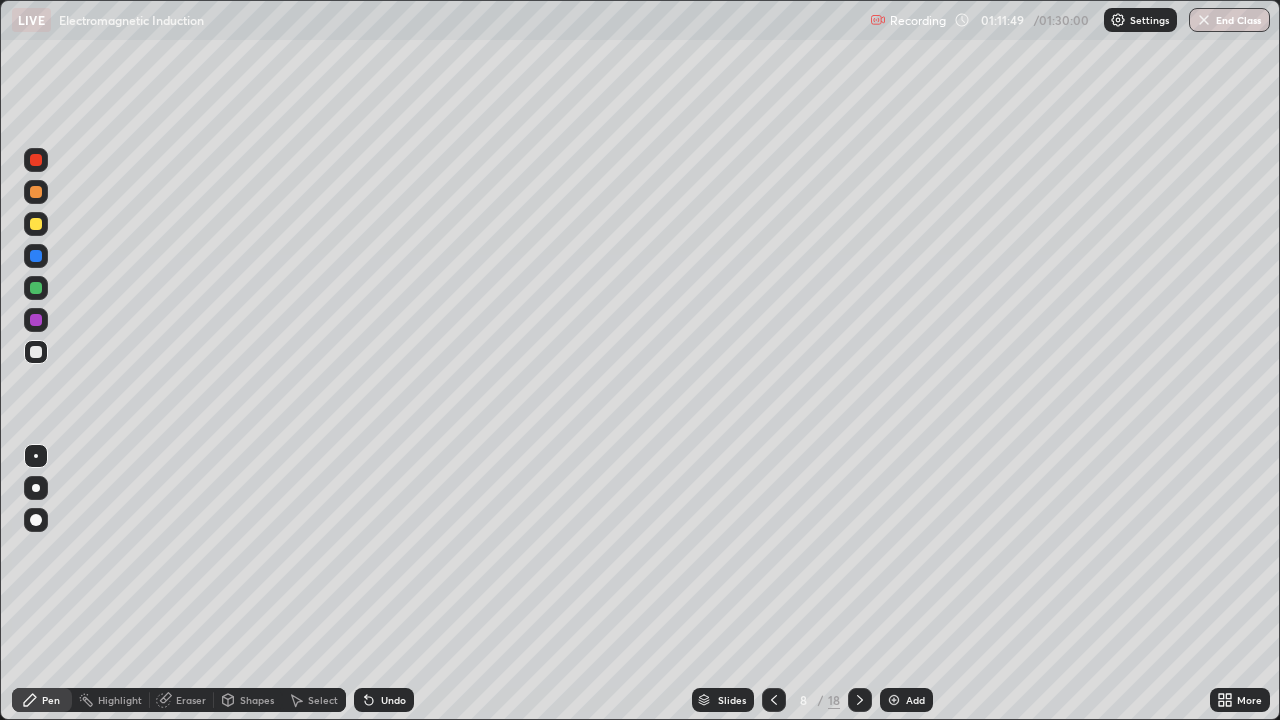 click 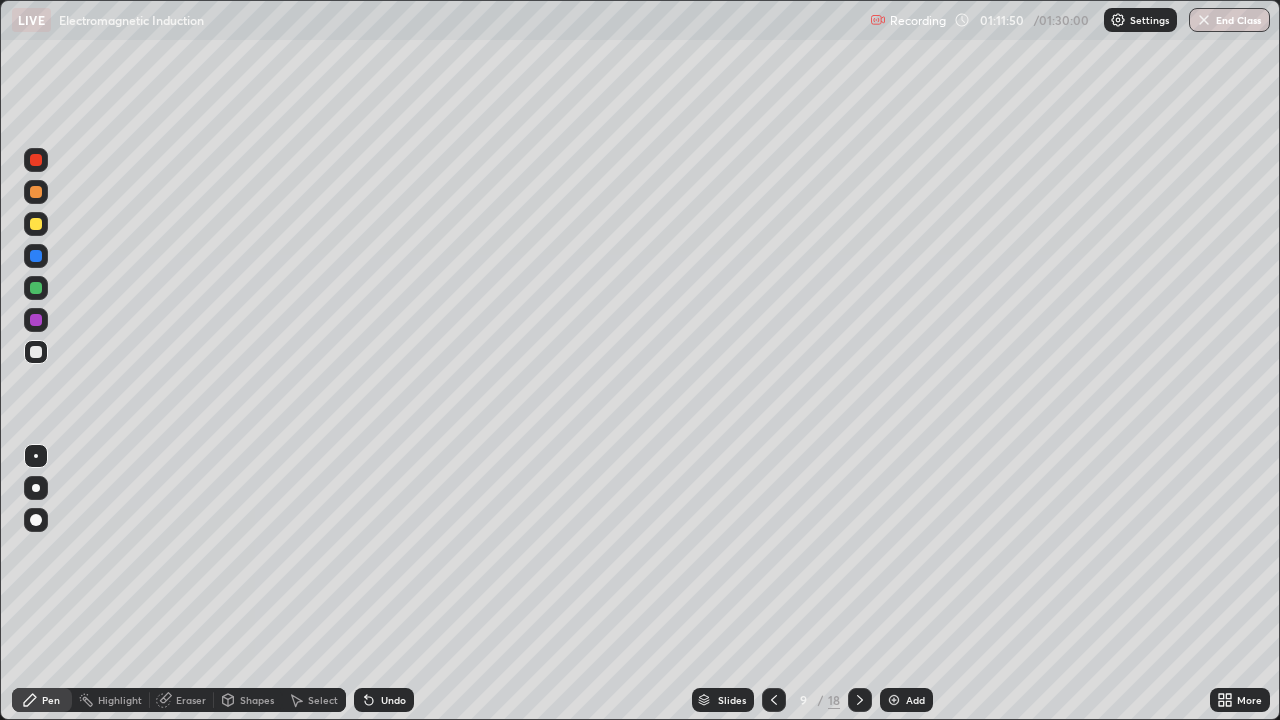 click 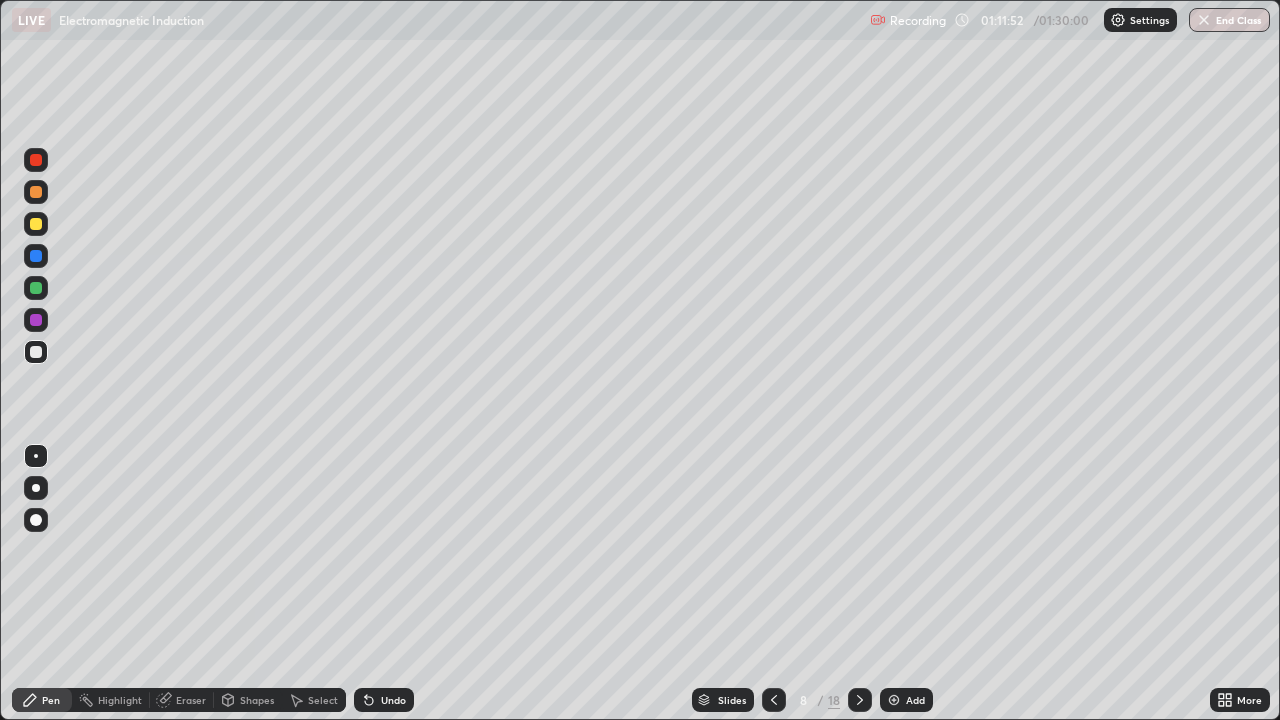 click 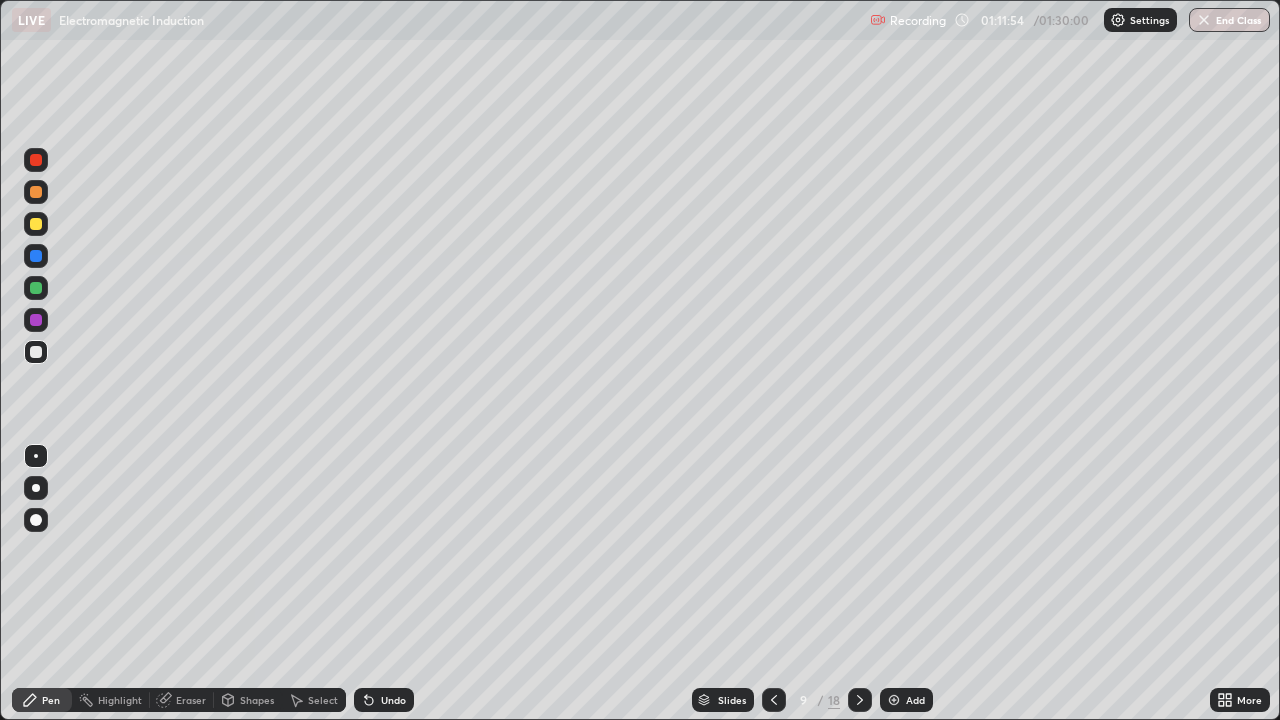 click at bounding box center [774, 700] 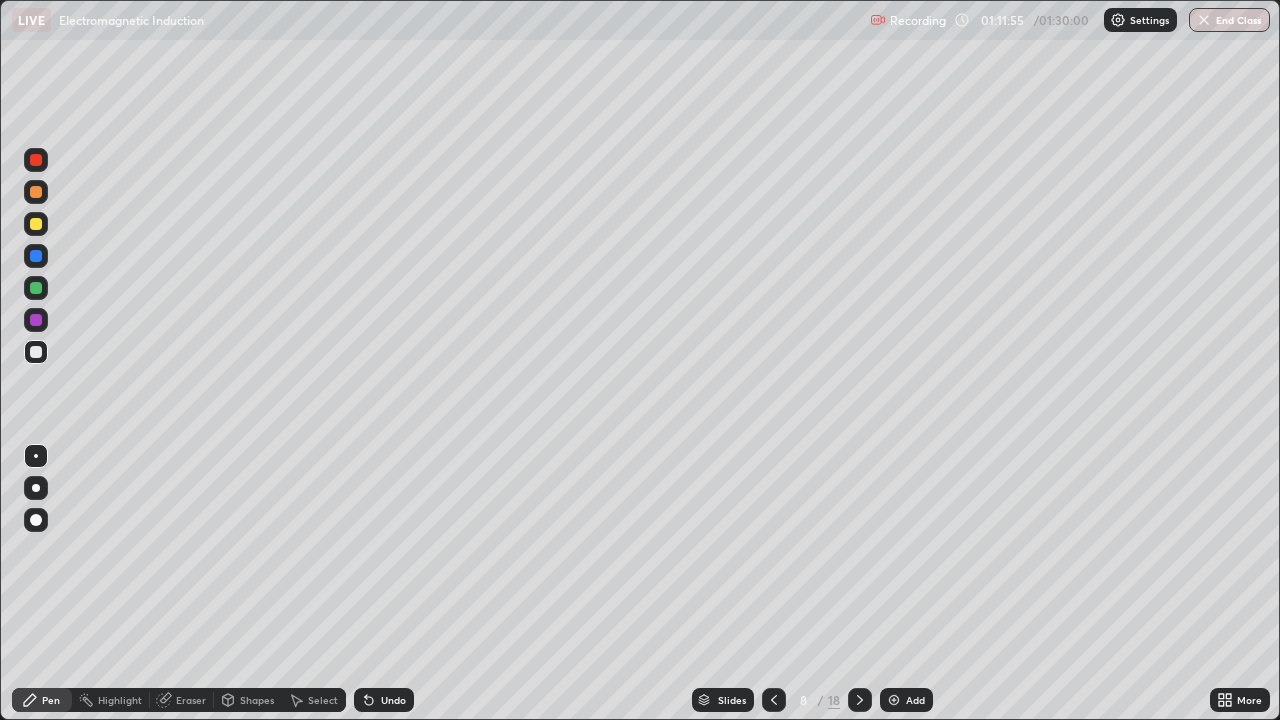 click at bounding box center [860, 700] 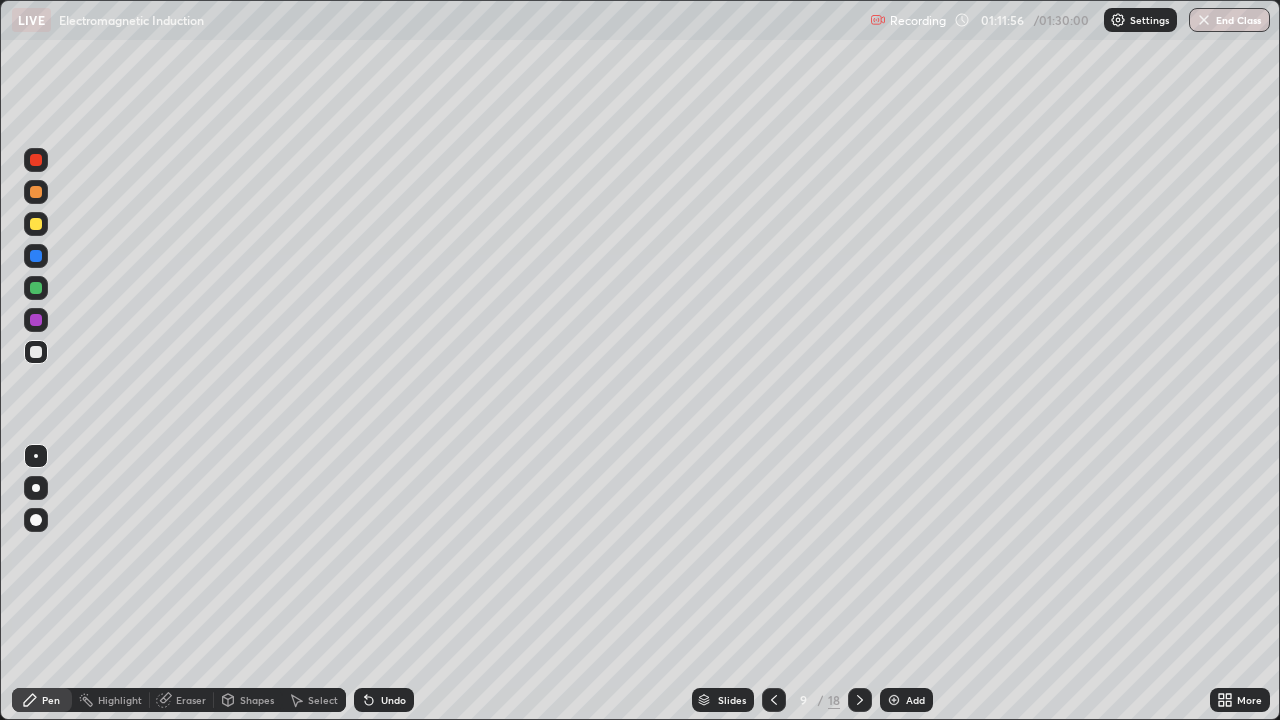 click at bounding box center (860, 700) 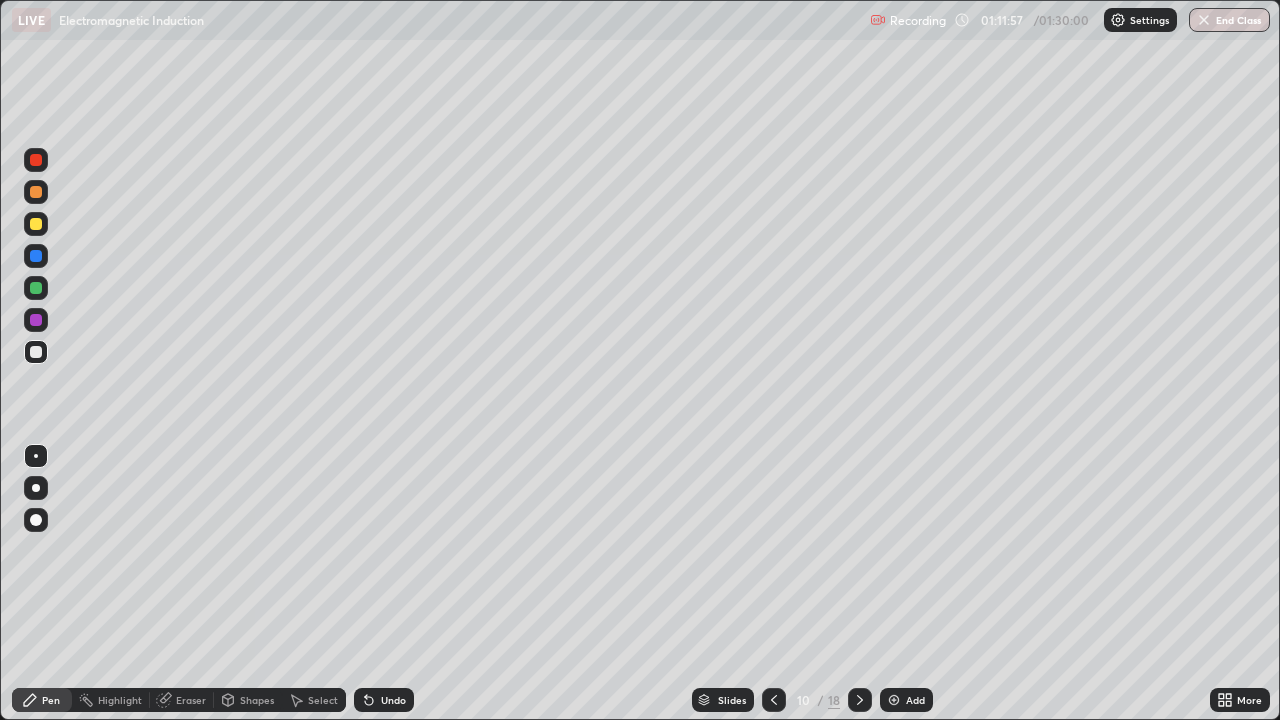 click 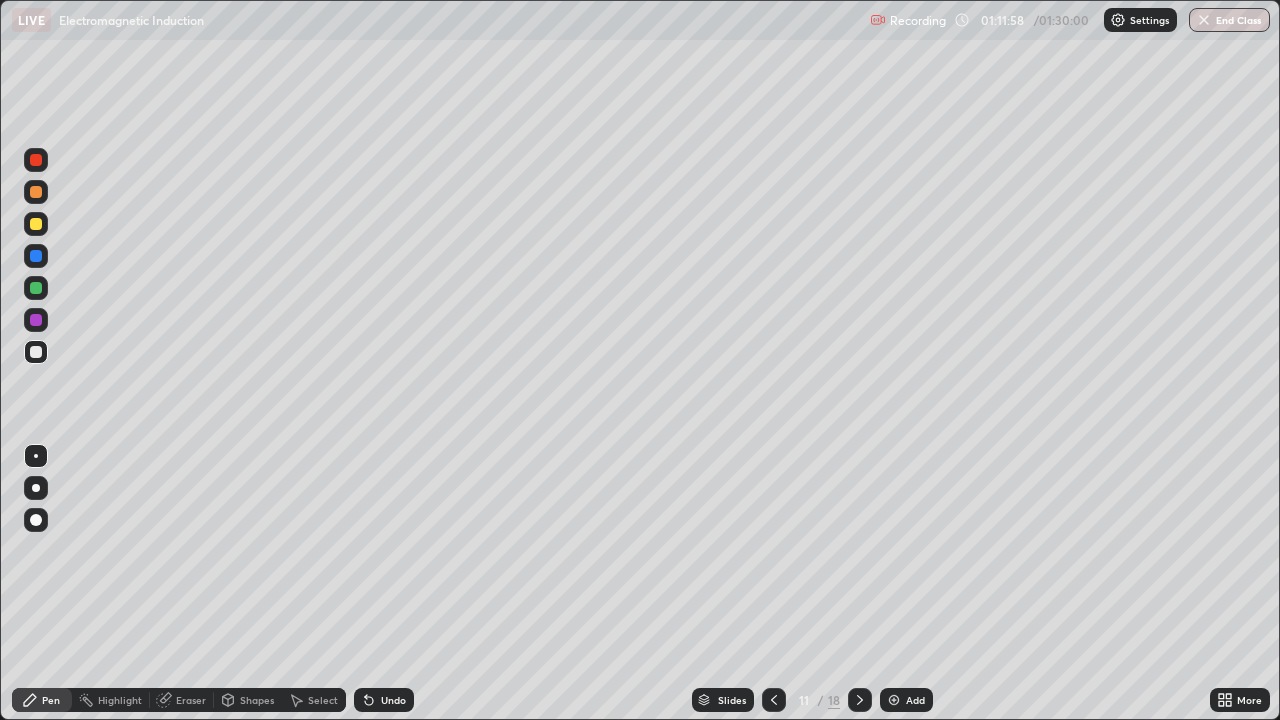 click 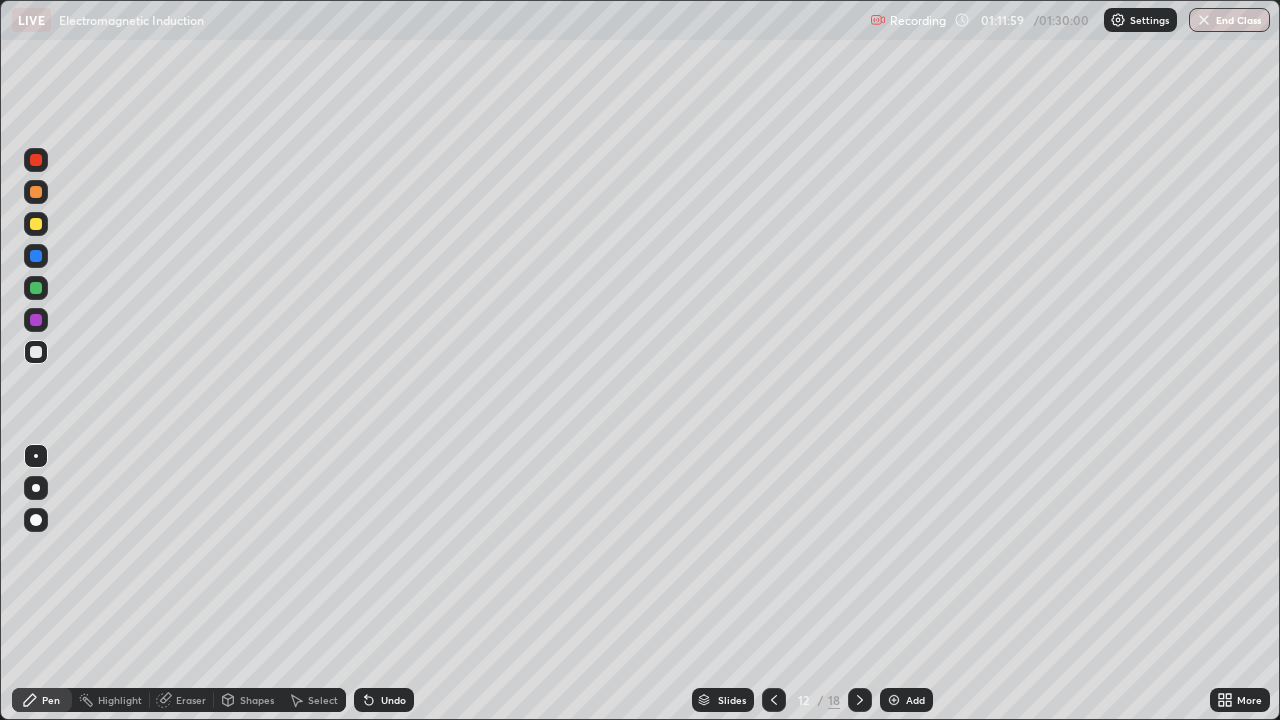click at bounding box center [860, 700] 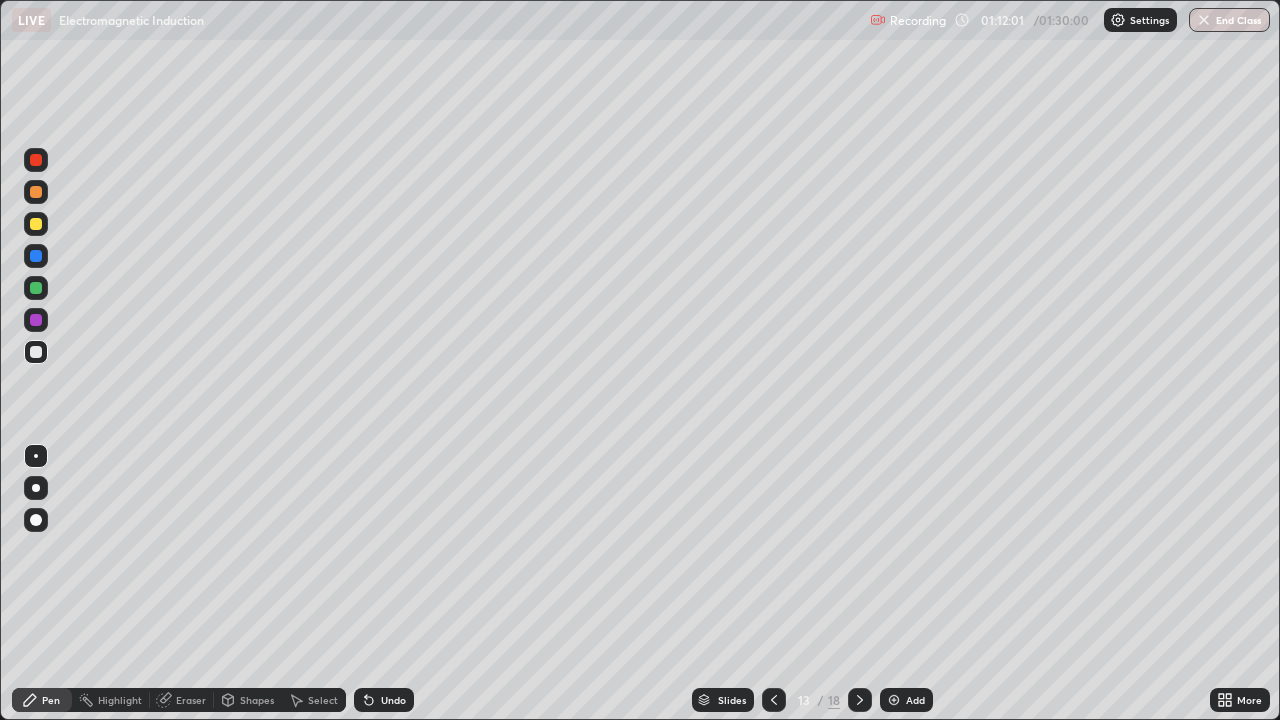 click at bounding box center [860, 700] 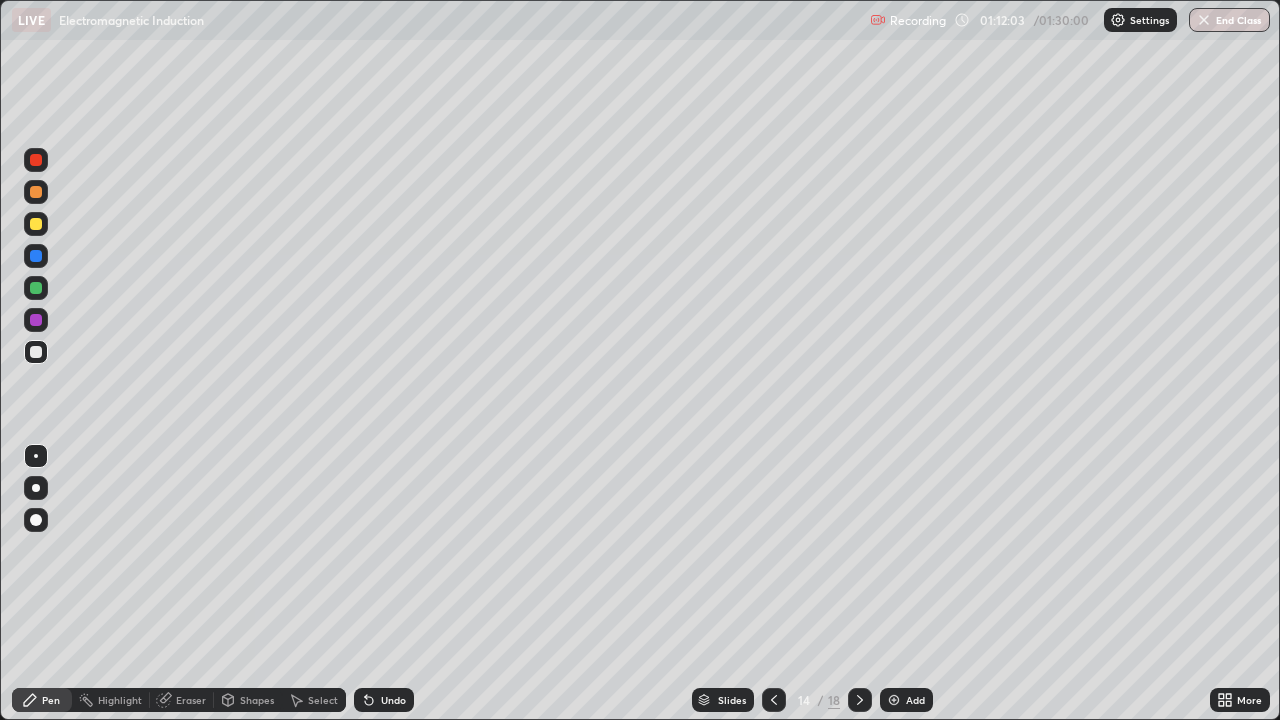 click on "Add" at bounding box center (906, 700) 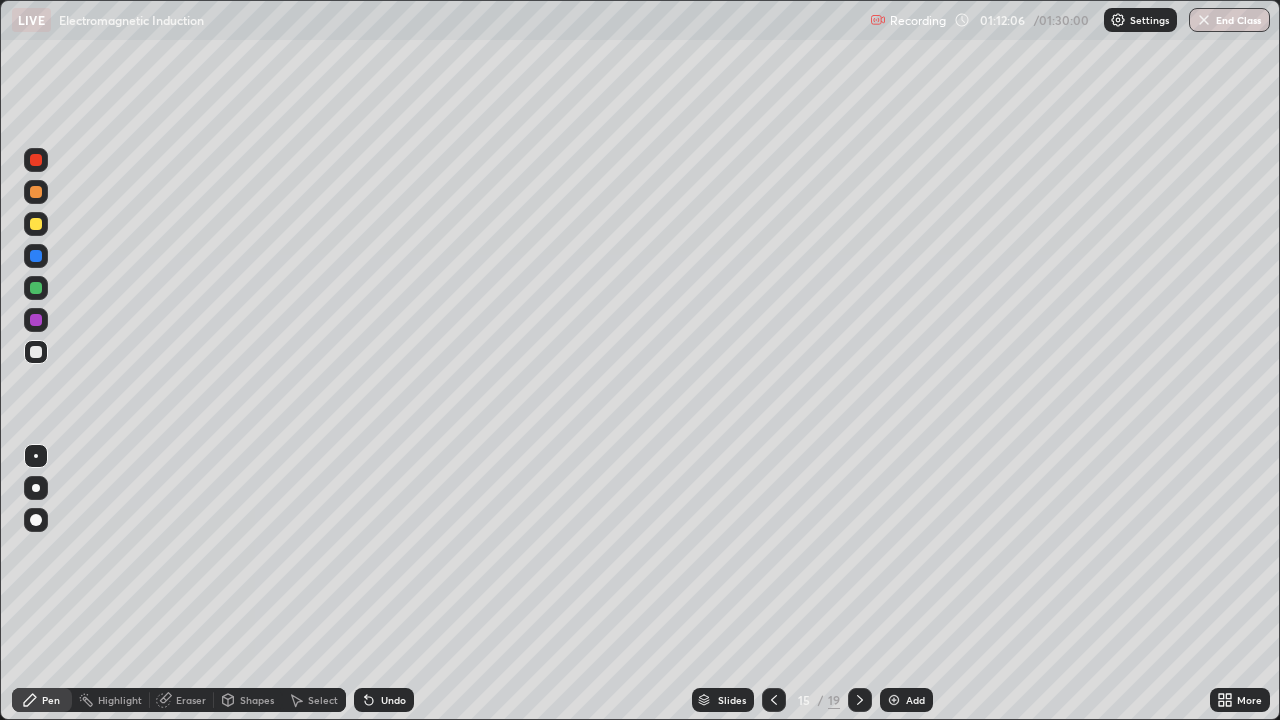 click at bounding box center (36, 224) 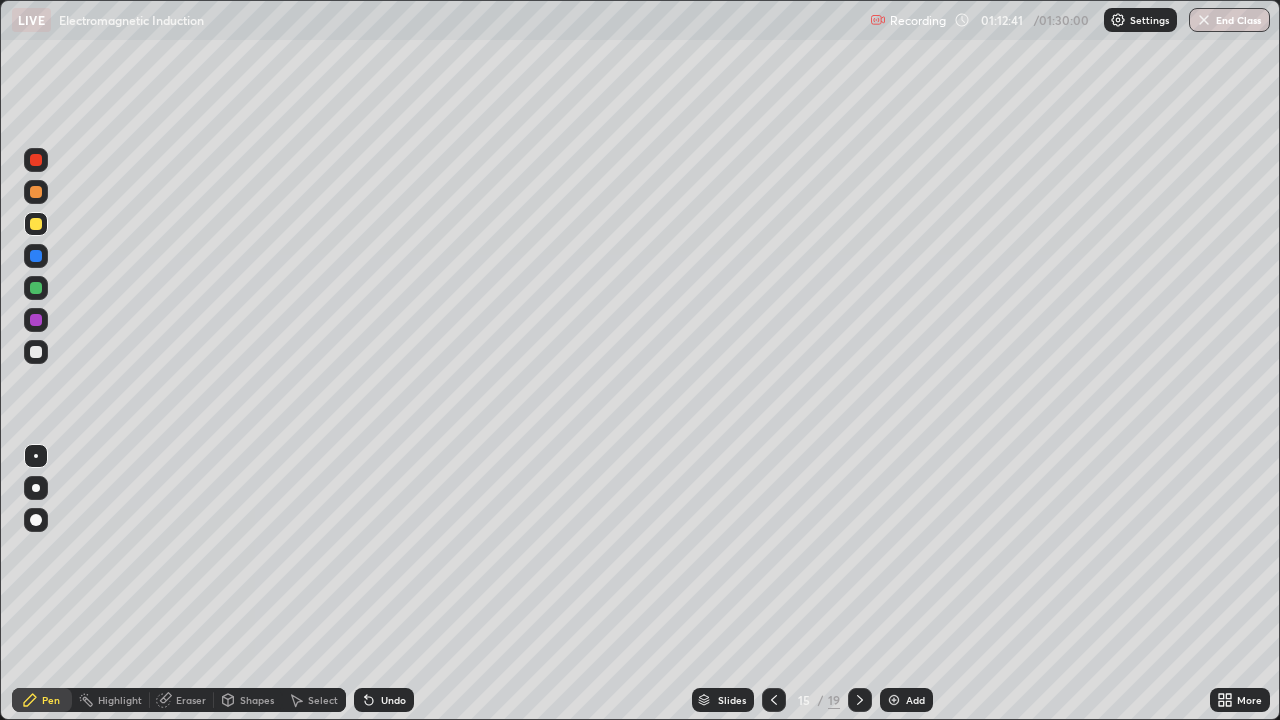 click on "Shapes" at bounding box center (257, 700) 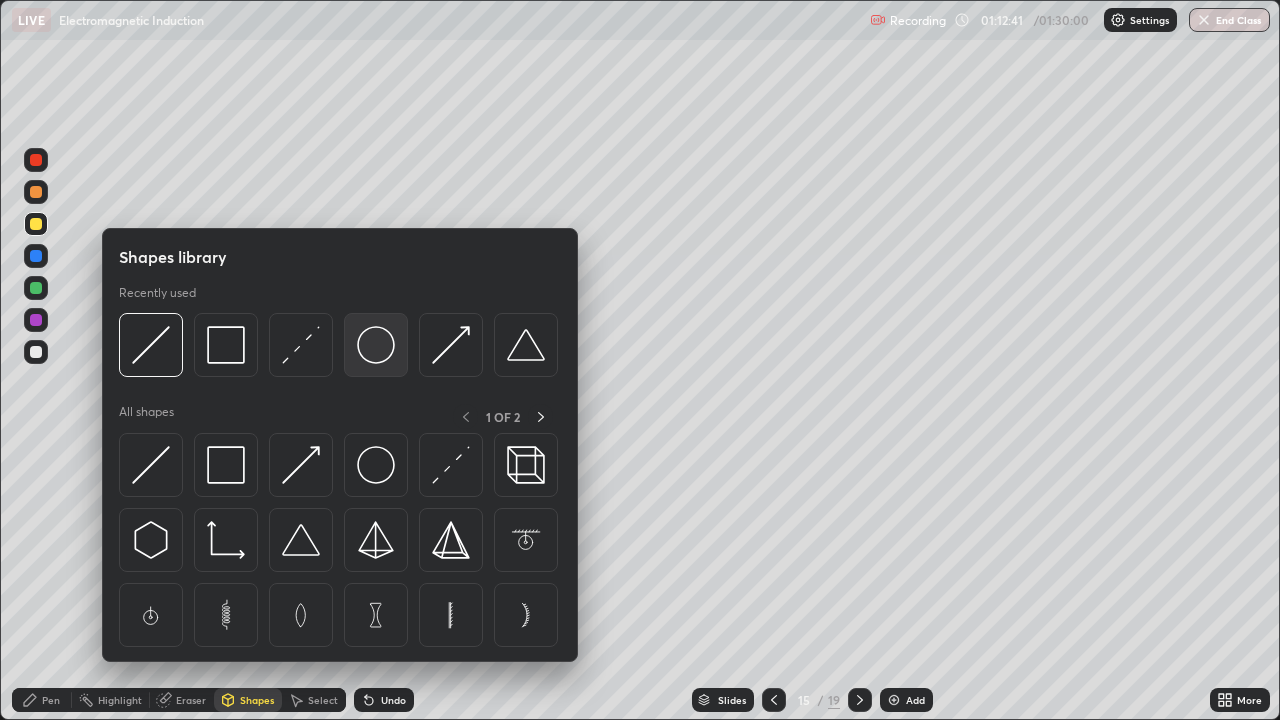 click at bounding box center (376, 345) 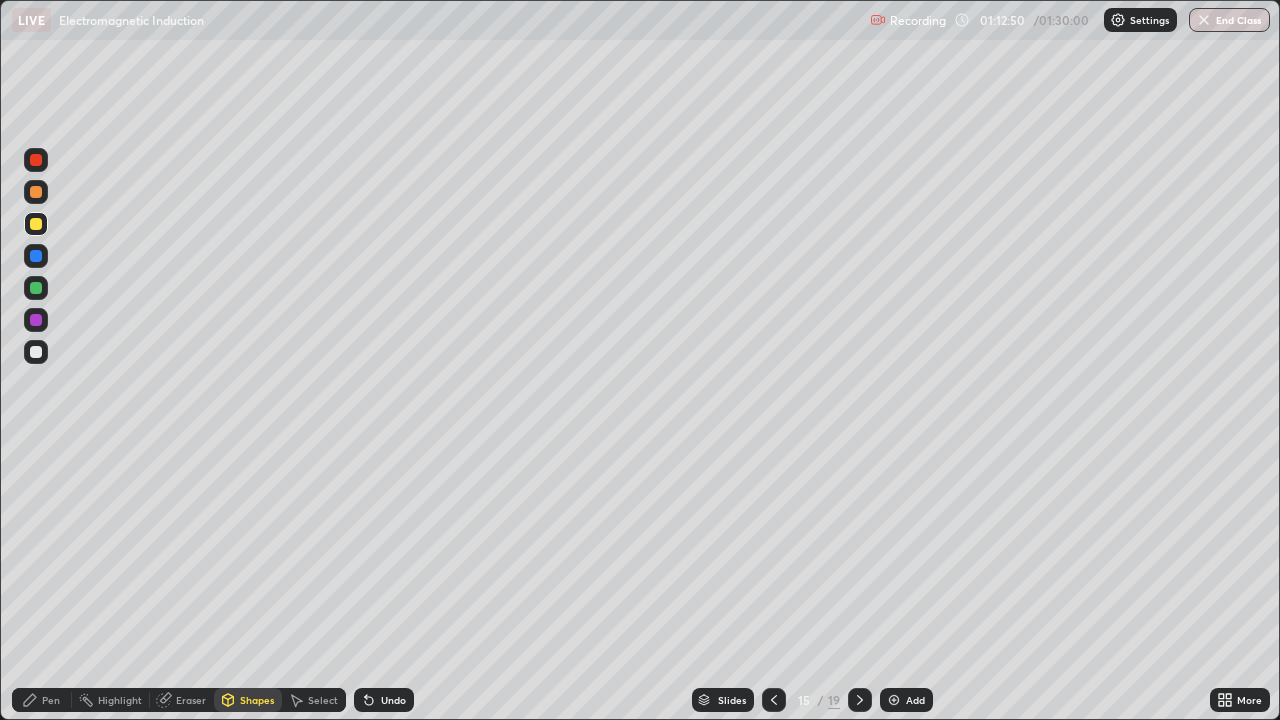 click on "Eraser" at bounding box center [191, 700] 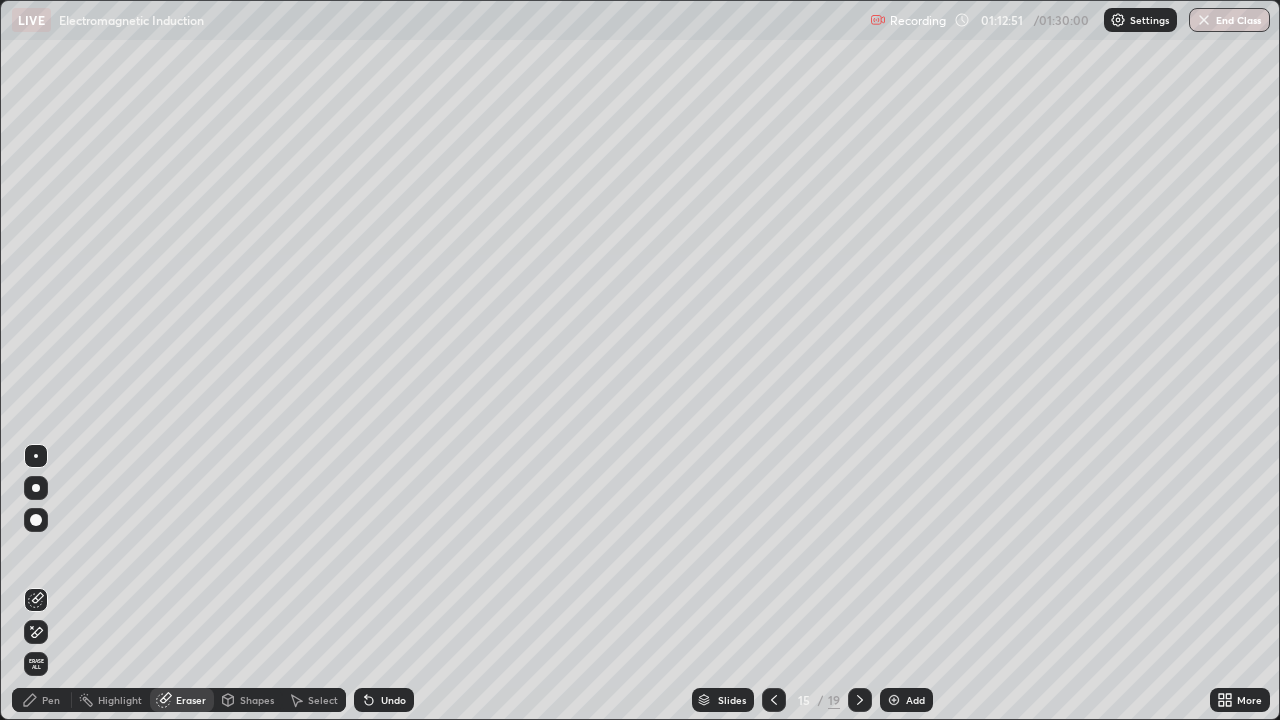 click at bounding box center [36, 456] 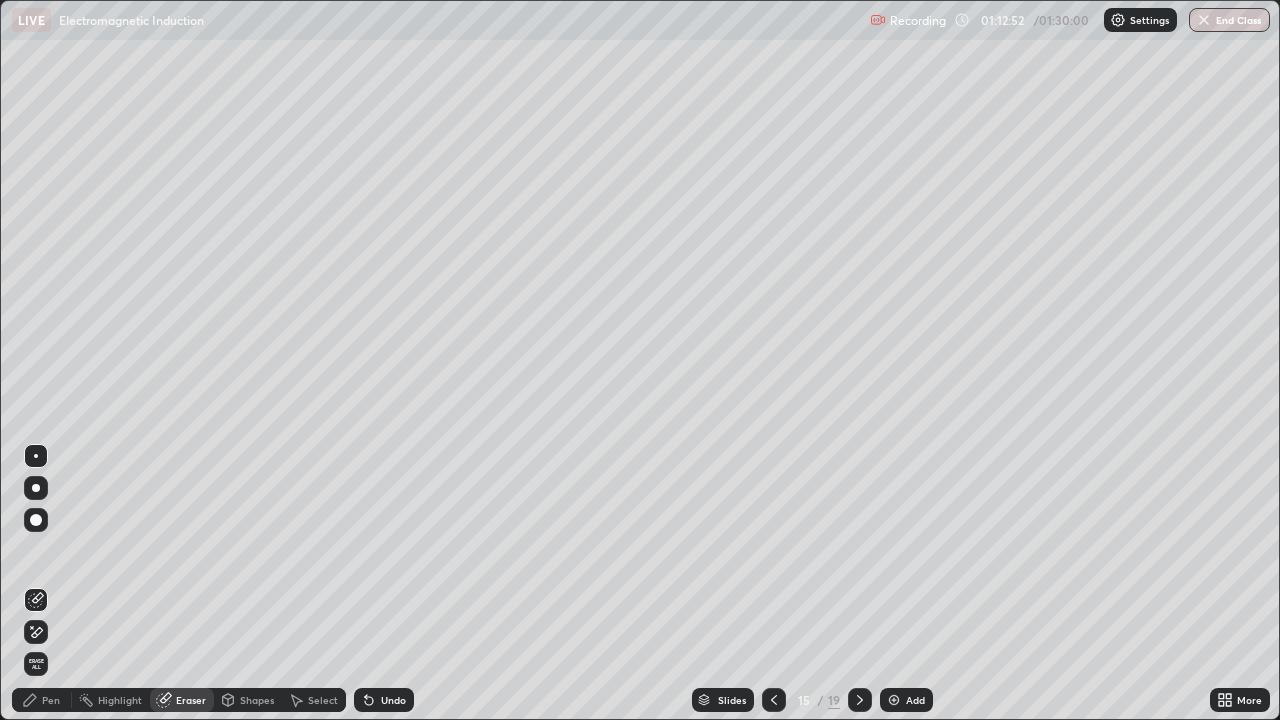 click on "Pen" at bounding box center [42, 700] 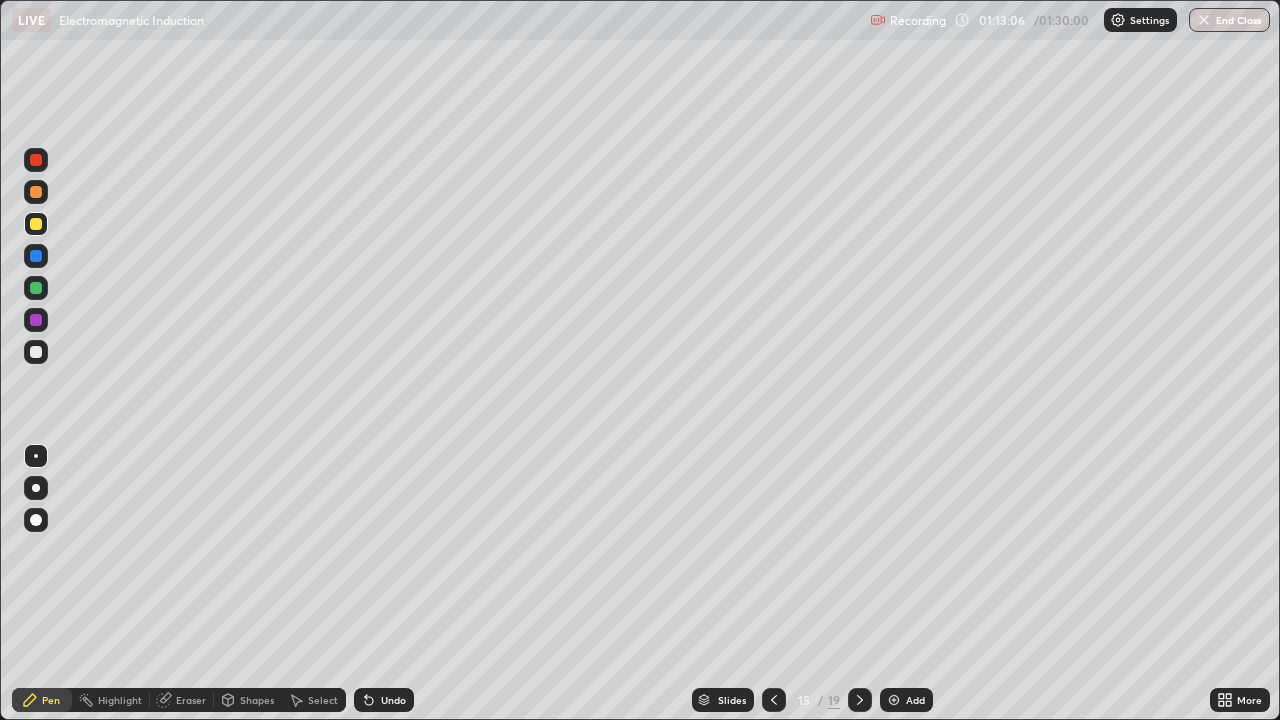 click on "Eraser" at bounding box center (191, 700) 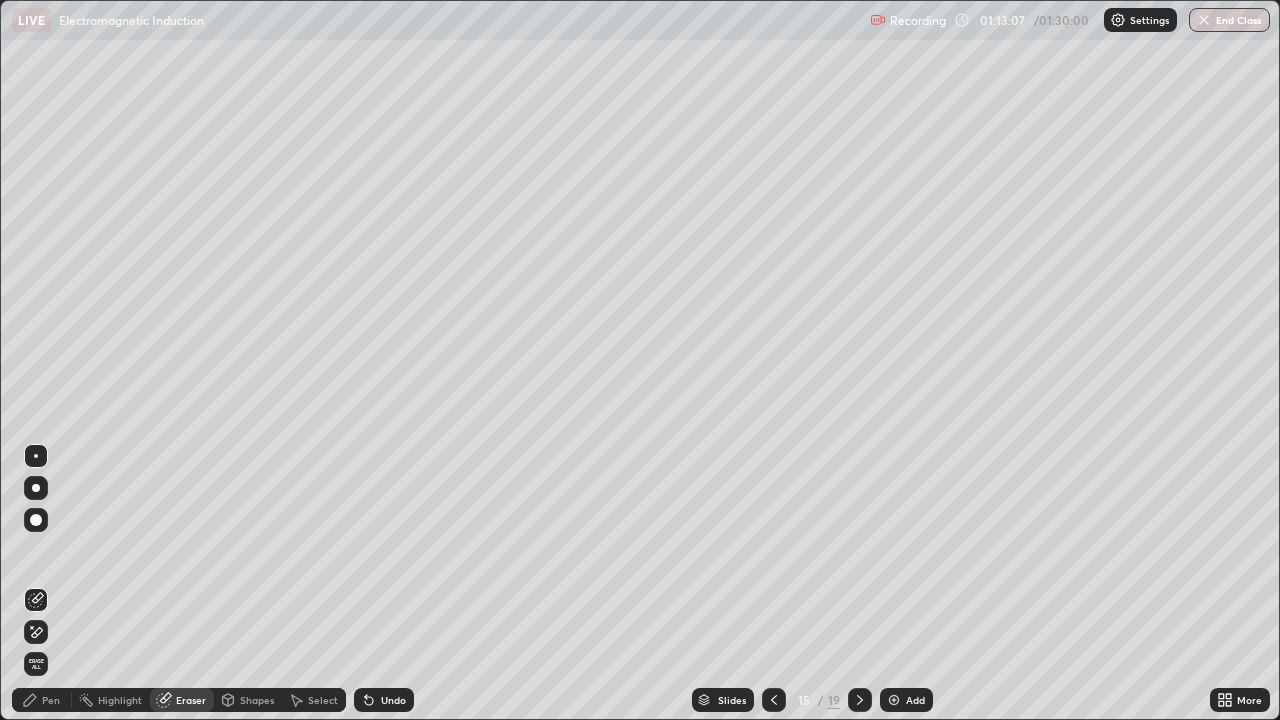 click at bounding box center (36, 520) 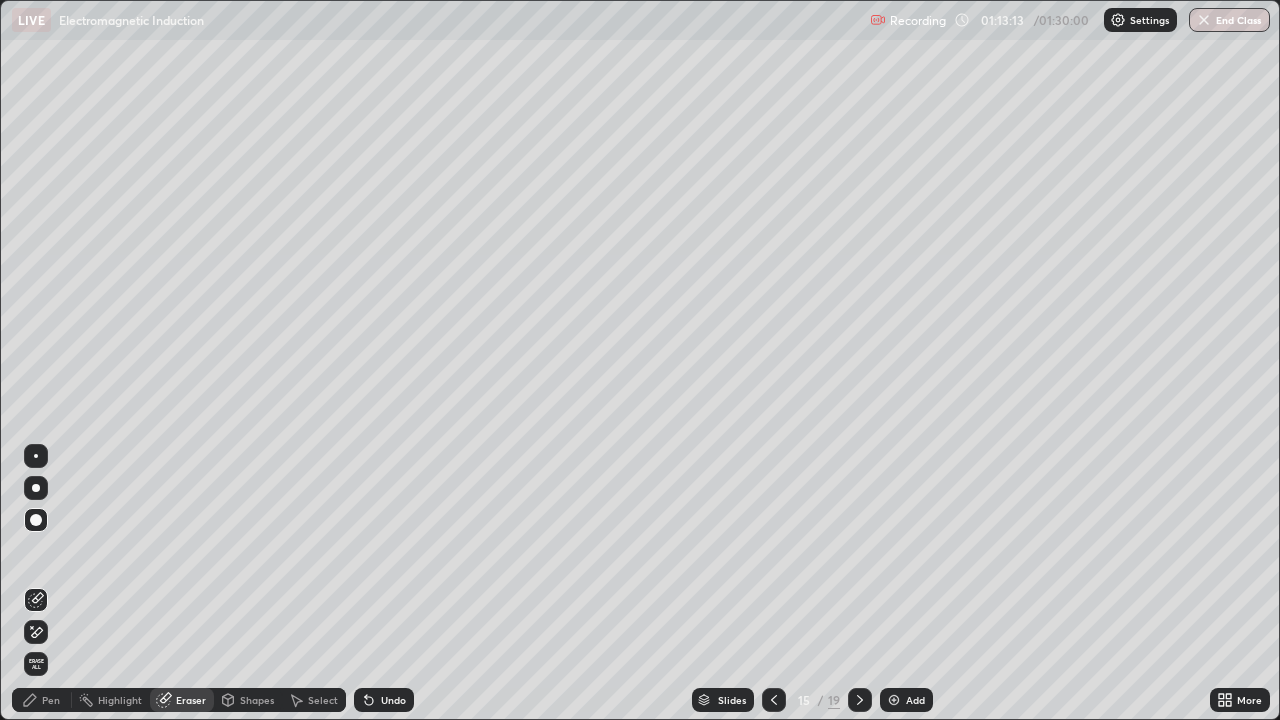click 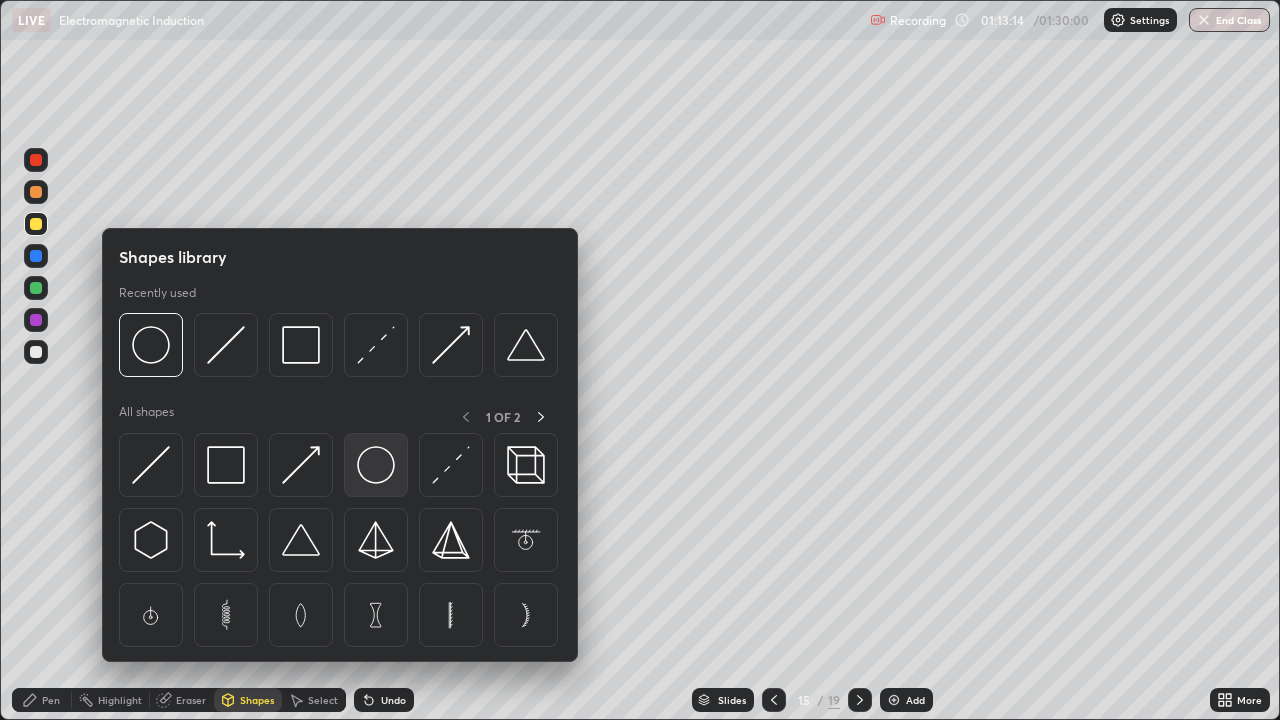 click at bounding box center [376, 465] 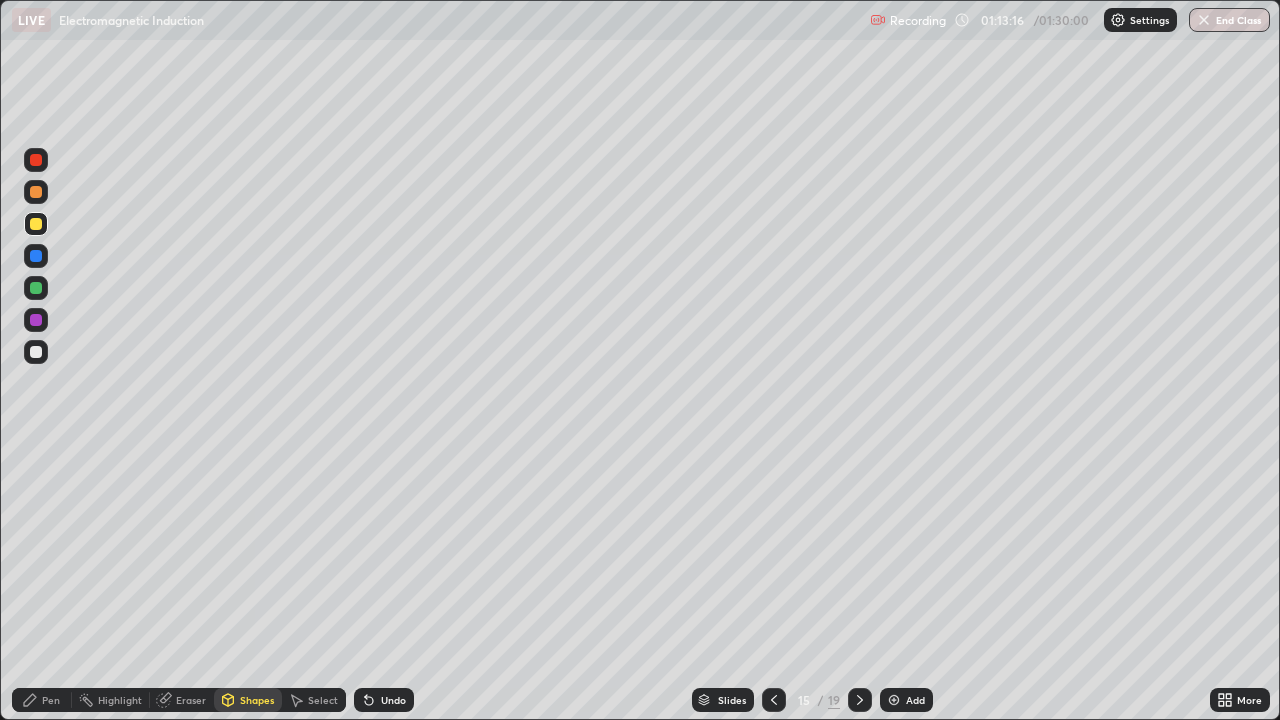 click on "Eraser" at bounding box center (191, 700) 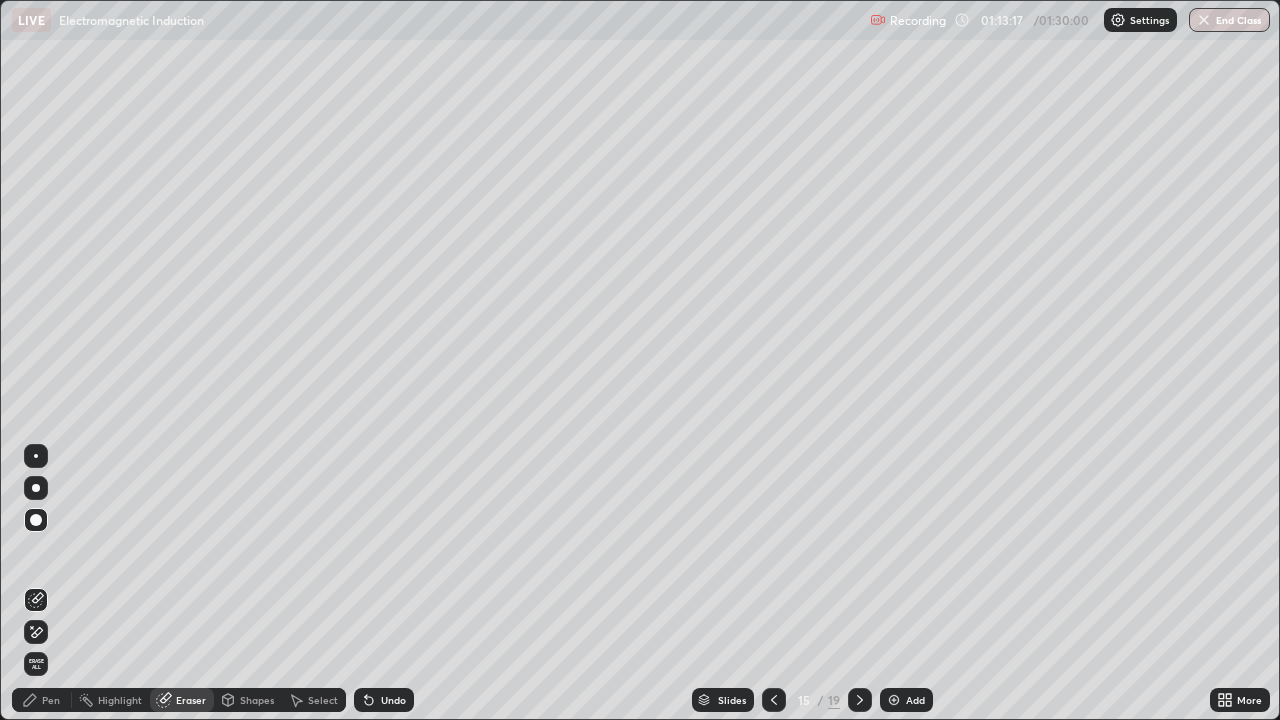 click at bounding box center (36, 456) 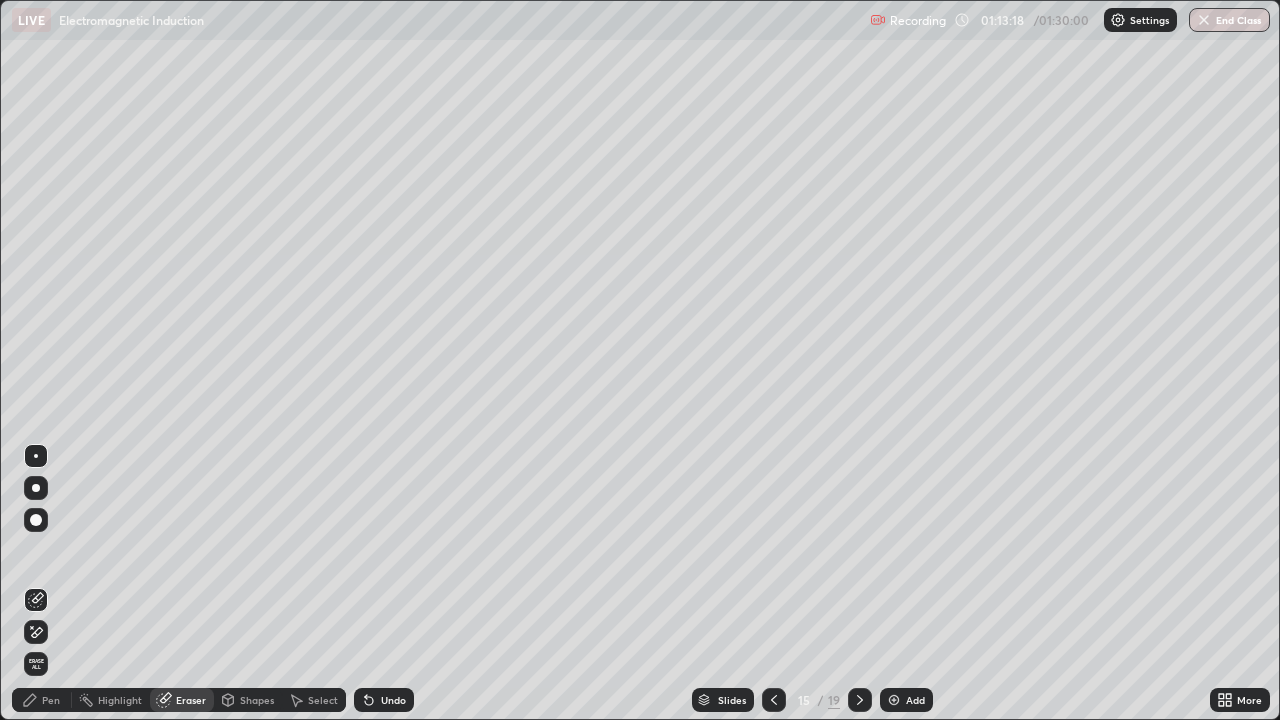 click 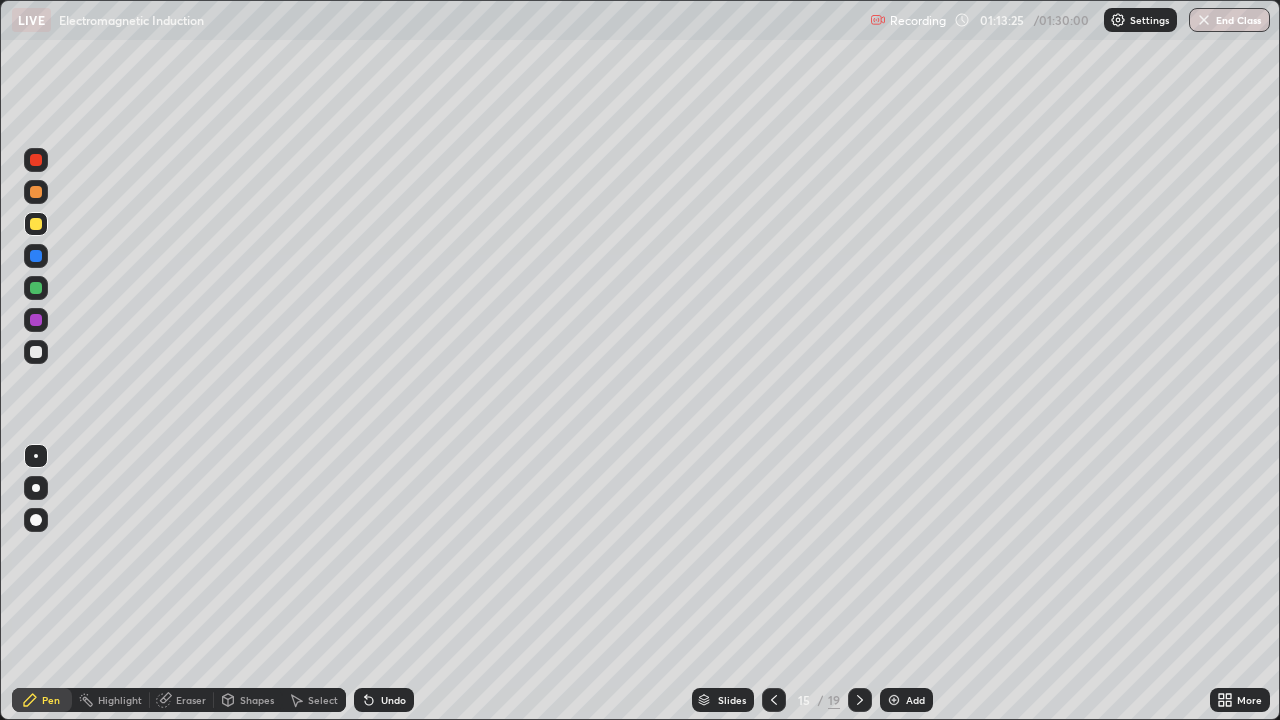 click on "Undo" at bounding box center [393, 700] 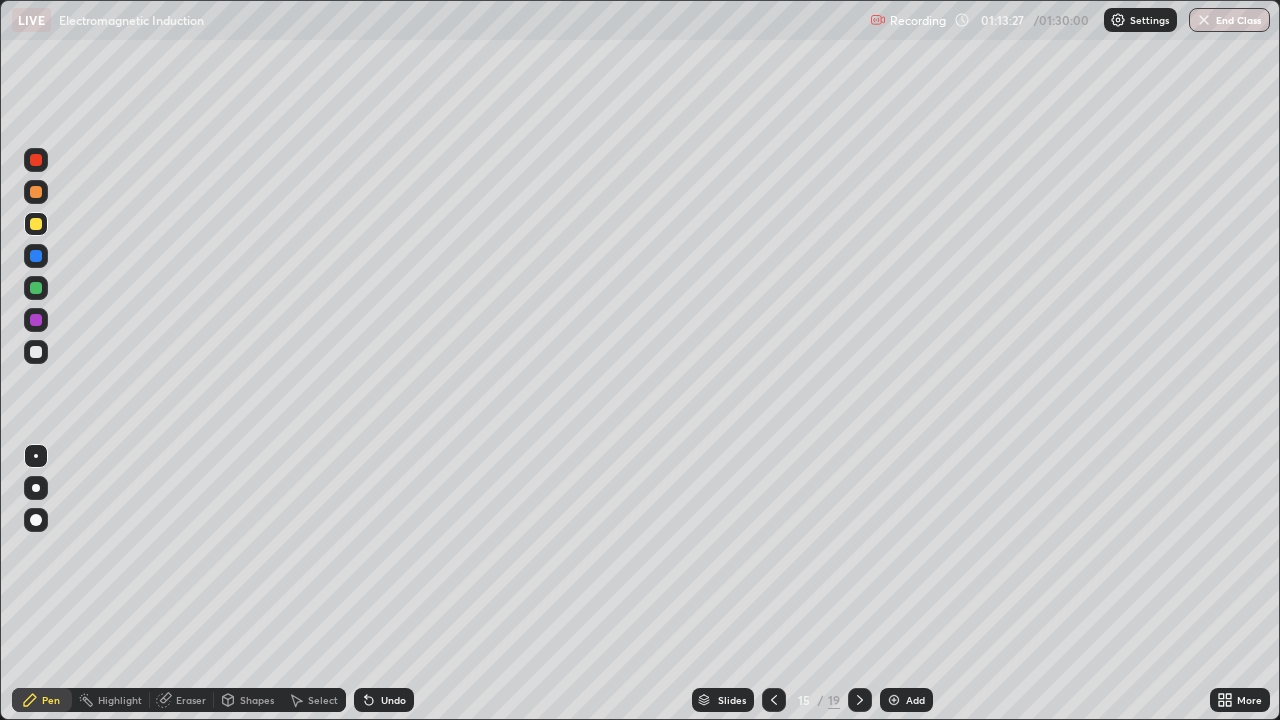 click on "Shapes" at bounding box center (257, 700) 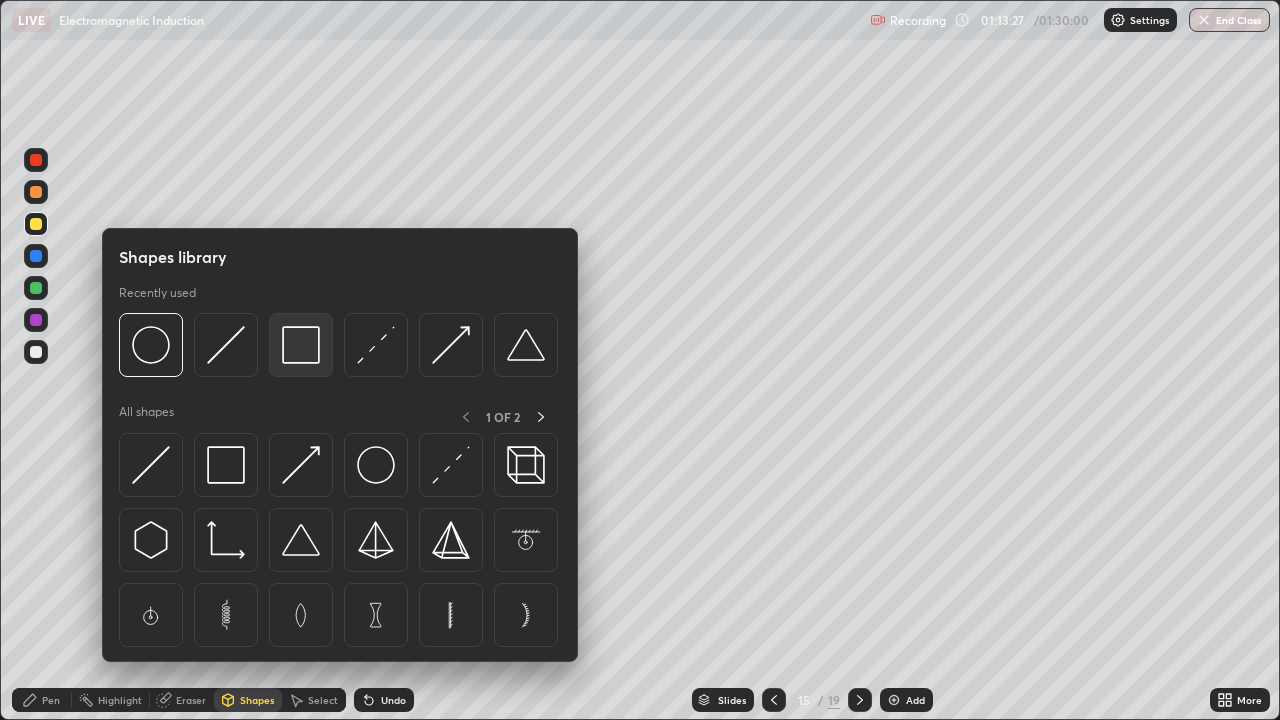 click at bounding box center [301, 345] 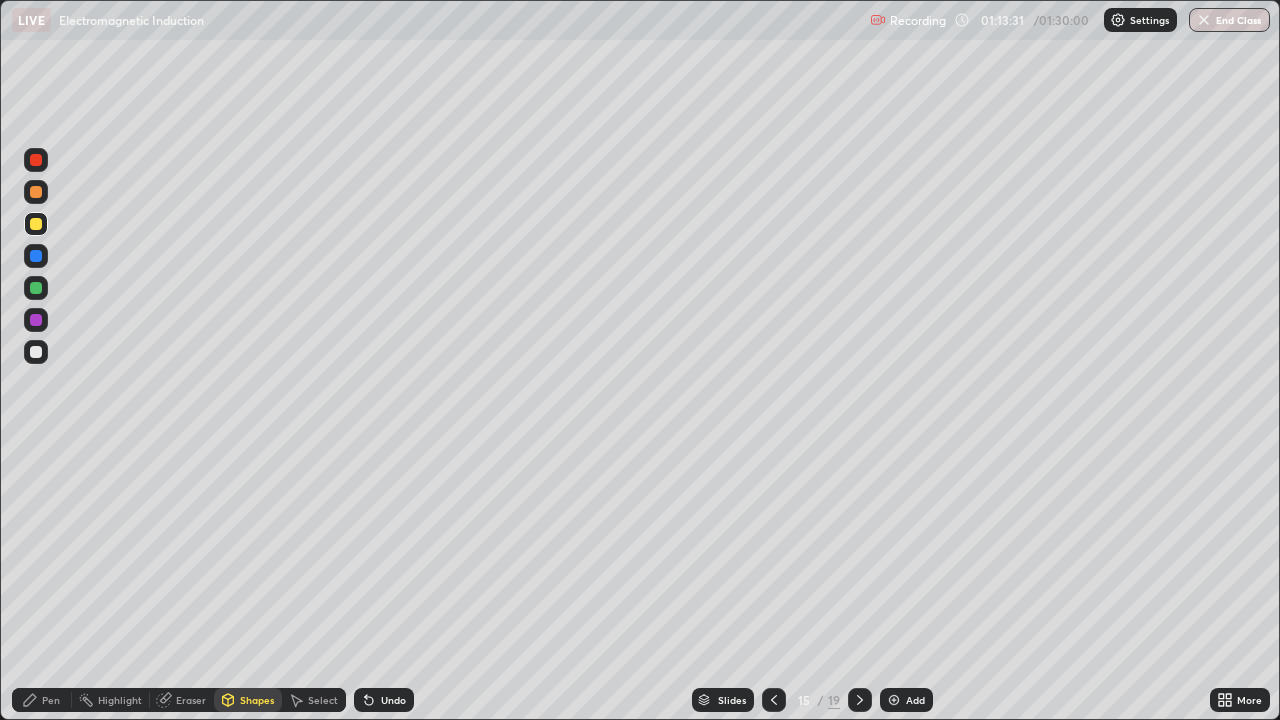 click on "Pen" at bounding box center (51, 700) 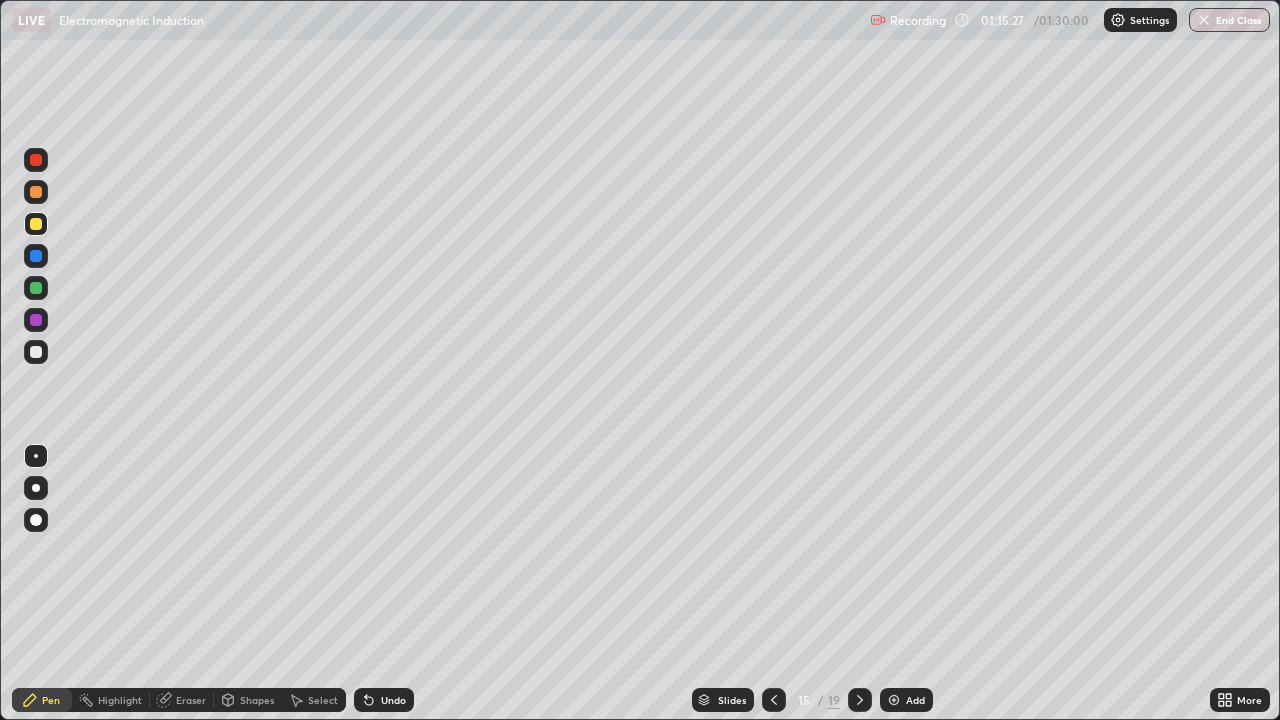 click at bounding box center [36, 224] 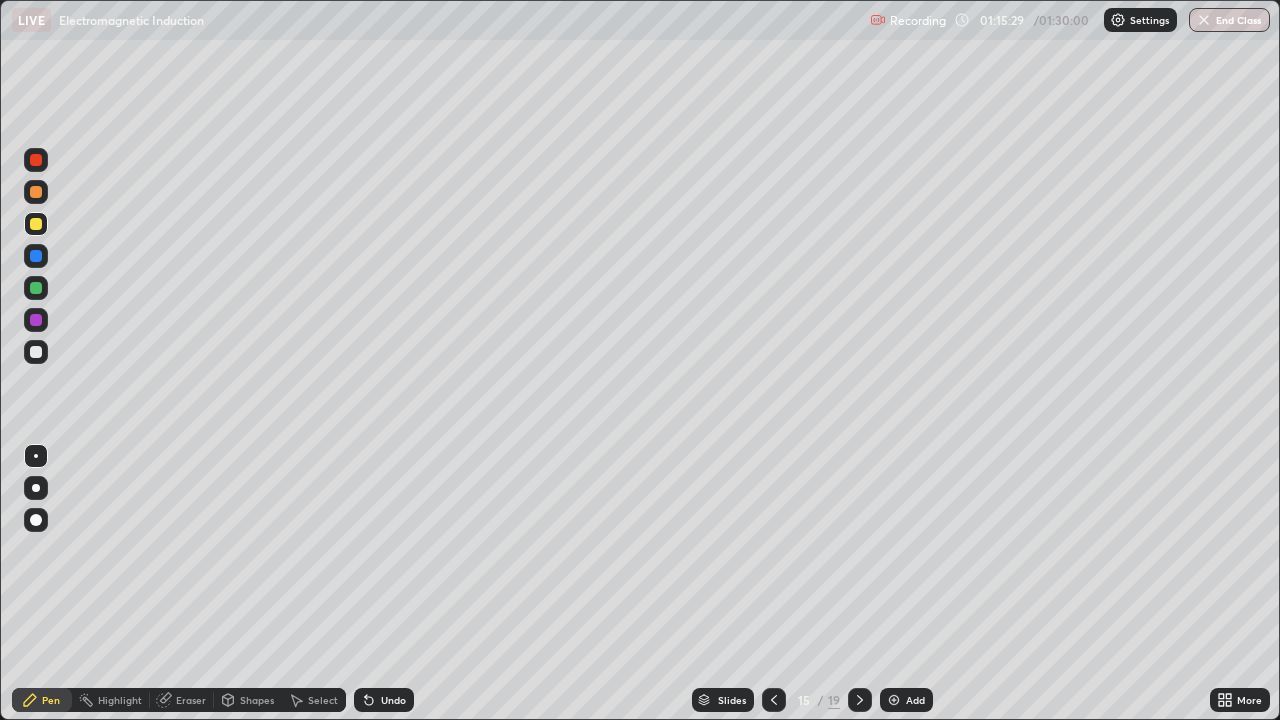 click at bounding box center (36, 352) 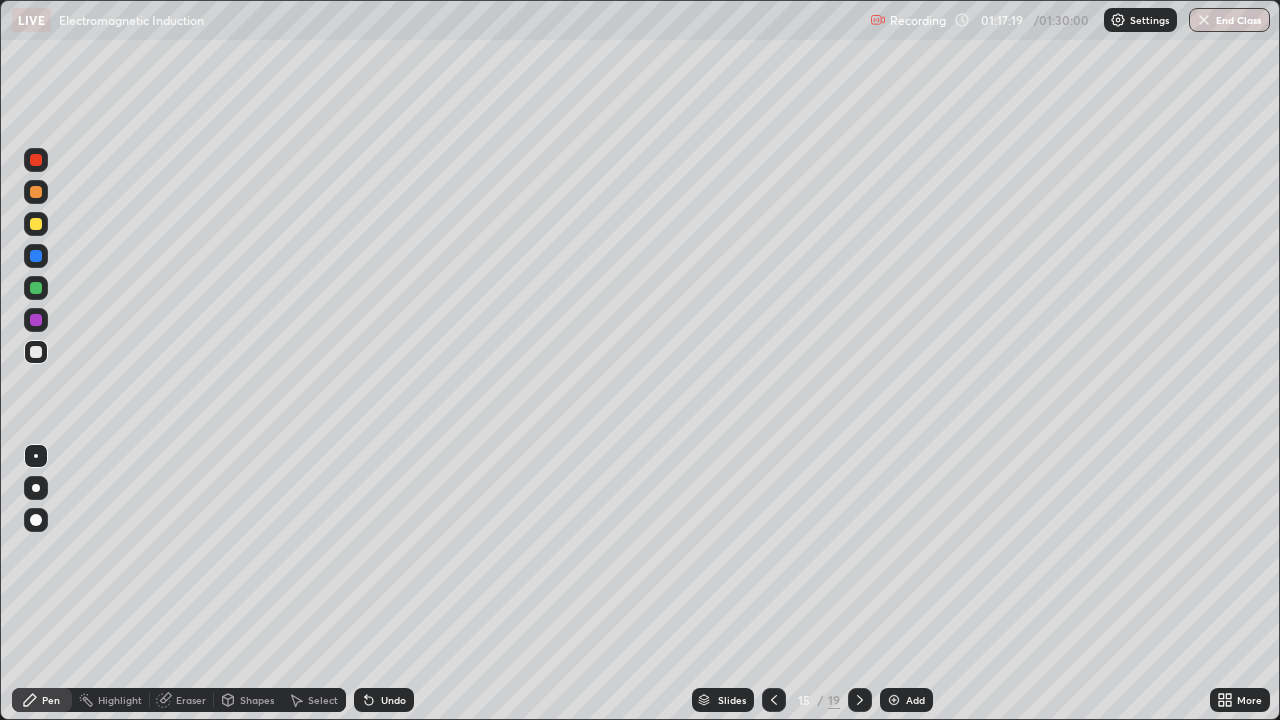 click at bounding box center [36, 192] 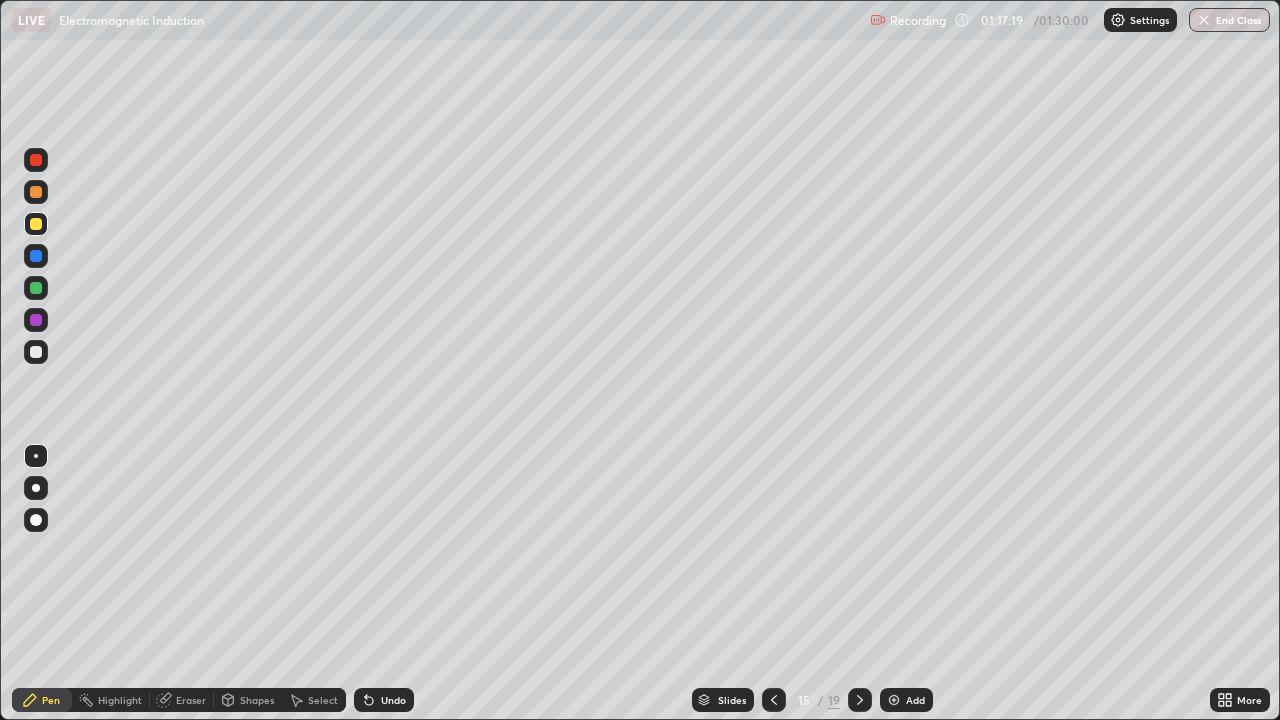 click at bounding box center (36, 256) 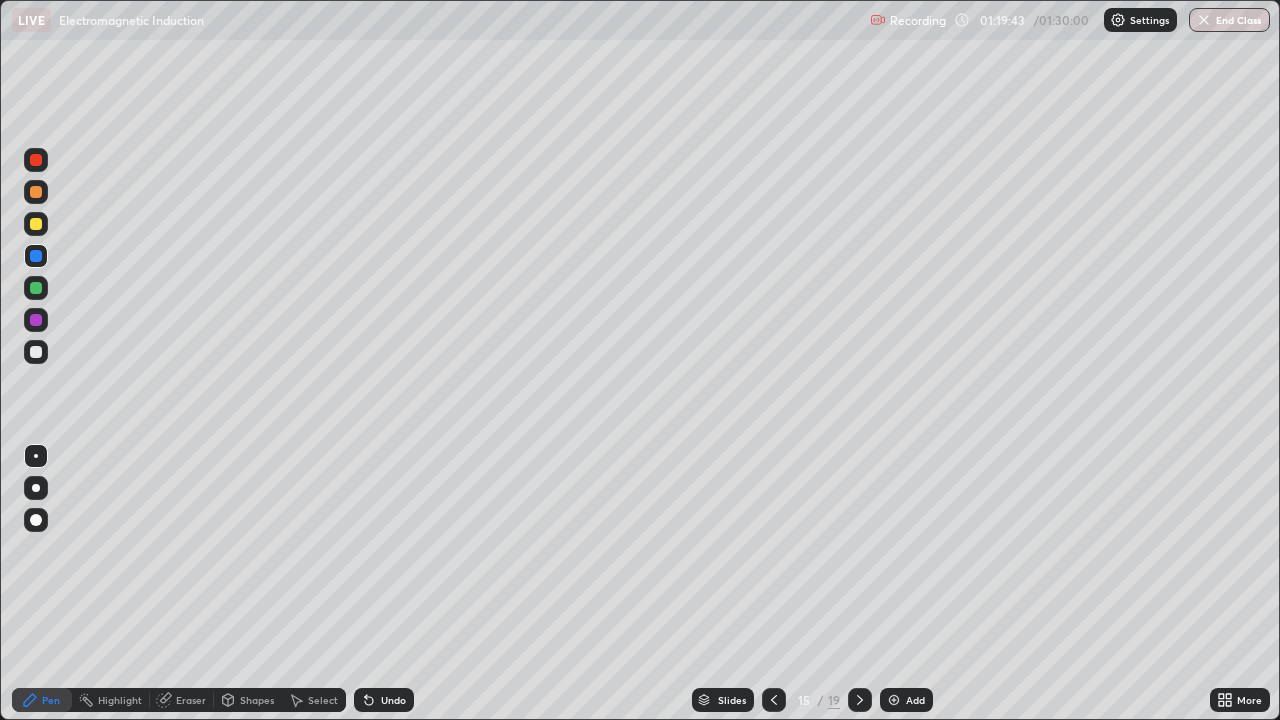 click on "Add" at bounding box center [906, 700] 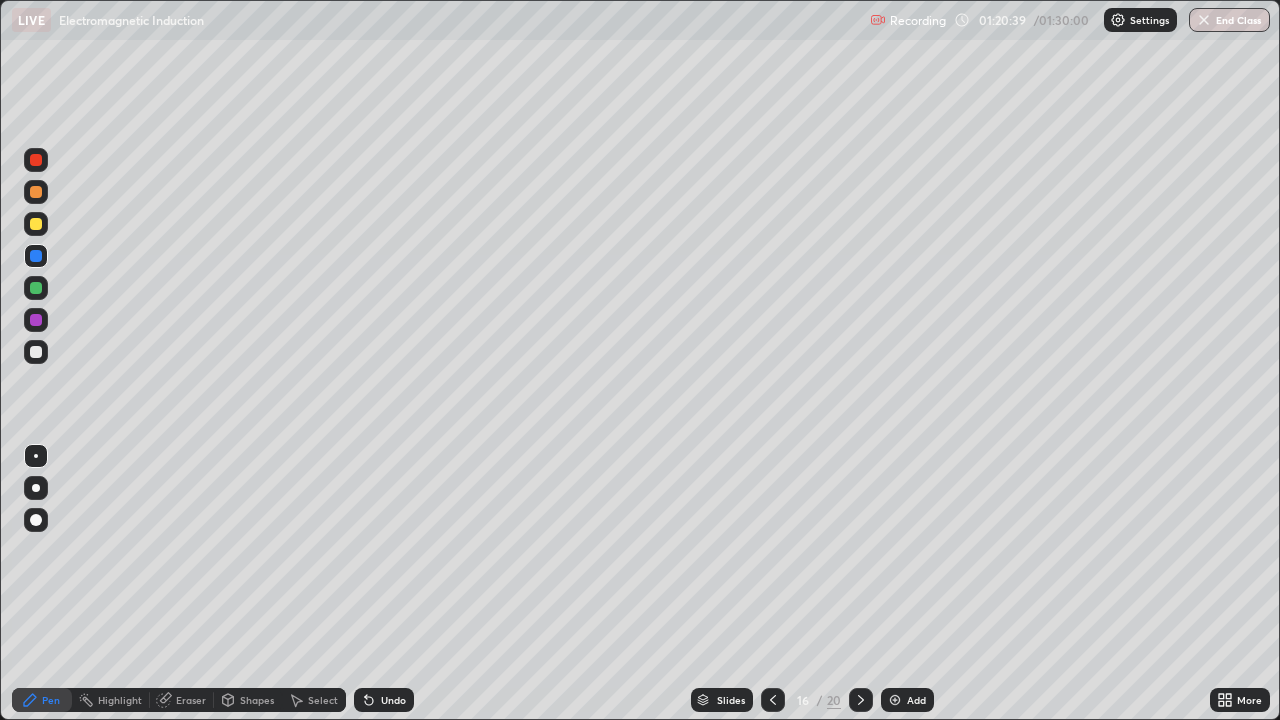click on "Add" at bounding box center (907, 700) 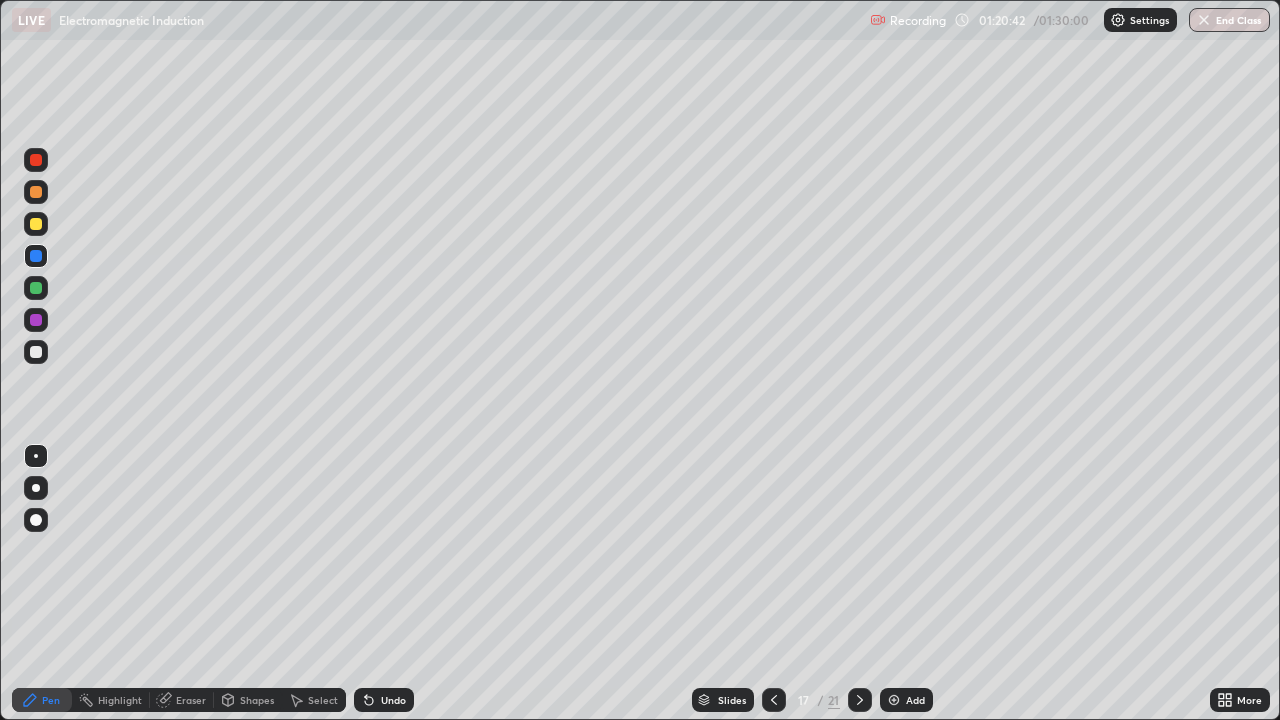 click on "Eraser" at bounding box center [191, 700] 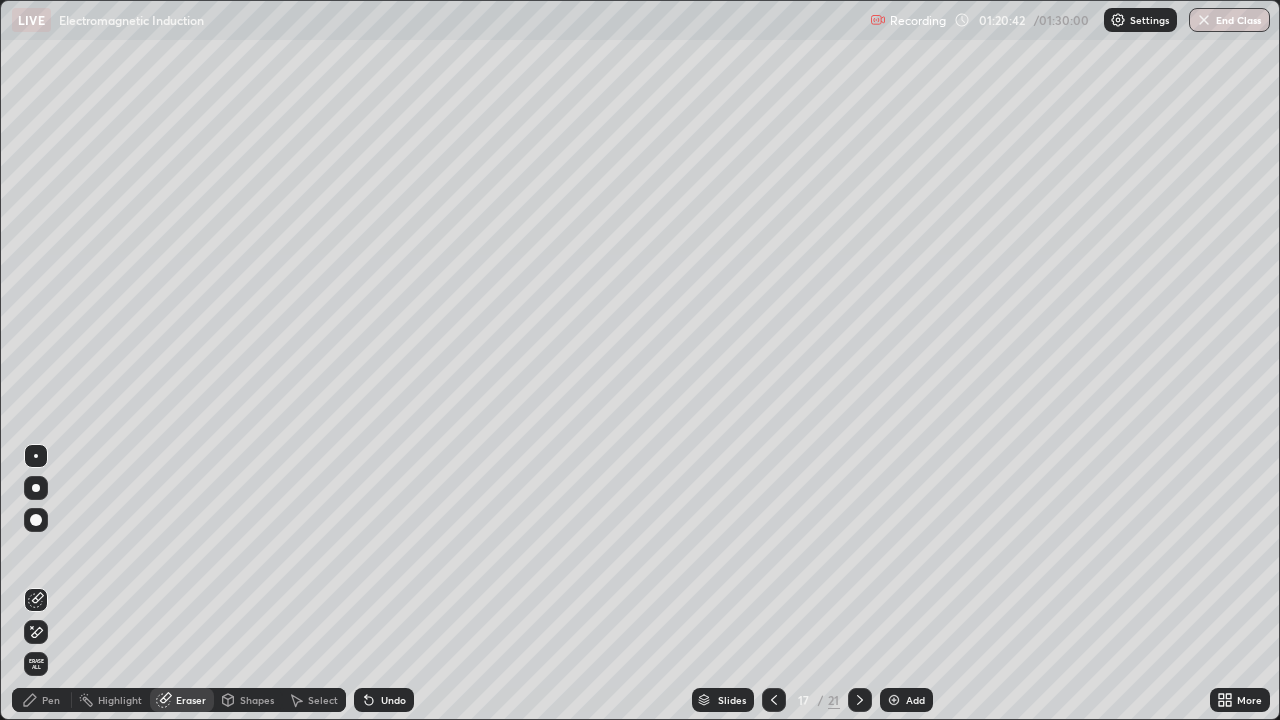 click on "Shapes" at bounding box center [257, 700] 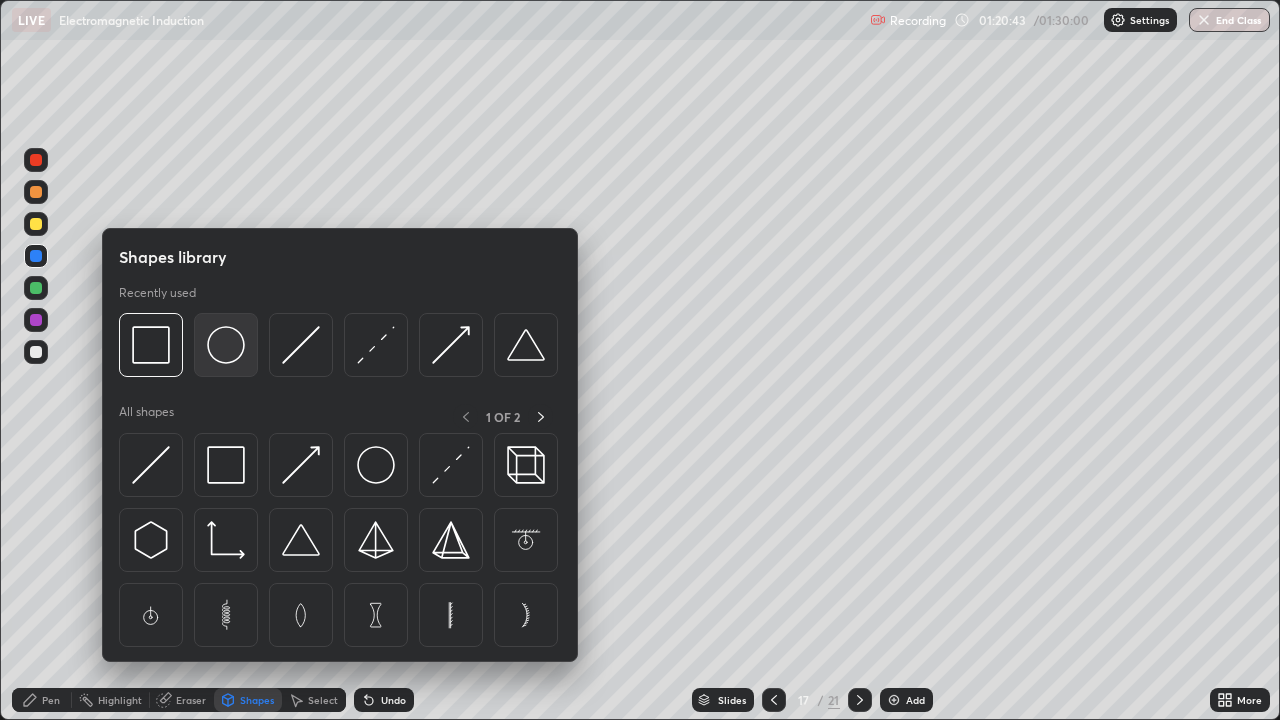 click at bounding box center [226, 345] 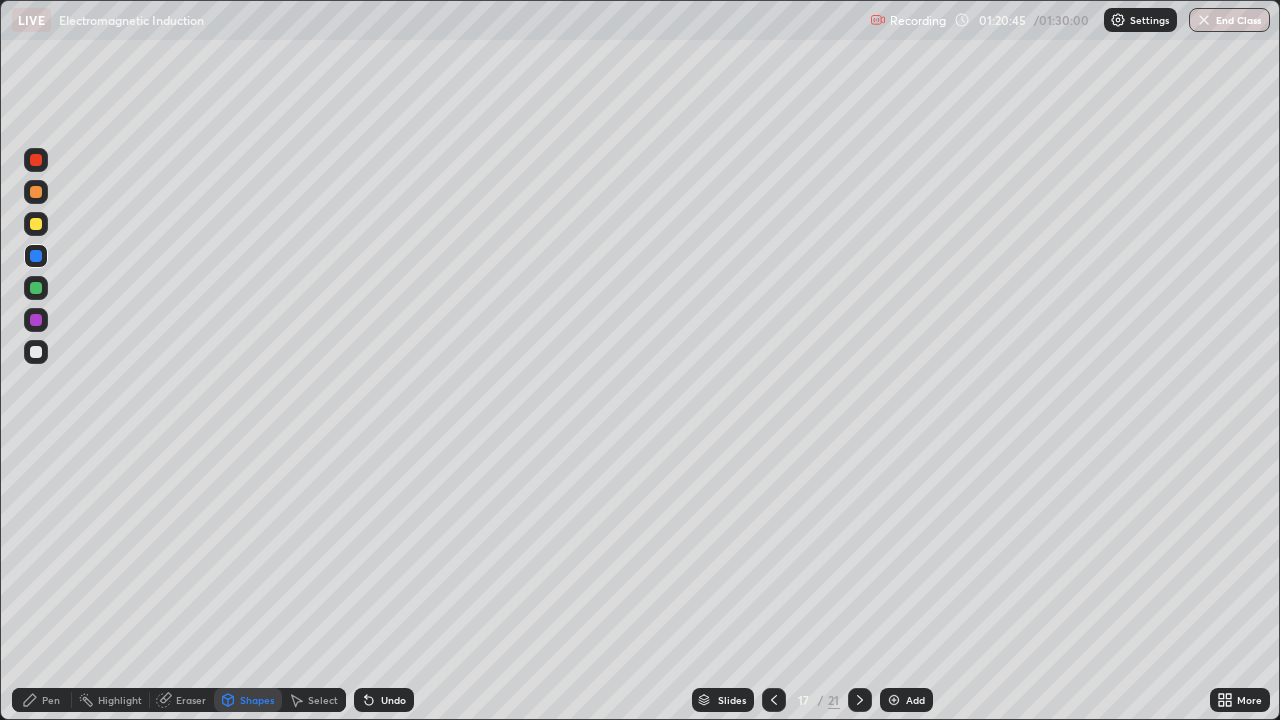 click on "Shapes" at bounding box center [257, 700] 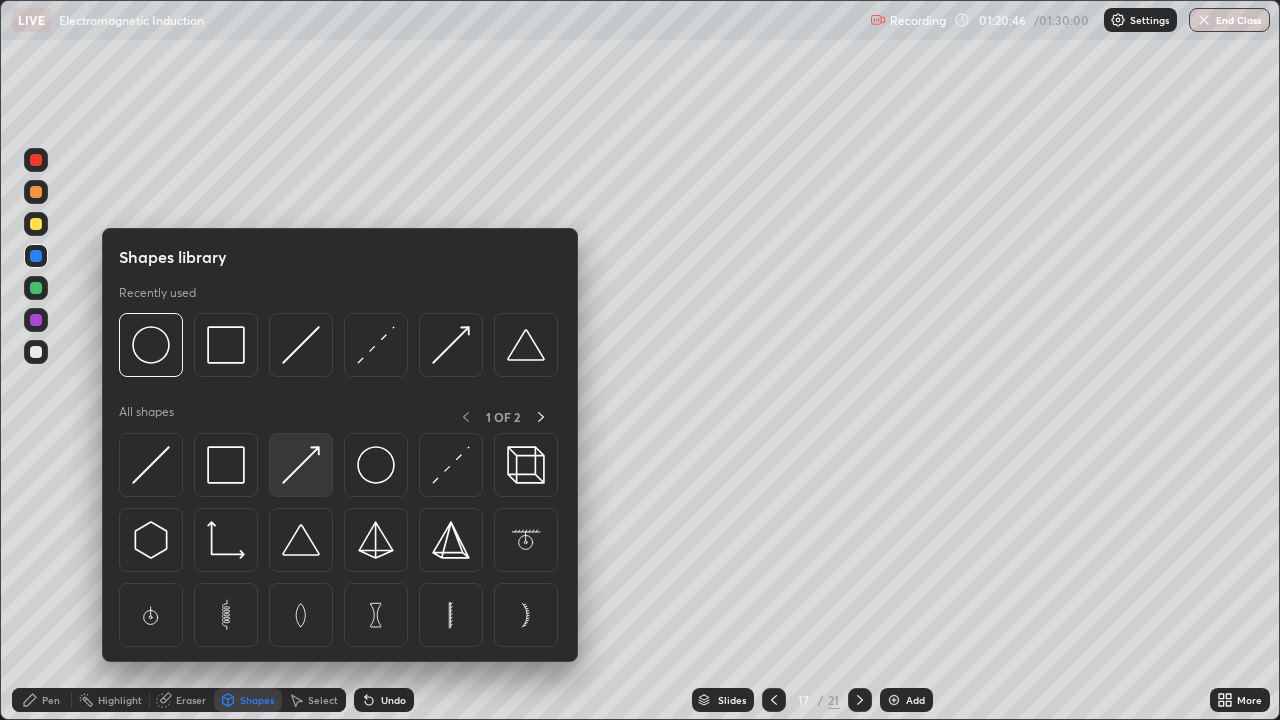 click at bounding box center (301, 465) 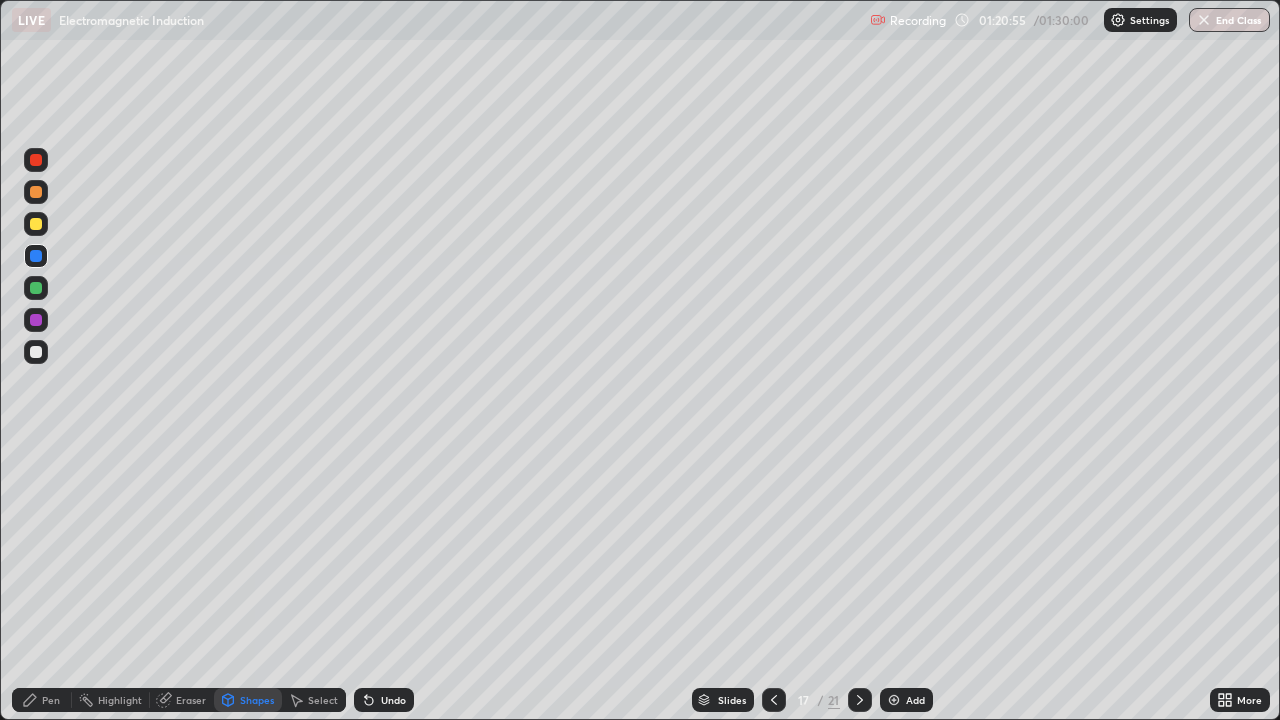 click on "Pen" at bounding box center [42, 700] 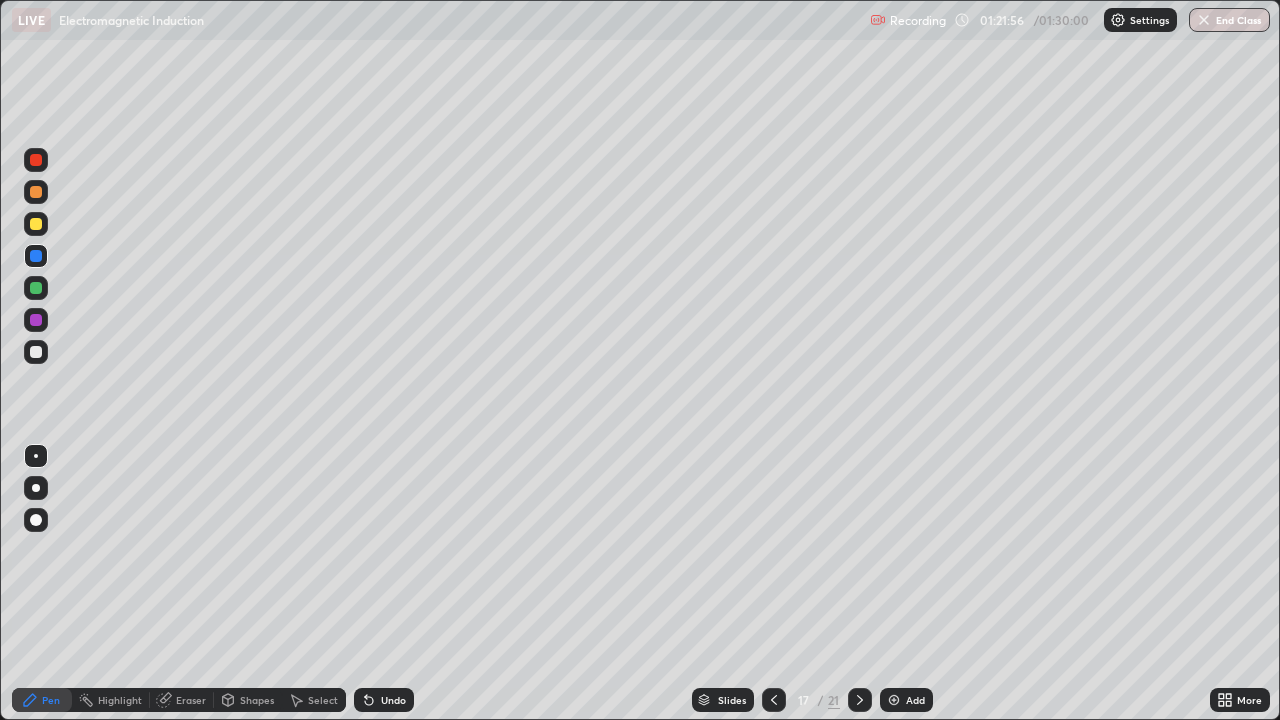 click on "Shapes" at bounding box center (248, 700) 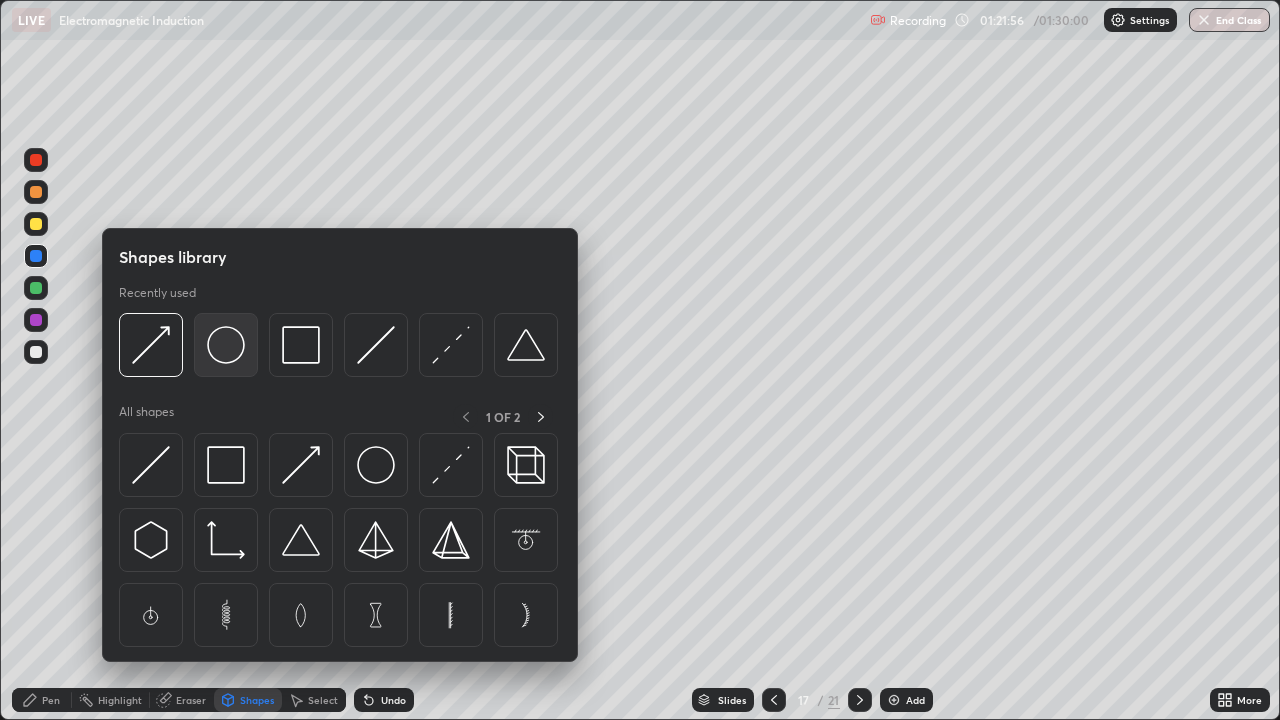 click at bounding box center (226, 345) 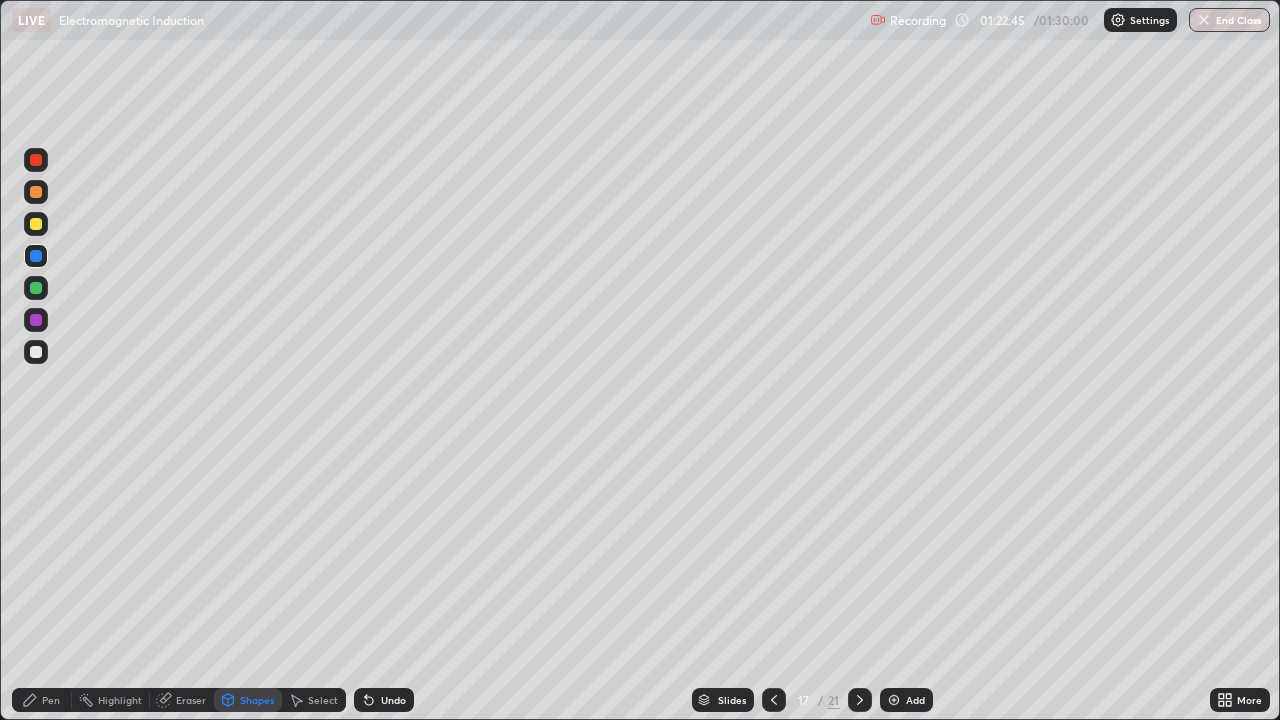 click on "Pen" at bounding box center (51, 700) 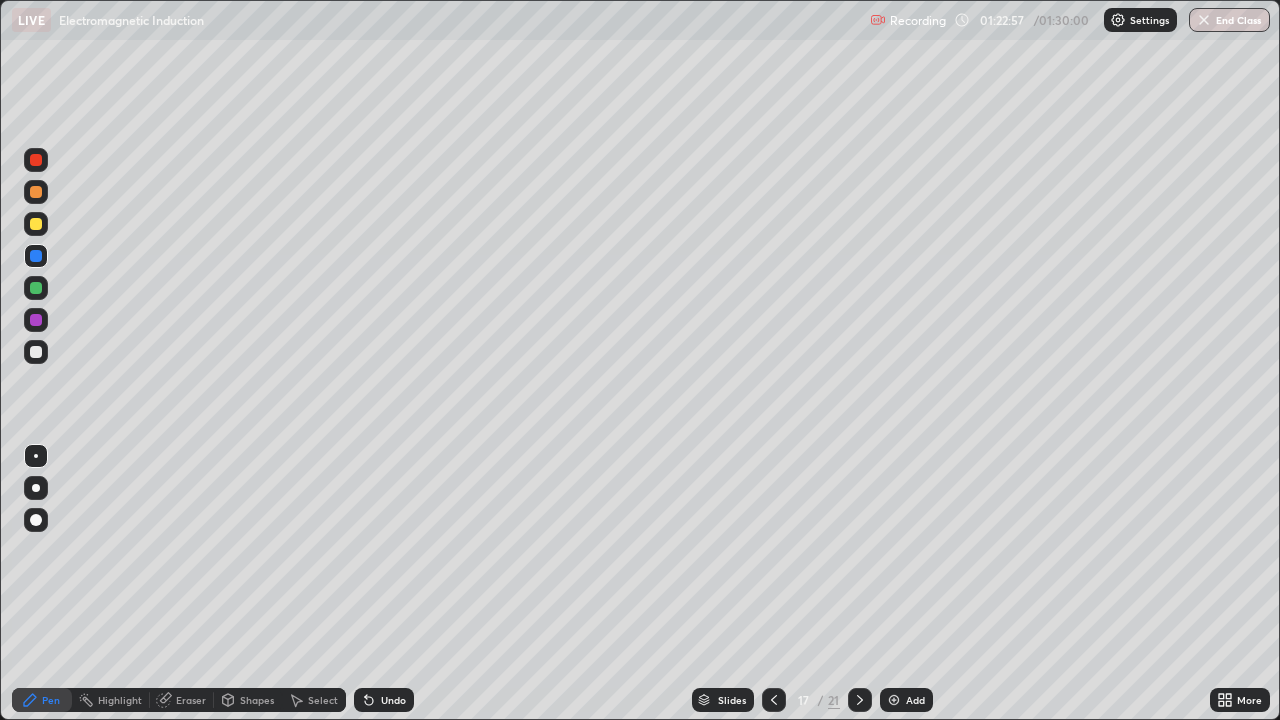 click 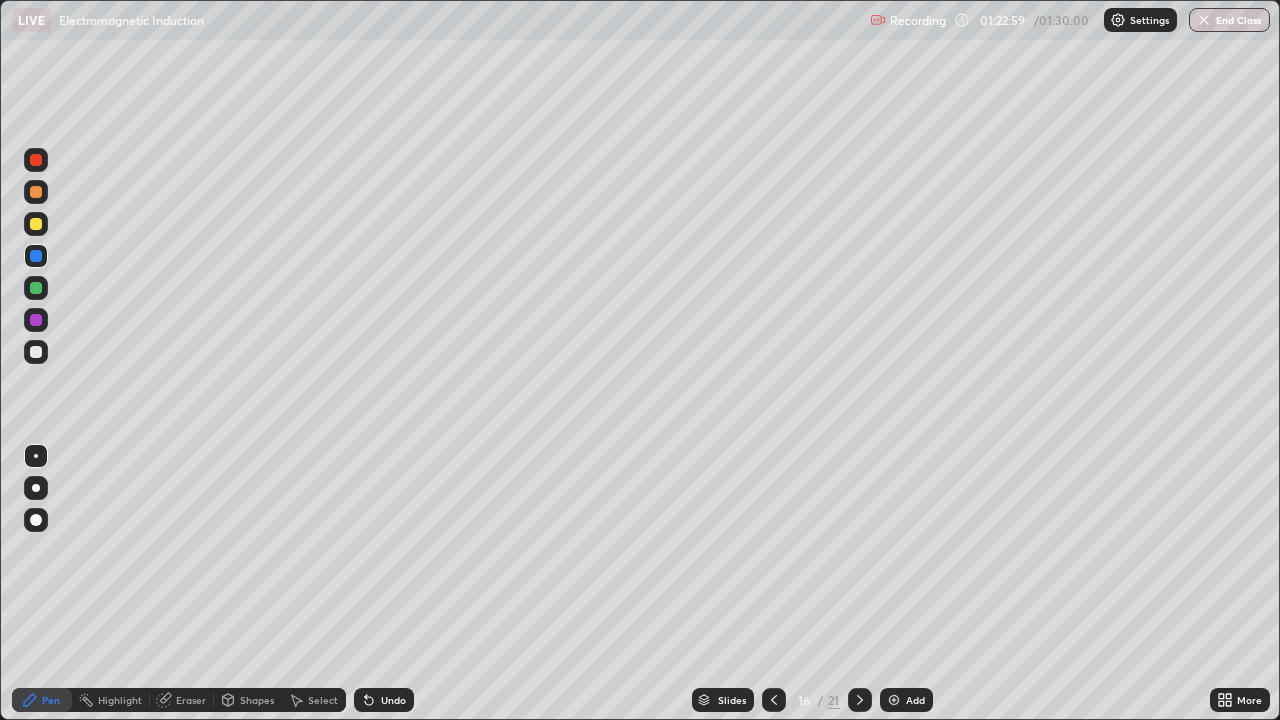 click 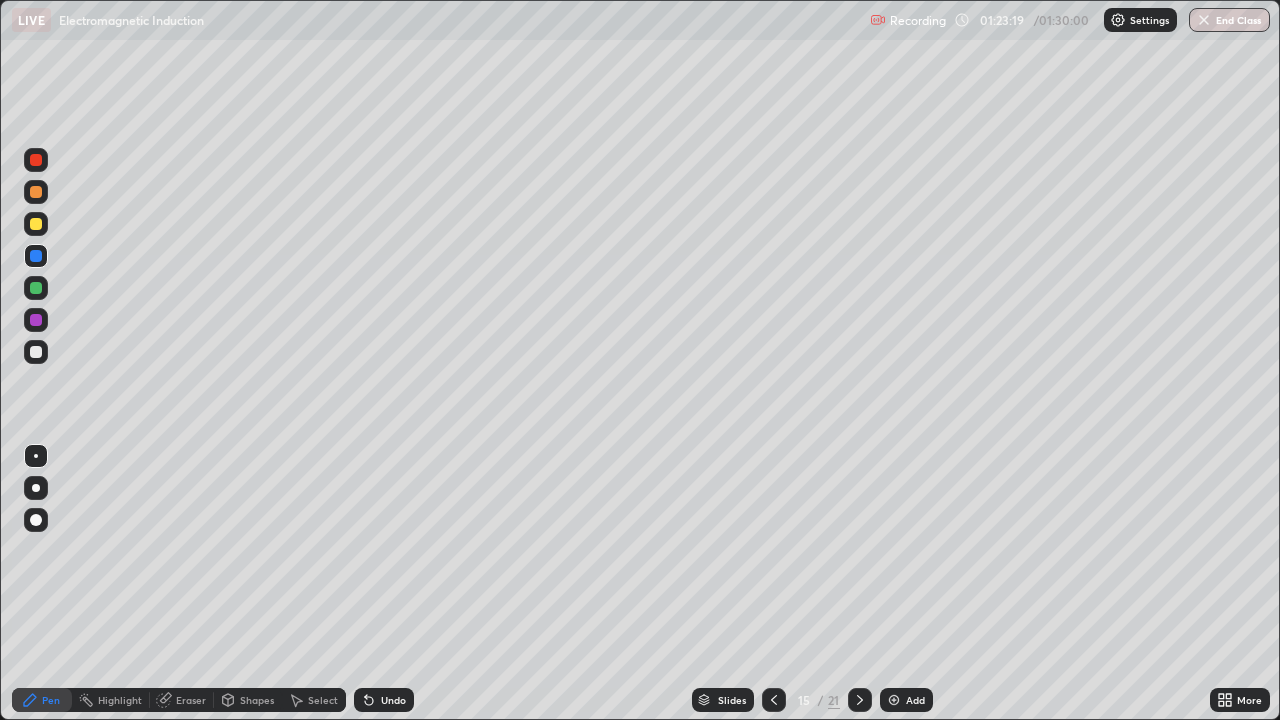 click on "End Class" at bounding box center [1229, 20] 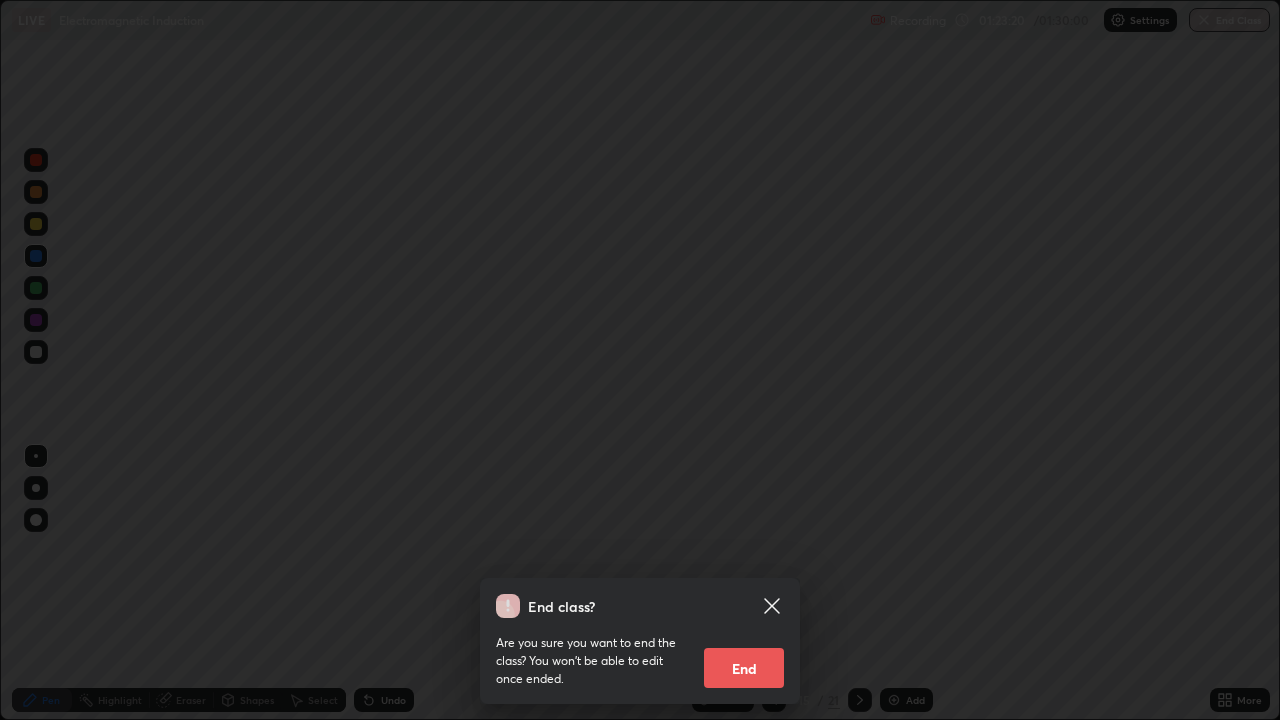 click on "End" at bounding box center [744, 668] 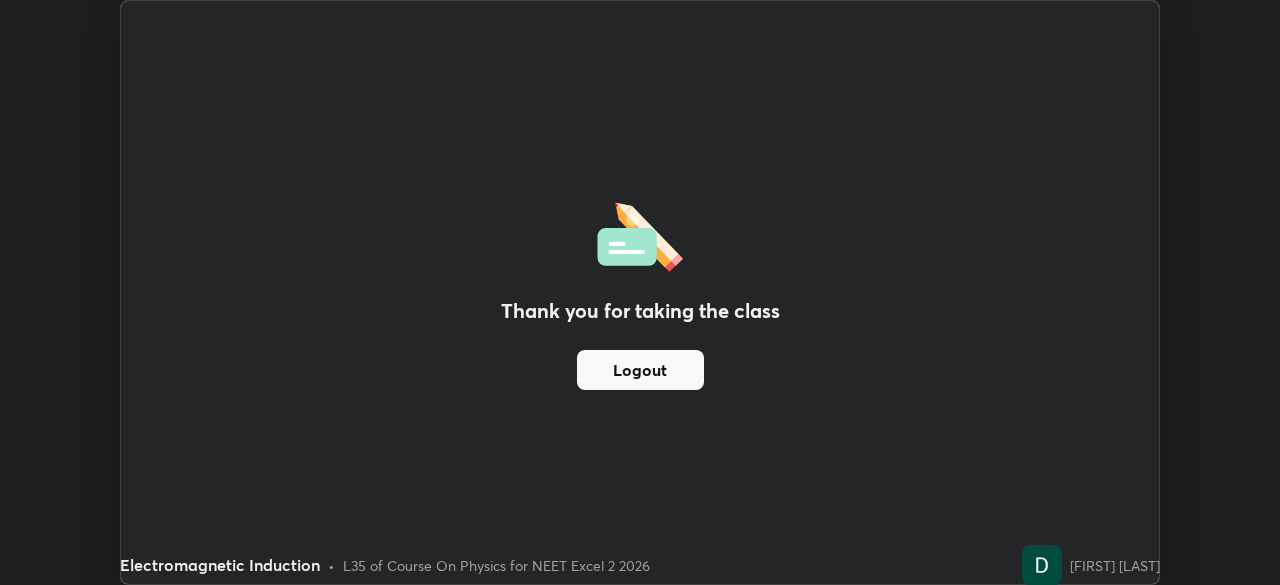 scroll, scrollTop: 585, scrollLeft: 1280, axis: both 